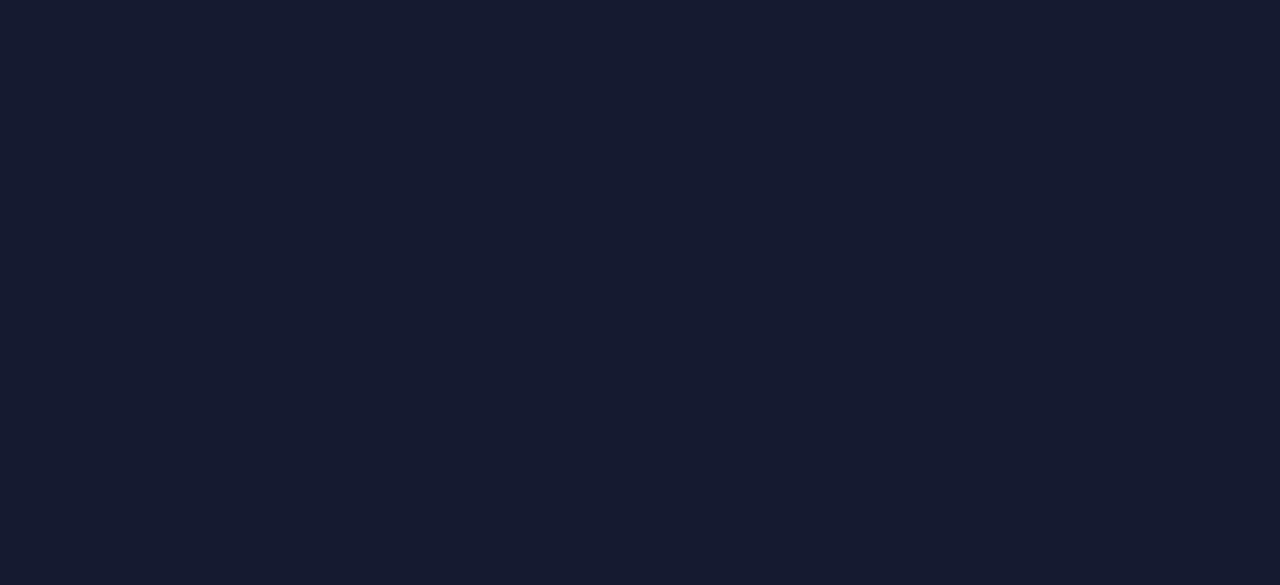 scroll, scrollTop: 0, scrollLeft: 0, axis: both 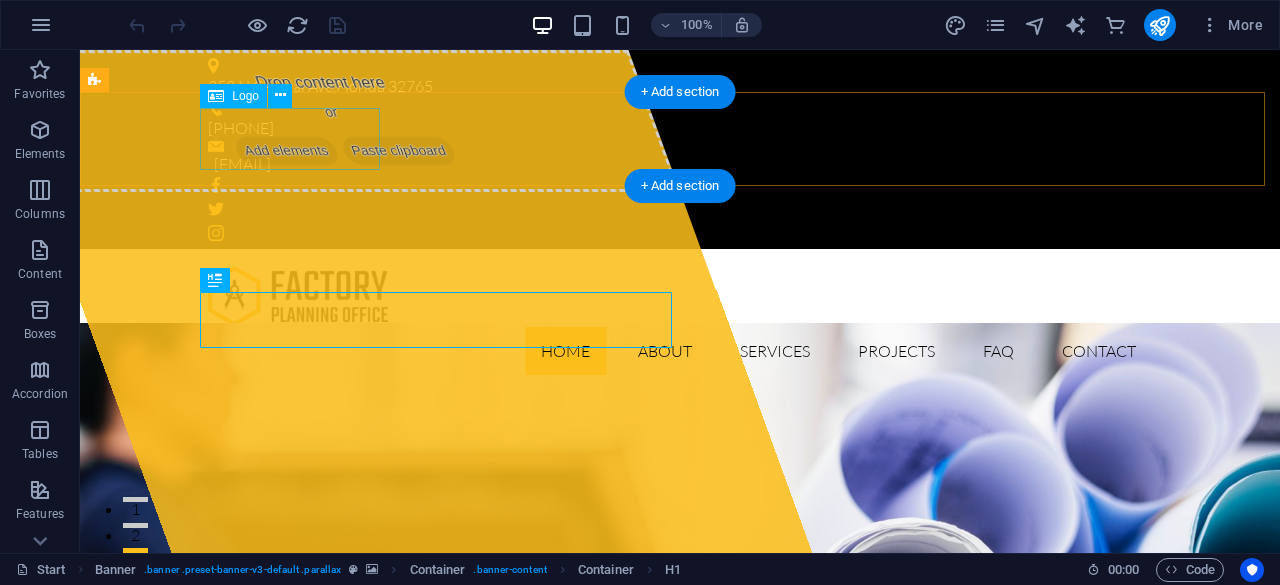 click at bounding box center [680, 296] 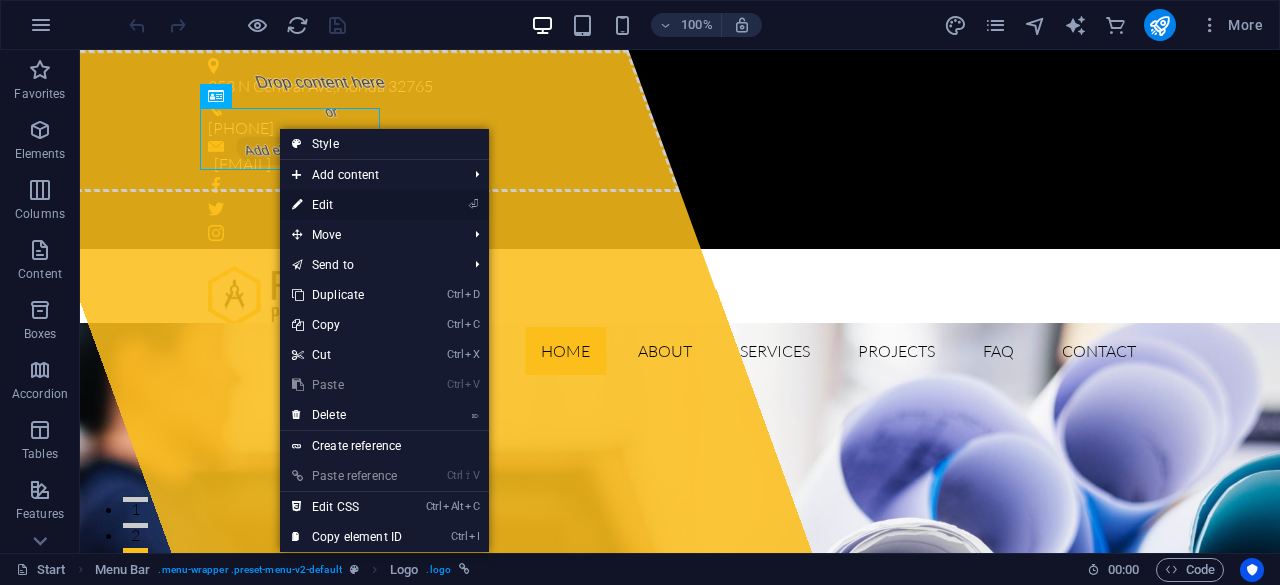 click on "⏎  Edit" at bounding box center [347, 205] 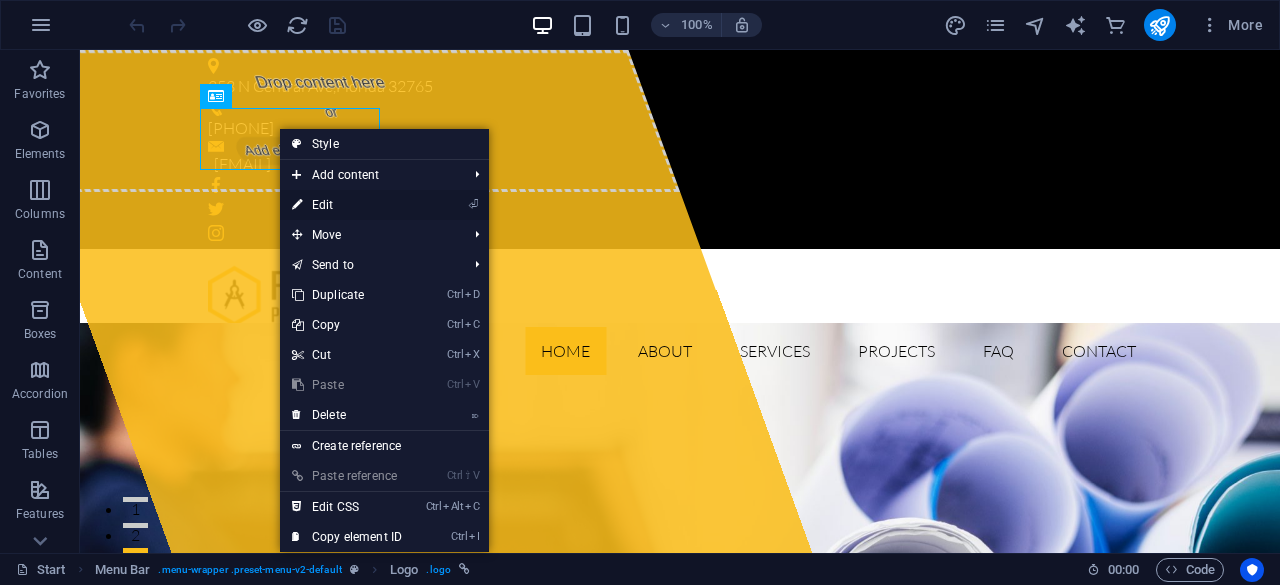 select on "px" 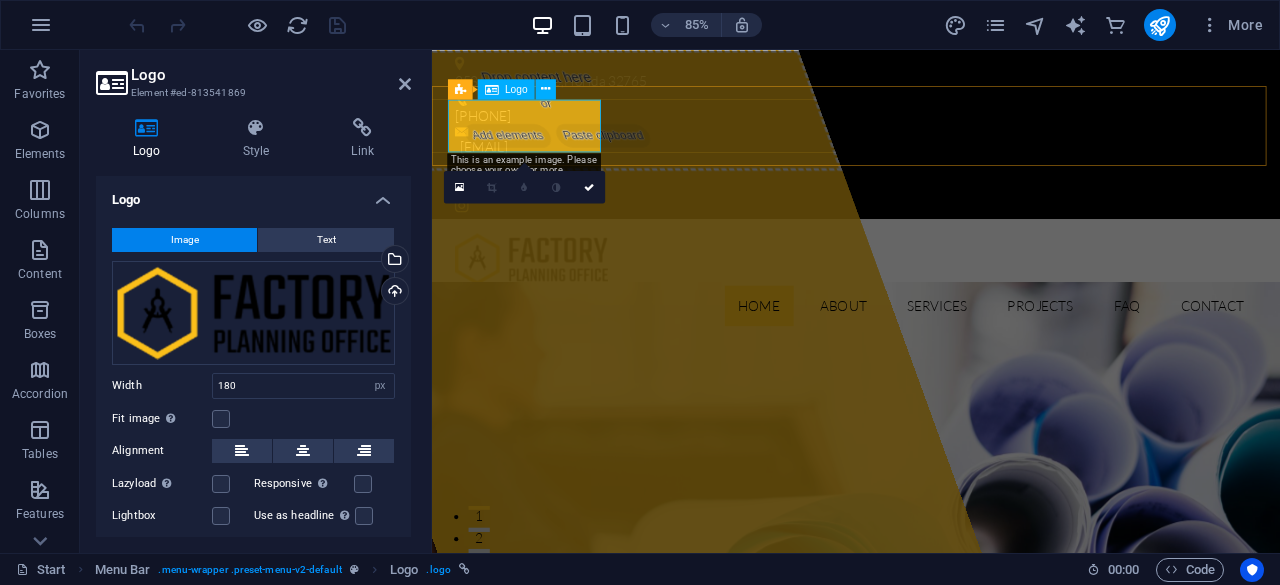 click at bounding box center [931, 296] 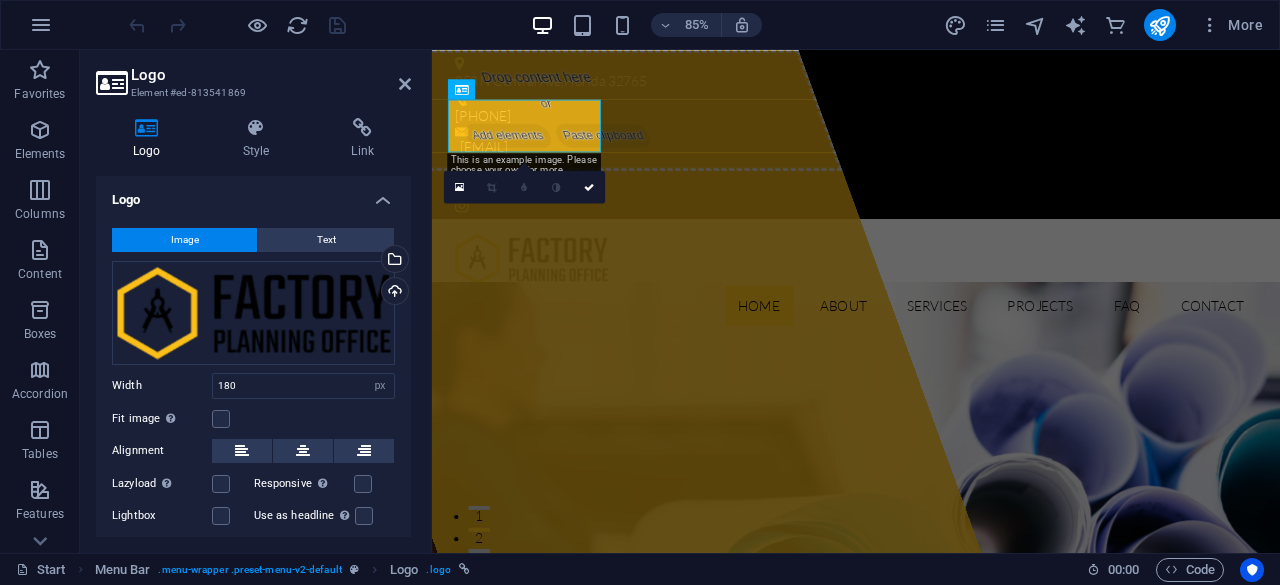 click on "Logo Element #ed-813541869 Logo Style Link Logo Image Text Drag files here, click to choose files or select files from Files or our free stock photos & videos Select files from the file manager, stock photos, or upload file(s) Upload Width 180 Default auto px rem % em vh vw Fit image Automatically fit image to a fixed width and height Height Default auto px Alignment Lazyload Loading images after the page loads improves page speed. Responsive Automatically load retina image and smartphone optimized sizes. Lightbox Use as headline The image will be wrapped in an H1 headline tag. Useful for giving alternative text the weight of an H1 headline, e.g. for the logo. Leave unchecked if uncertain. Optimized Images are compressed to improve page speed. Position Direction Custom X offset 50 px rem % vh vw Y offset 50 px rem % vh vw Edit design Text Float No float Image left Image right Determine how text should behave around the image. Text Alternative text Image caption Paragraph Format Normal Heading 1 Heading 2 Code" at bounding box center [256, 301] 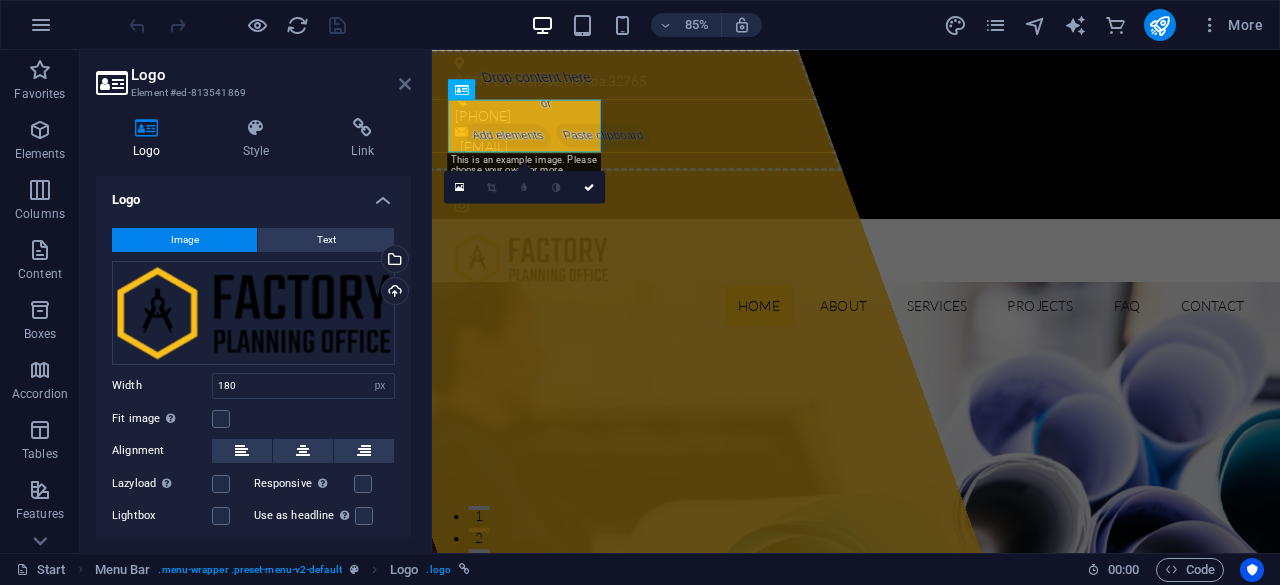 click at bounding box center (405, 84) 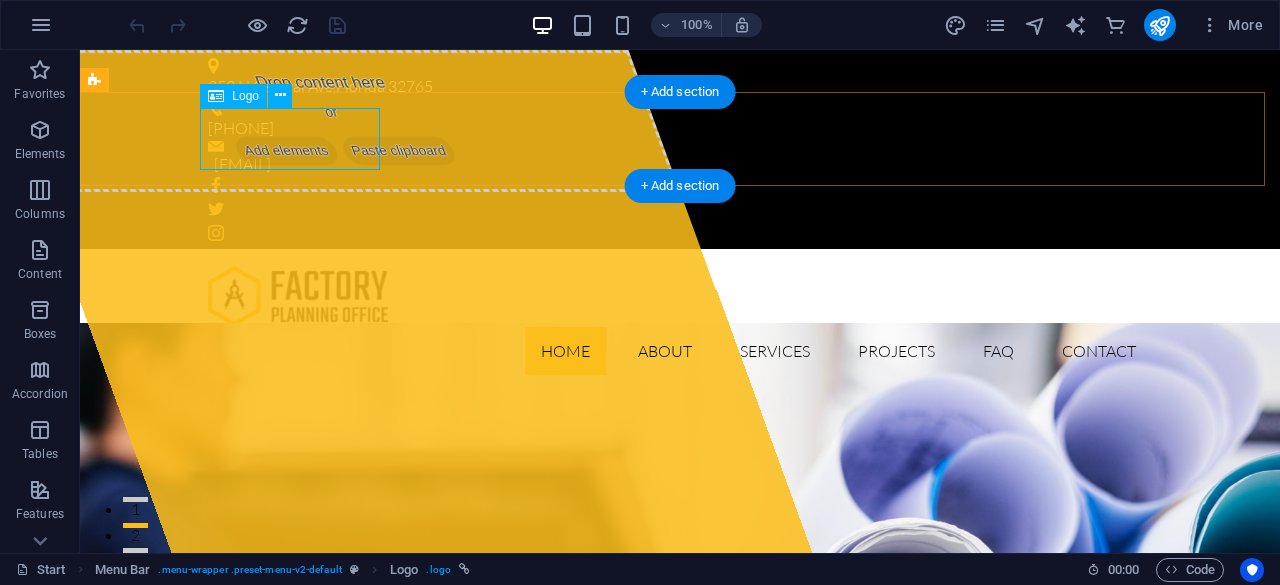 click at bounding box center [680, 296] 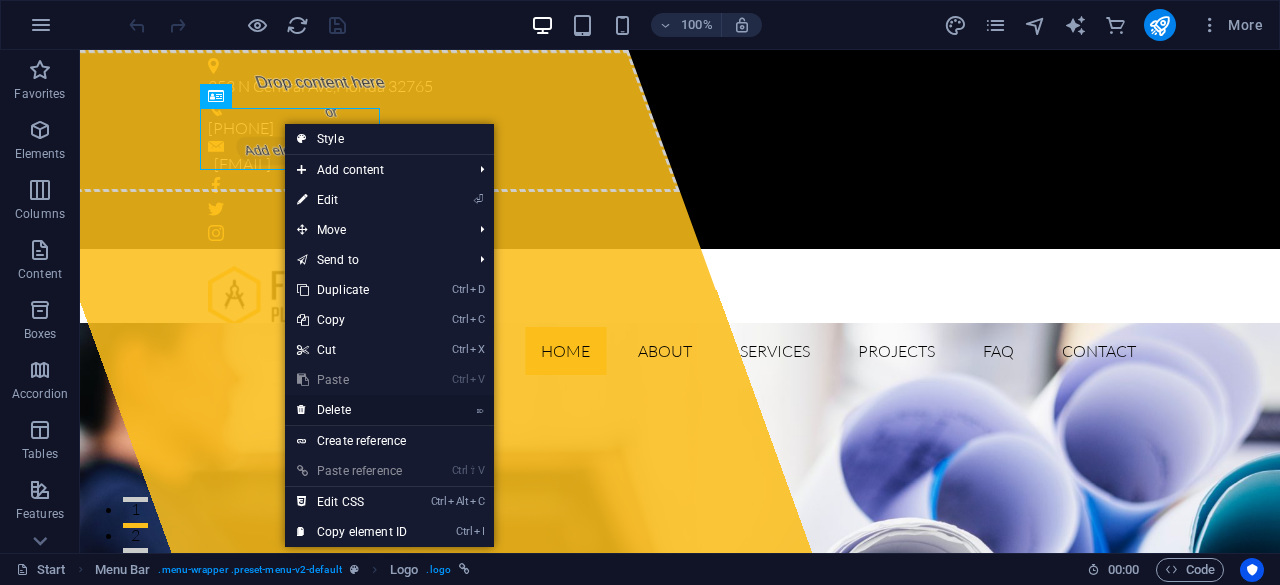 click on "⌦  Delete" at bounding box center (352, 410) 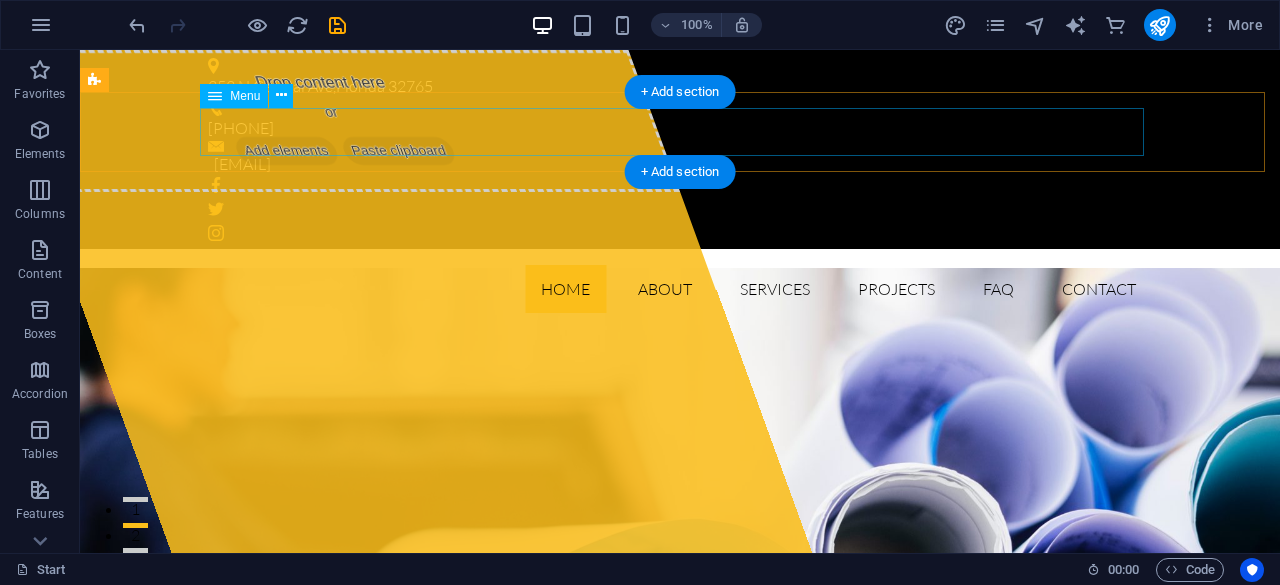 click on "Home About Services Projects FAQ Contact" at bounding box center (680, 289) 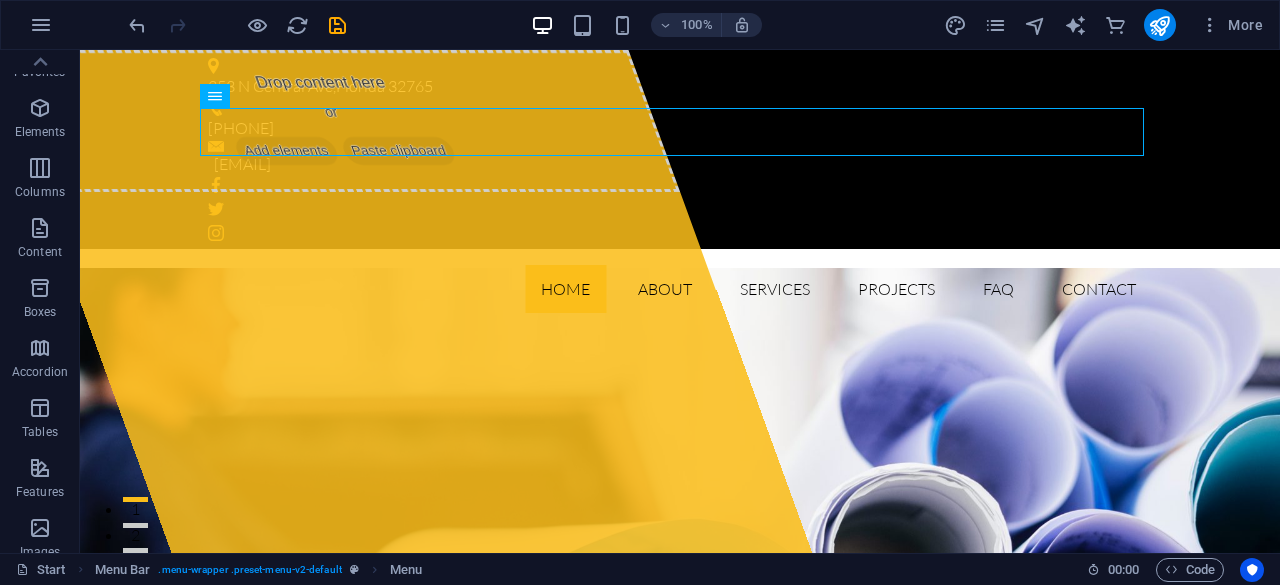 scroll, scrollTop: 0, scrollLeft: 0, axis: both 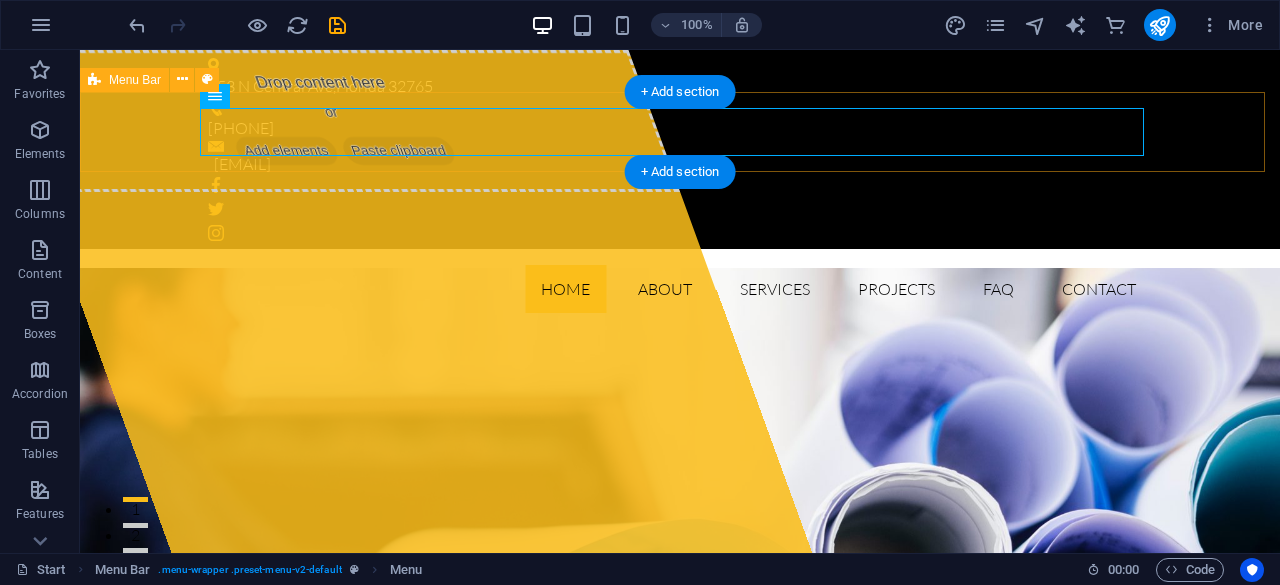 click on "Home About Services Projects FAQ Contact" at bounding box center [680, 289] 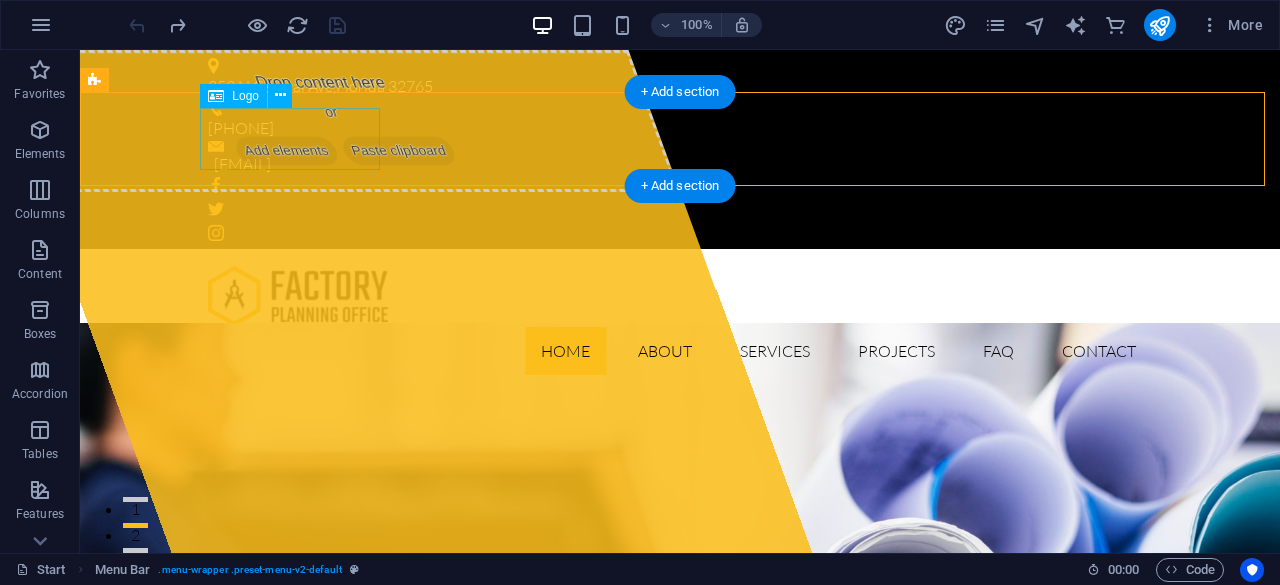 click at bounding box center (680, 296) 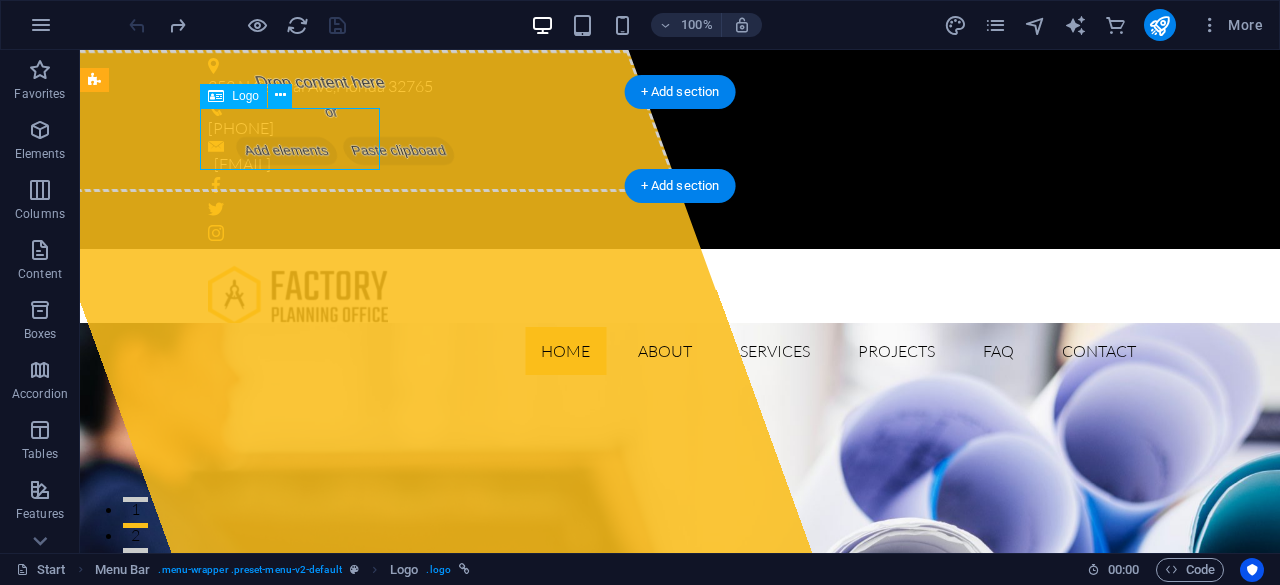 click at bounding box center [680, 296] 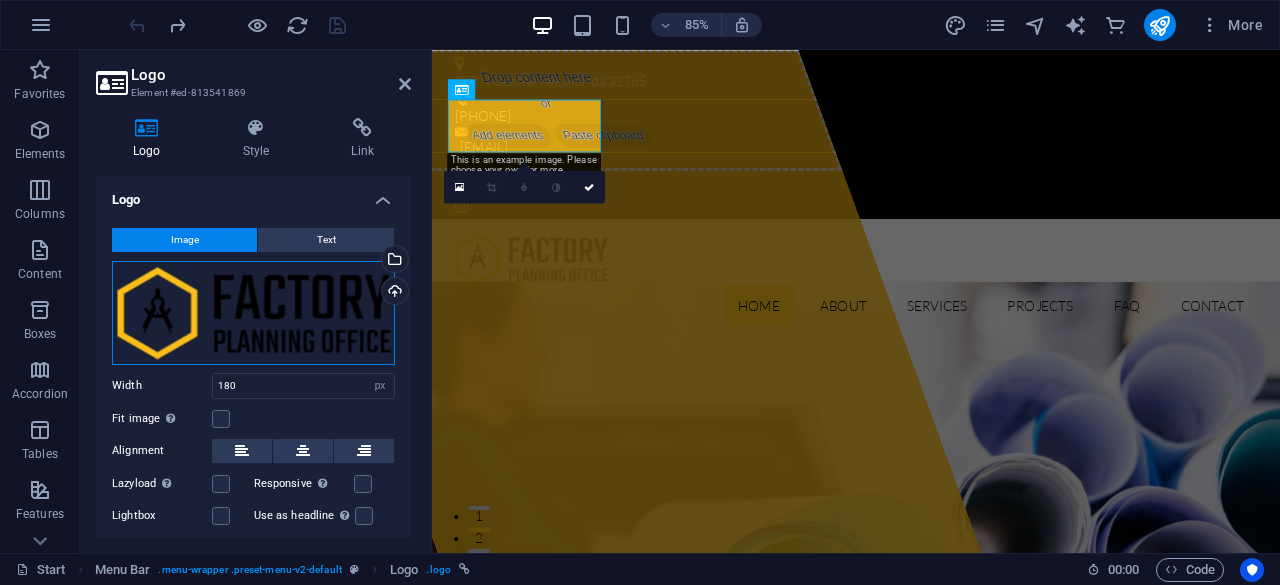 click on "Drag files here, click to choose files or select files from Files or our free stock photos & videos" at bounding box center [253, 313] 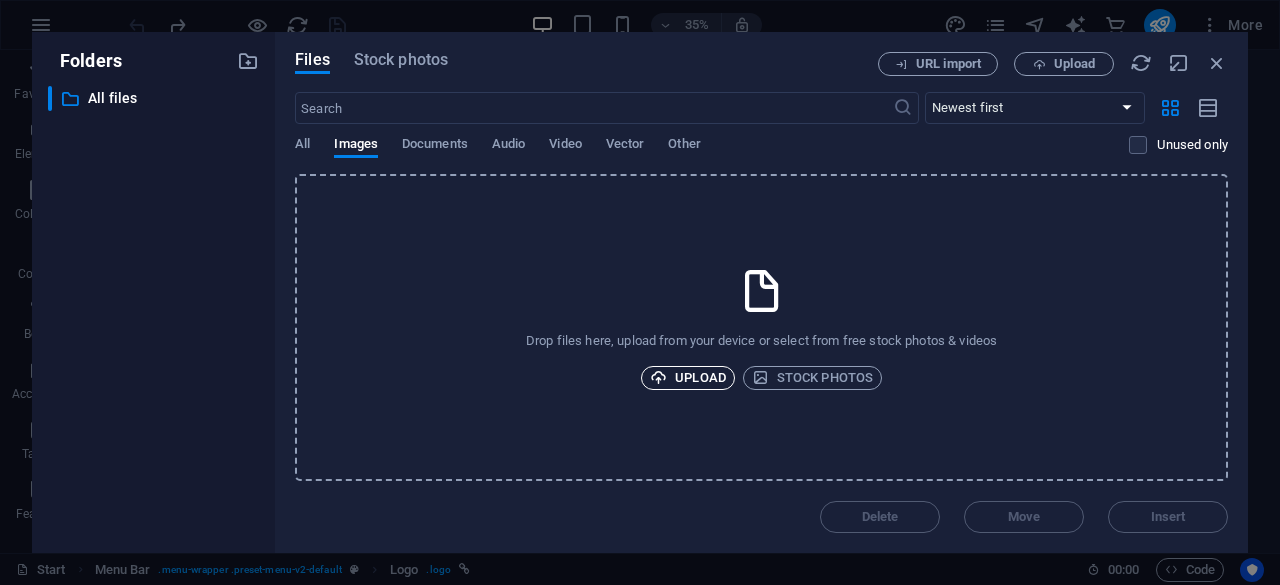 click on "Upload" at bounding box center (688, 378) 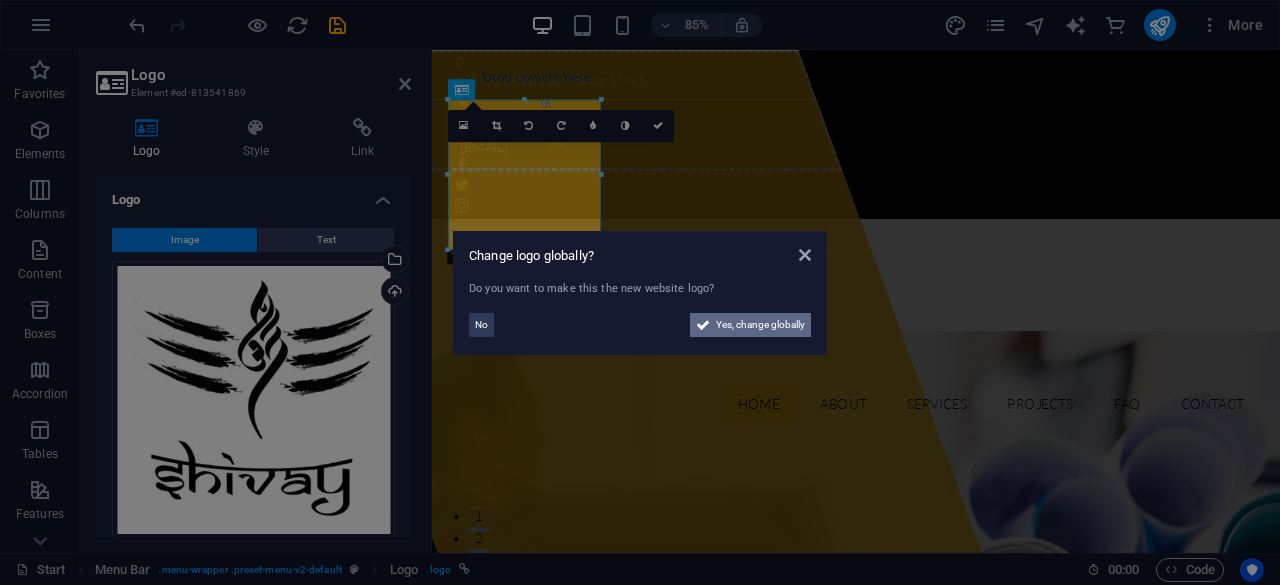 click on "Yes, change globally" at bounding box center [760, 325] 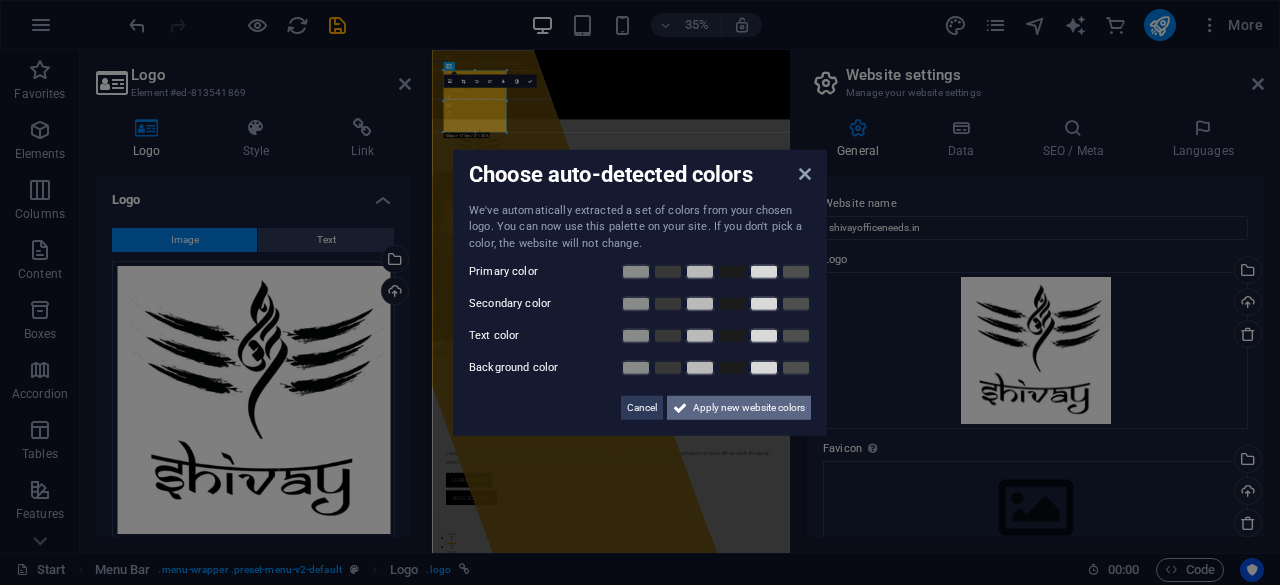 click on "Apply new website colors" at bounding box center (749, 408) 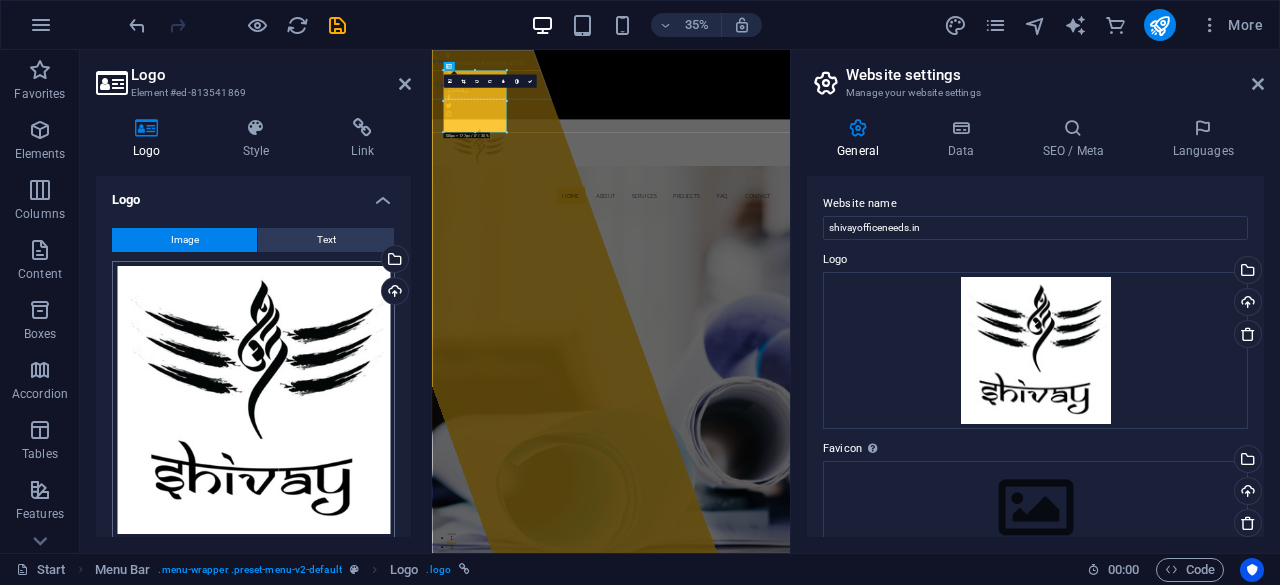 scroll, scrollTop: 256, scrollLeft: 0, axis: vertical 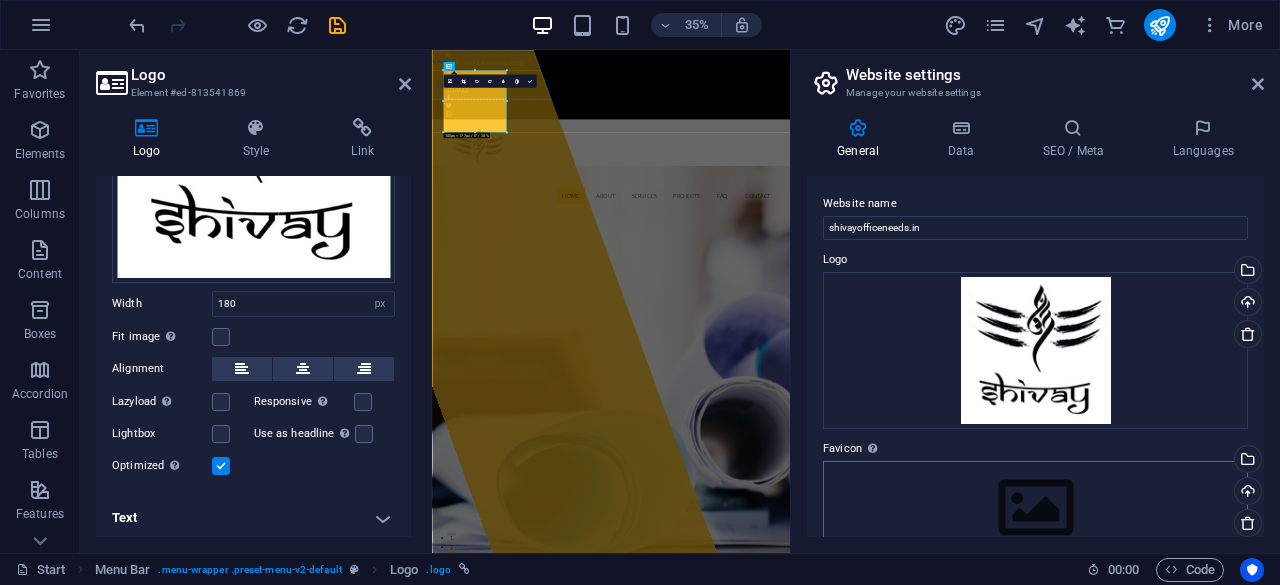 click on "Drag files here, click to choose files or select files from Files or our free stock photos & videos" at bounding box center [1035, 508] 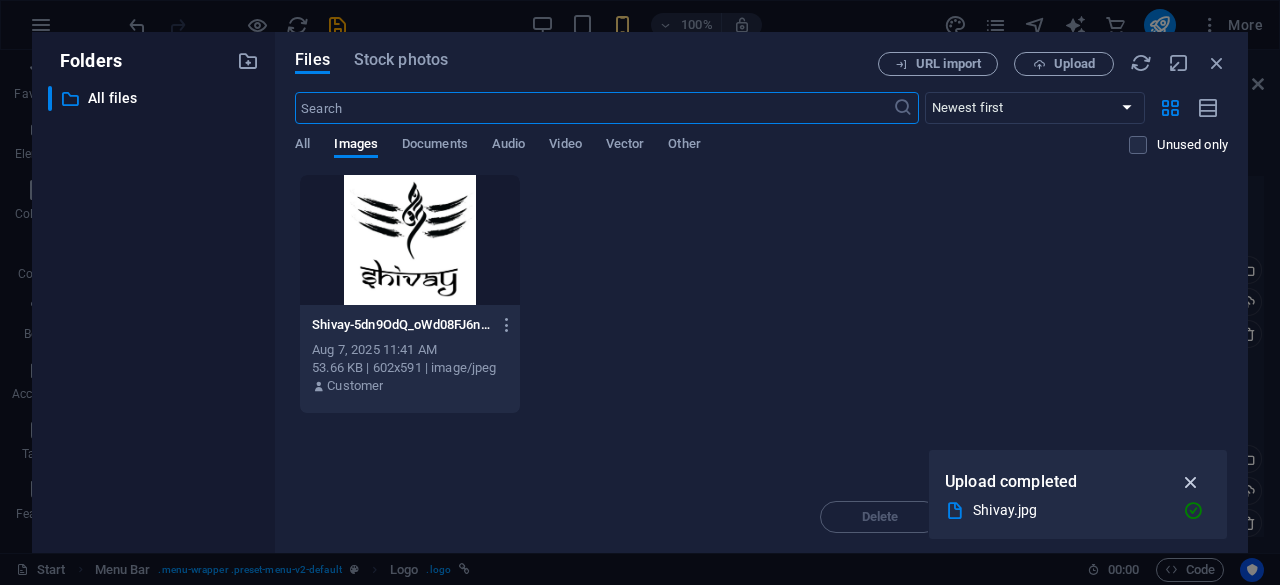 click at bounding box center [1191, 482] 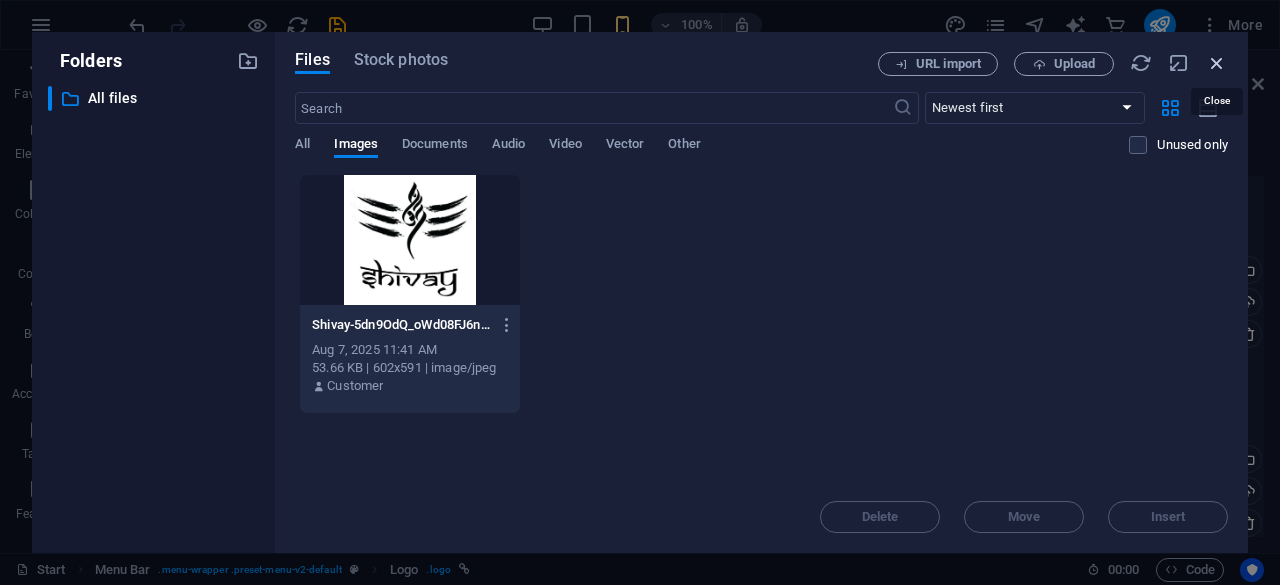 click at bounding box center (1217, 63) 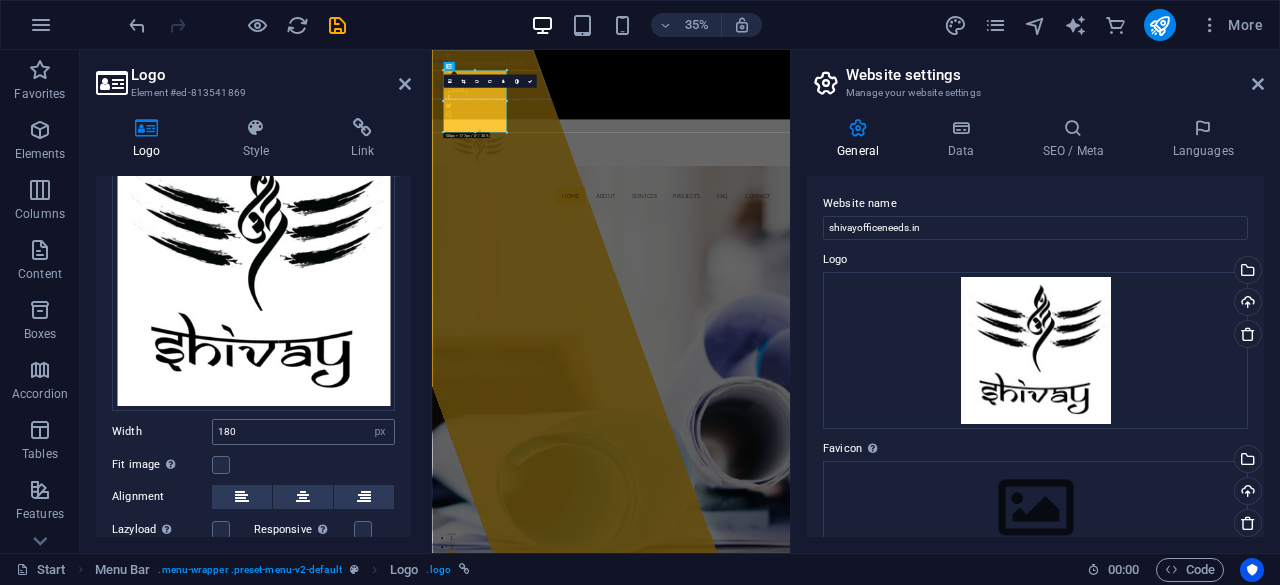 scroll, scrollTop: 0, scrollLeft: 0, axis: both 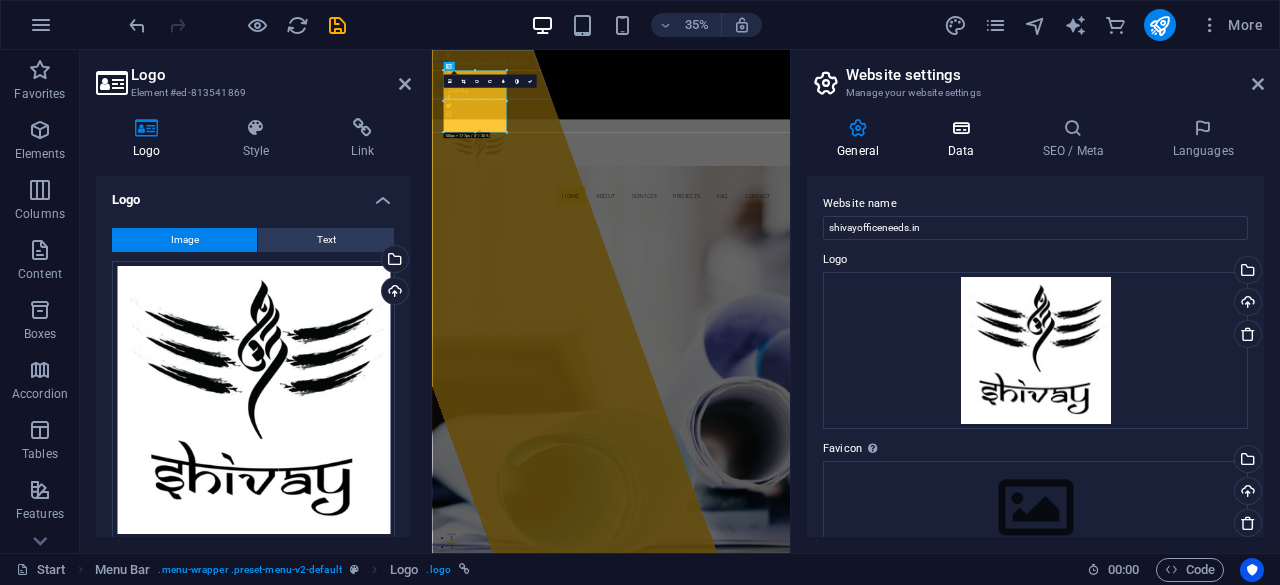 click at bounding box center [960, 128] 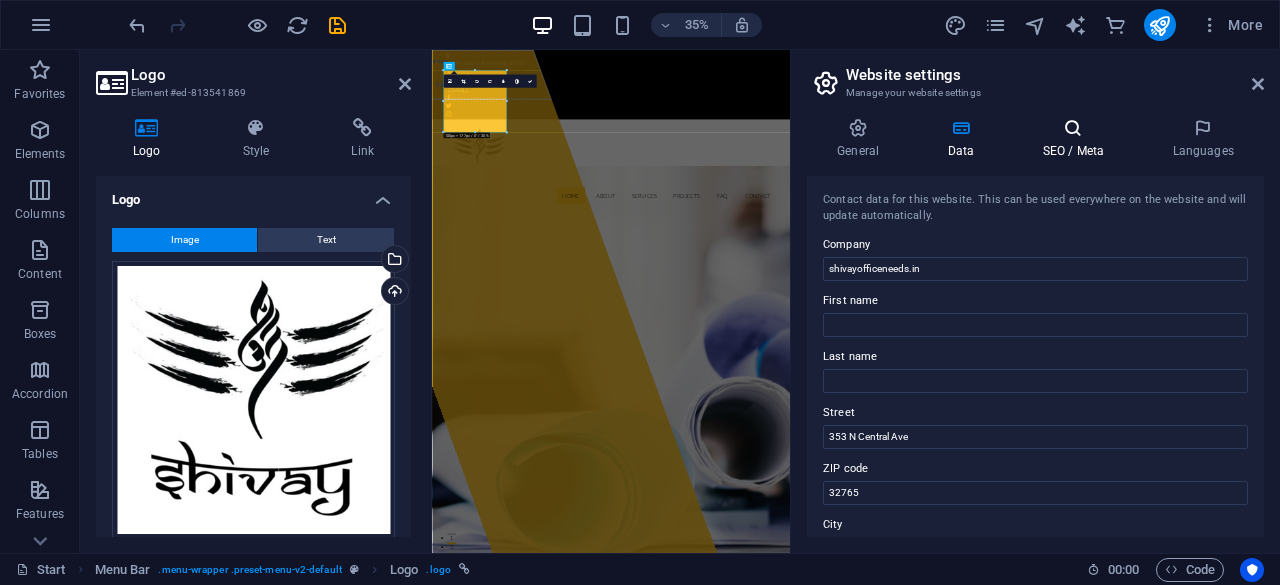 click at bounding box center (1073, 128) 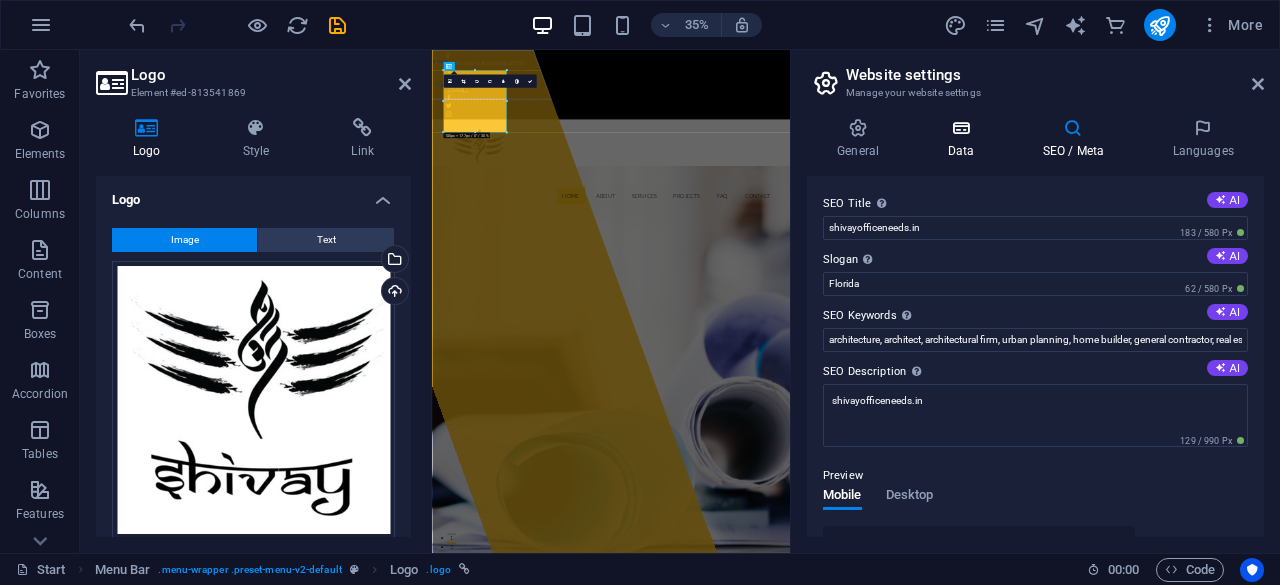 click at bounding box center [960, 128] 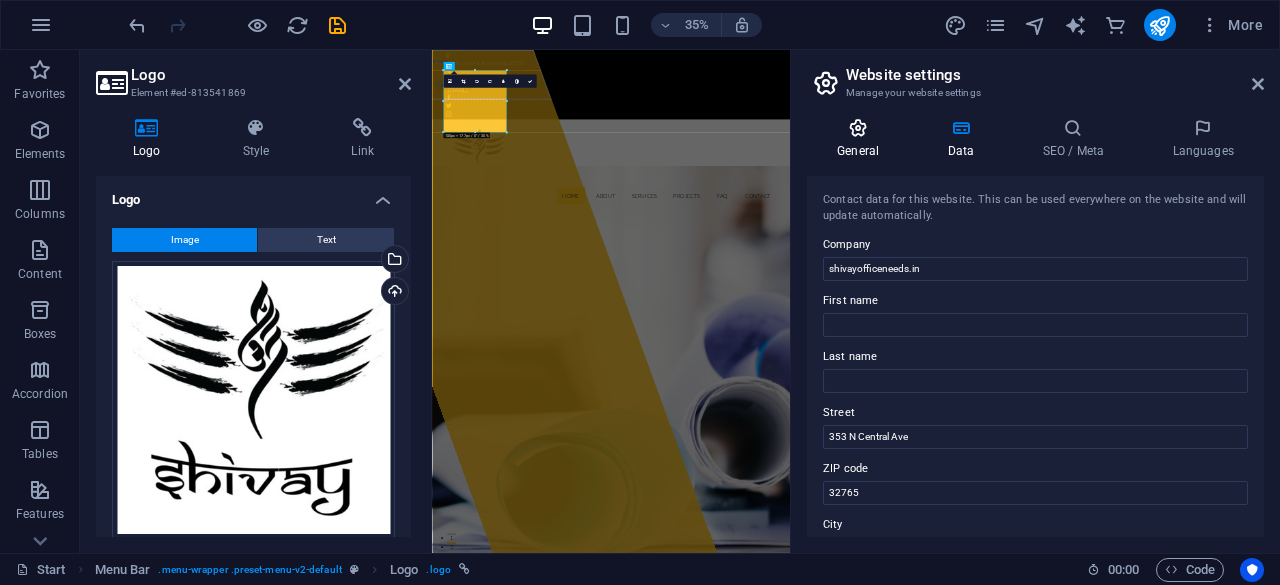 click at bounding box center [858, 128] 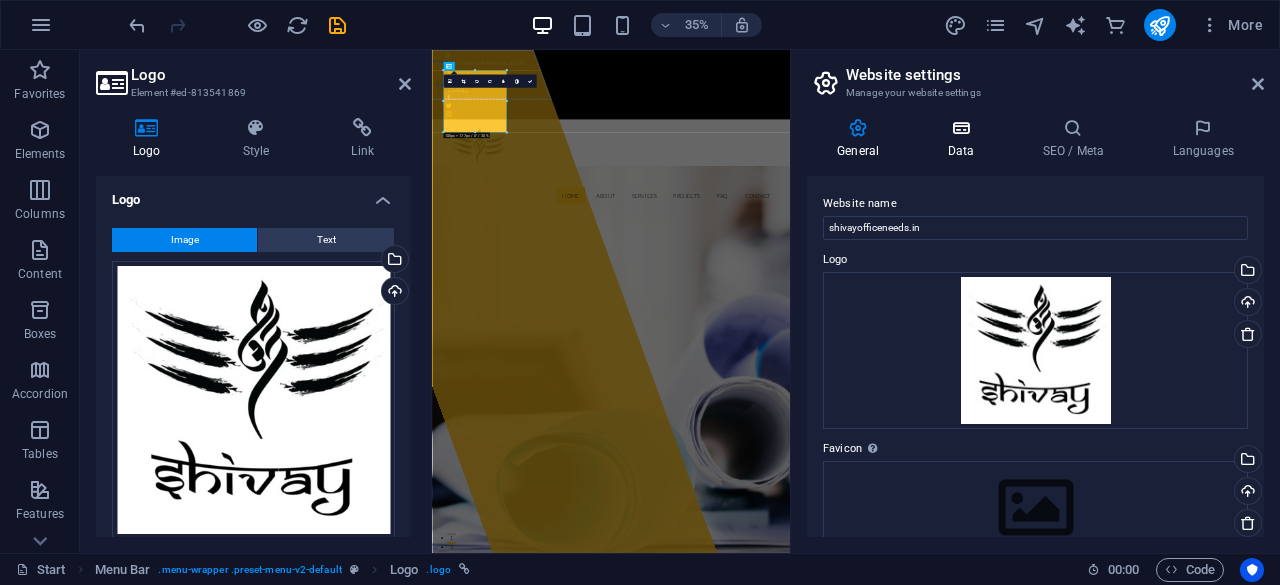 click at bounding box center (960, 128) 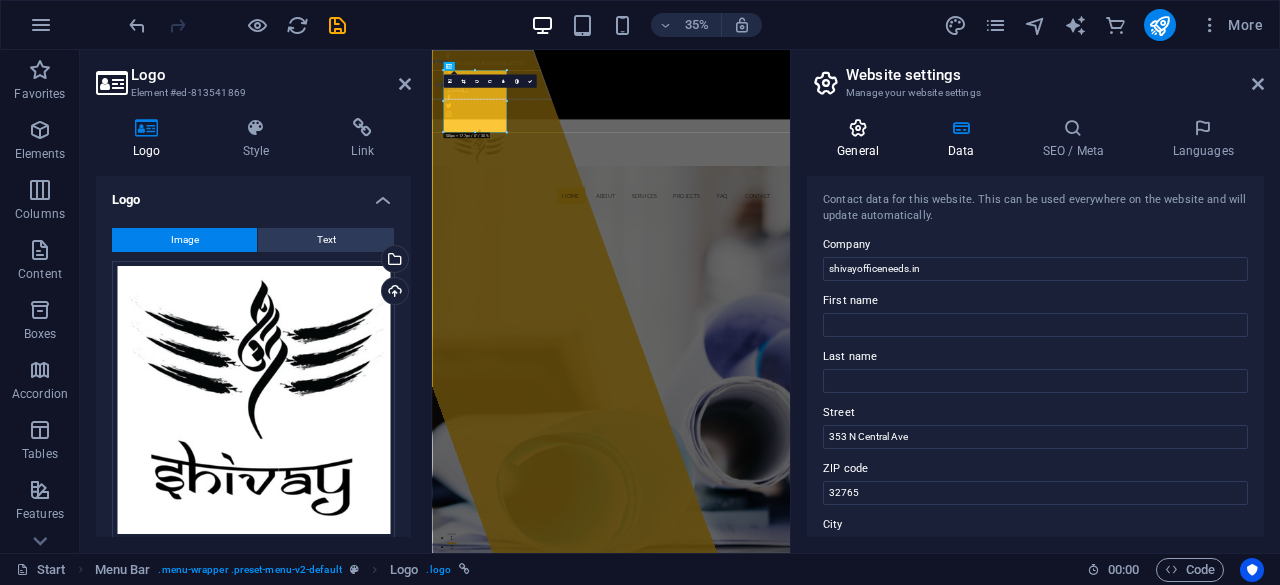 click at bounding box center [858, 128] 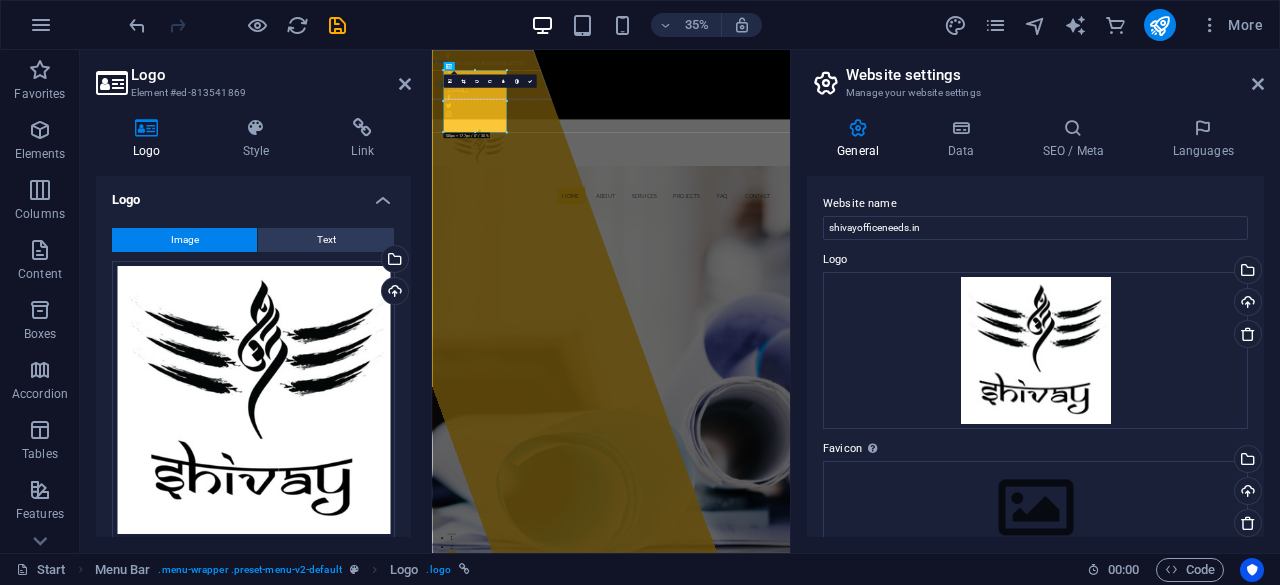 click on "Website settings" at bounding box center [1055, 75] 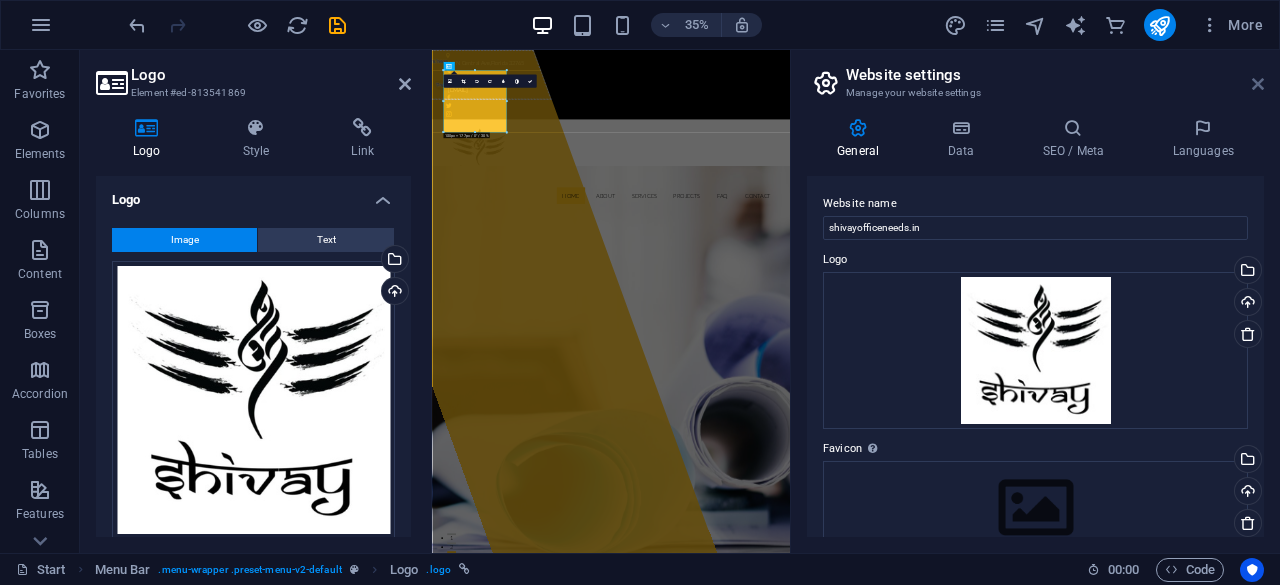 click at bounding box center [1258, 84] 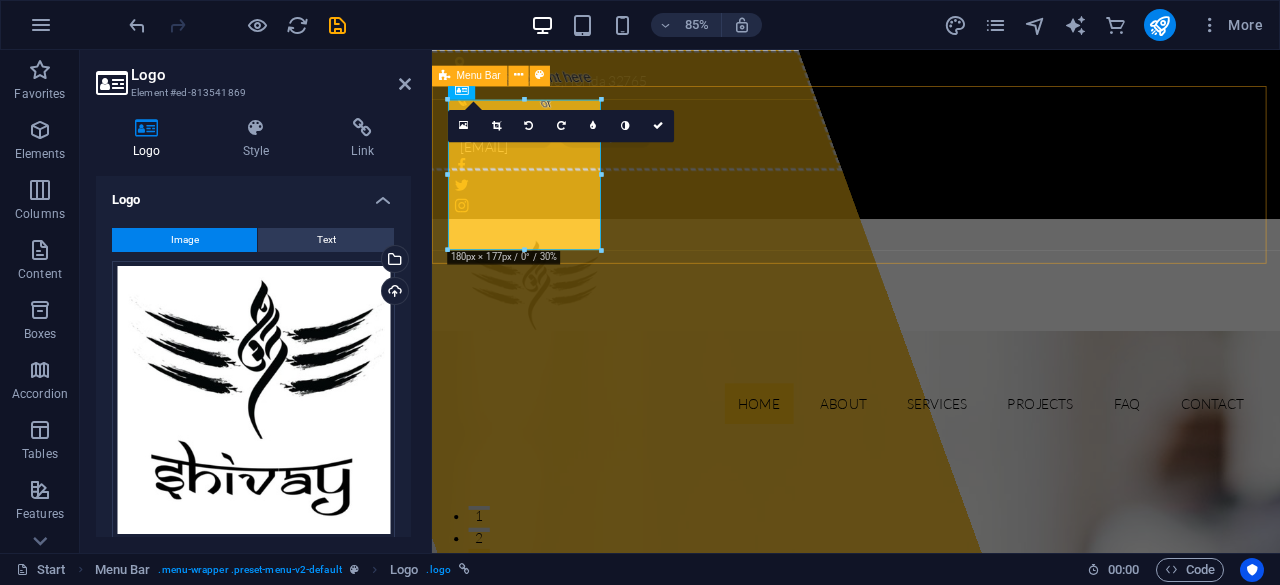 click on "Home About Services Projects FAQ Contact" at bounding box center (931, 377) 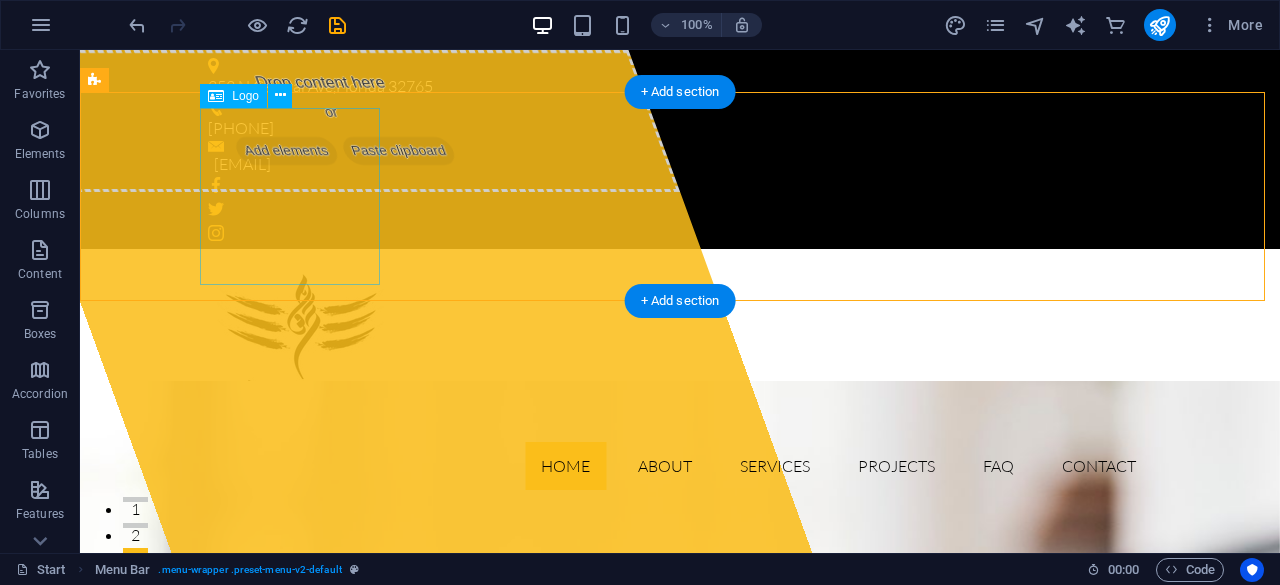 click at bounding box center [680, 353] 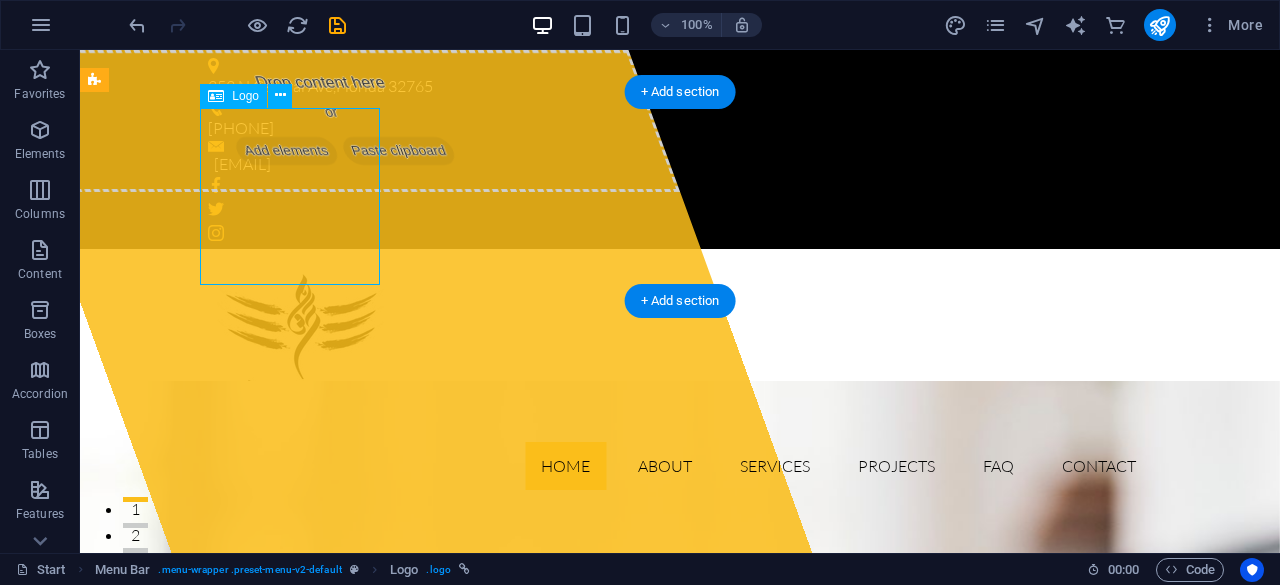 drag, startPoint x: 304, startPoint y: 187, endPoint x: 370, endPoint y: 187, distance: 66 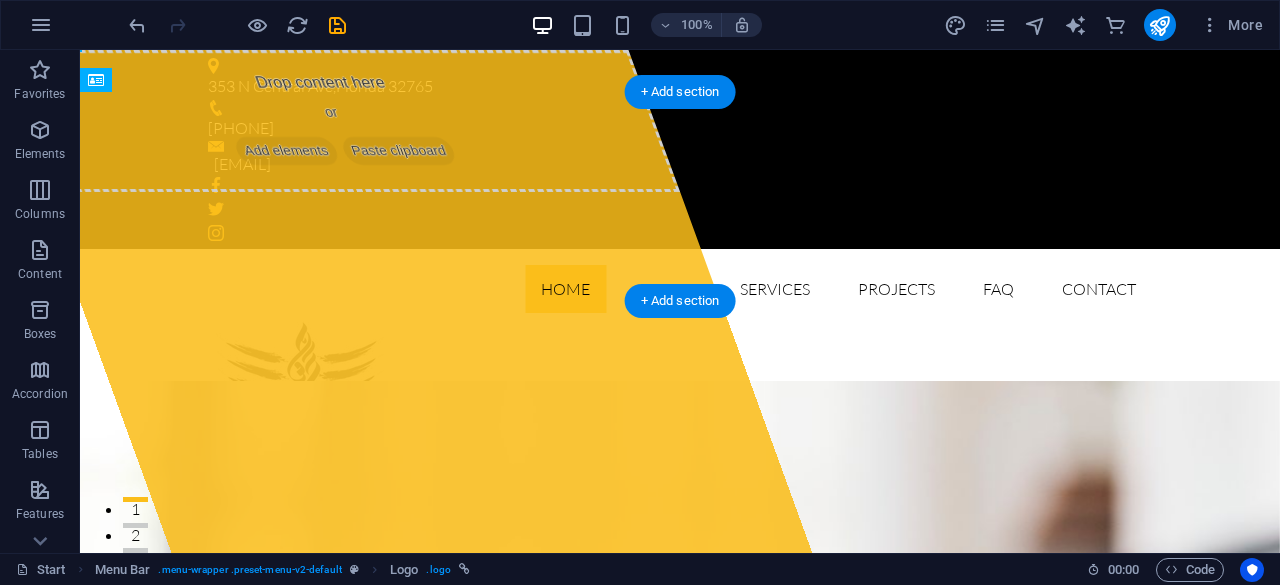 drag, startPoint x: 372, startPoint y: 187, endPoint x: 411, endPoint y: 189, distance: 39.051247 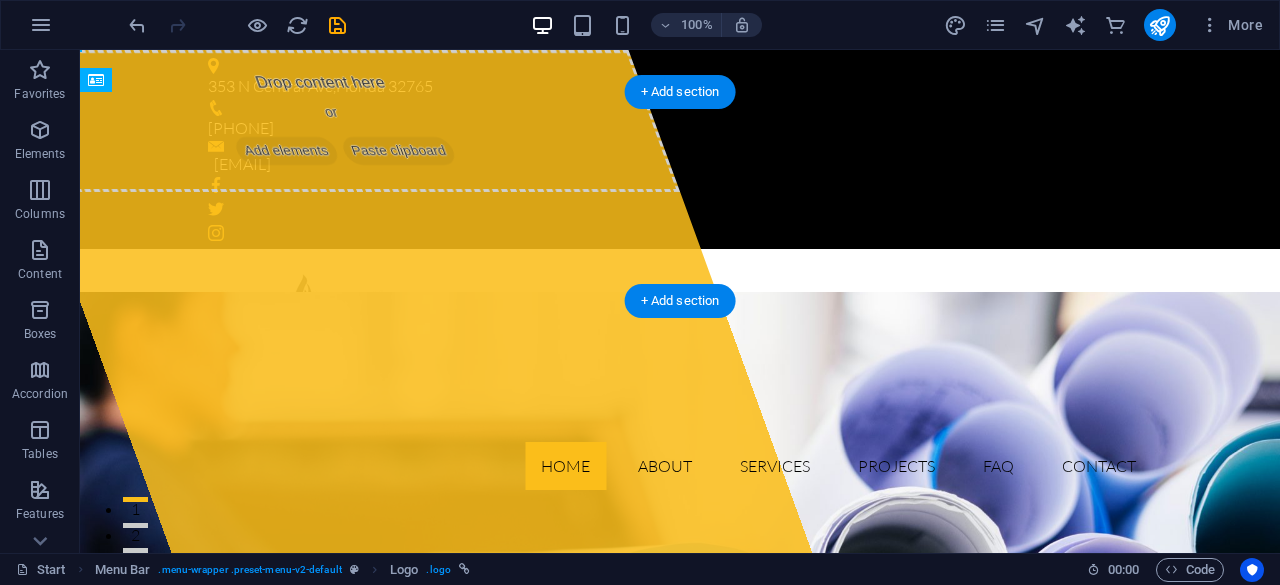 drag, startPoint x: 1055, startPoint y: 211, endPoint x: 437, endPoint y: 212, distance: 618.0008 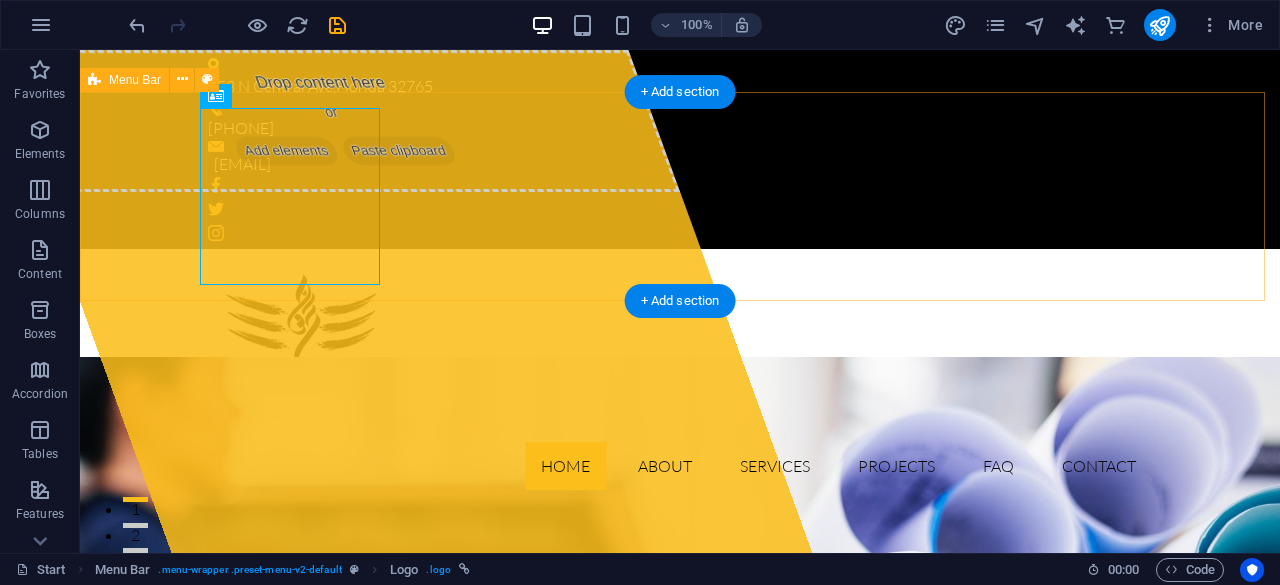 click on "Home About Services Projects FAQ Contact" at bounding box center (680, 377) 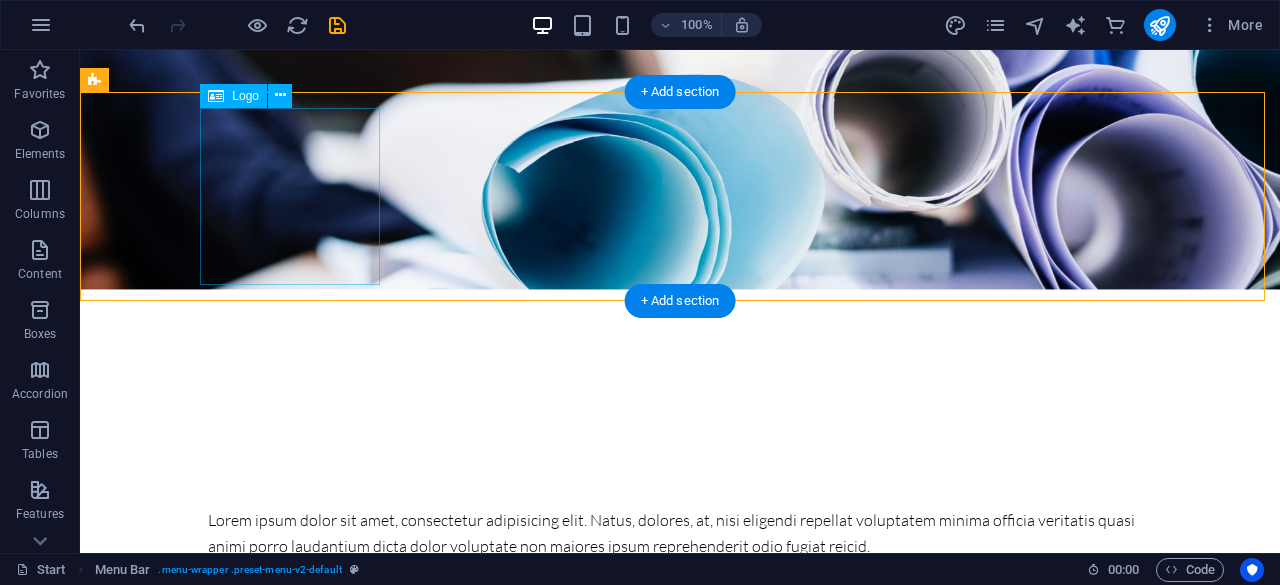 scroll, scrollTop: 0, scrollLeft: 0, axis: both 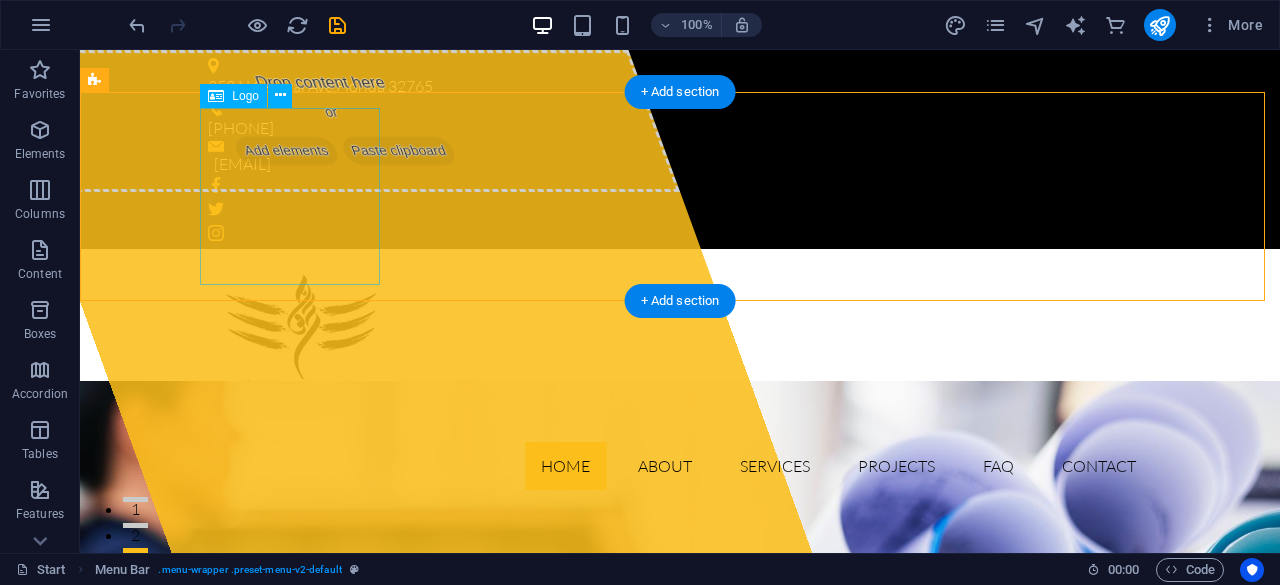 click at bounding box center [680, 353] 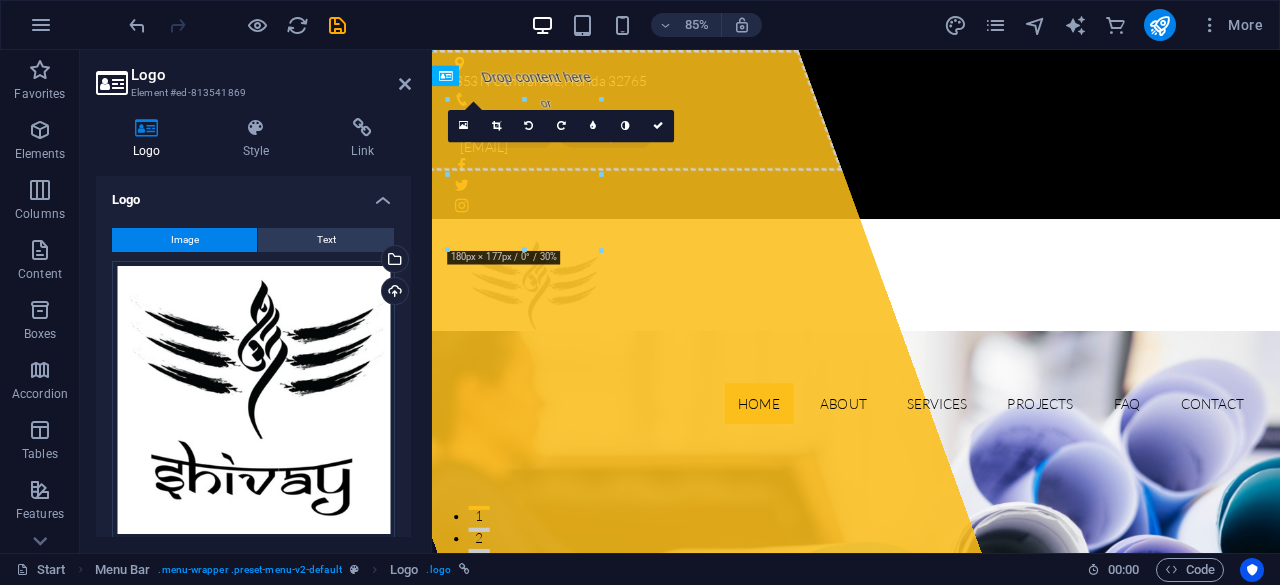drag, startPoint x: 581, startPoint y: 198, endPoint x: 604, endPoint y: 209, distance: 25.495098 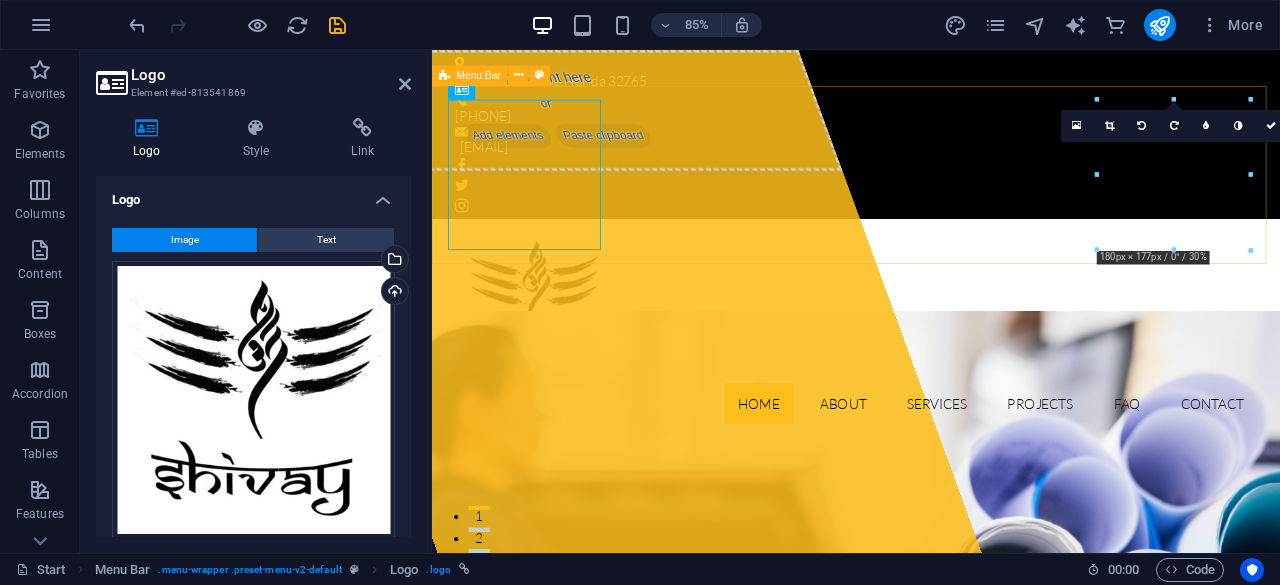 click on "Home About Services Projects FAQ Contact" at bounding box center [931, 377] 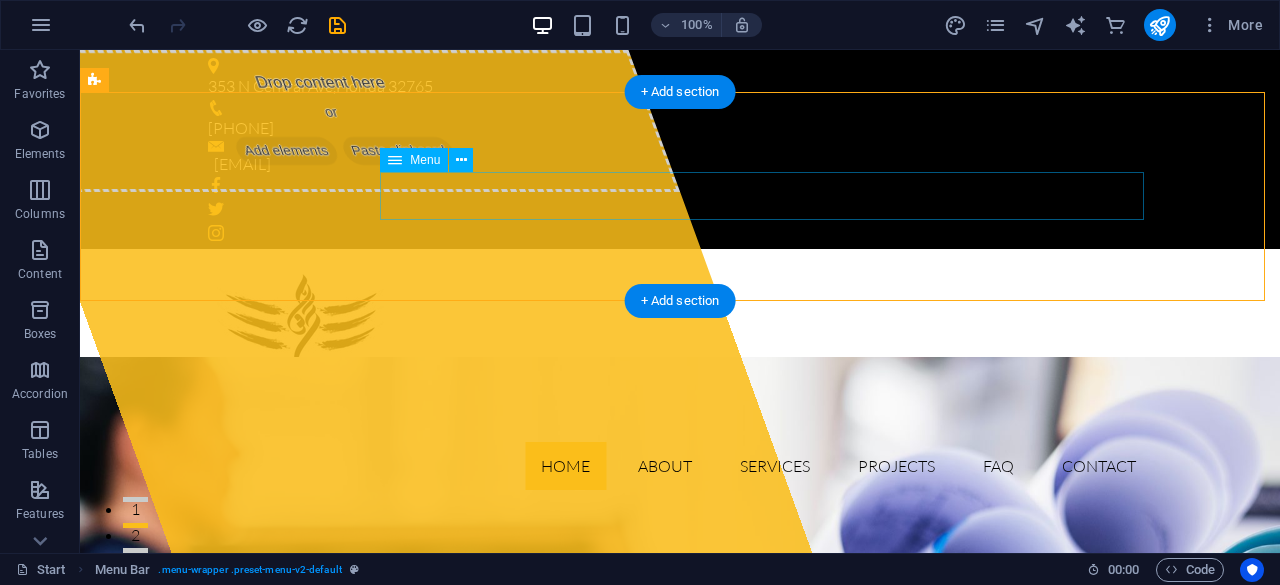 click on "Home About Services Projects FAQ Contact" at bounding box center [680, 466] 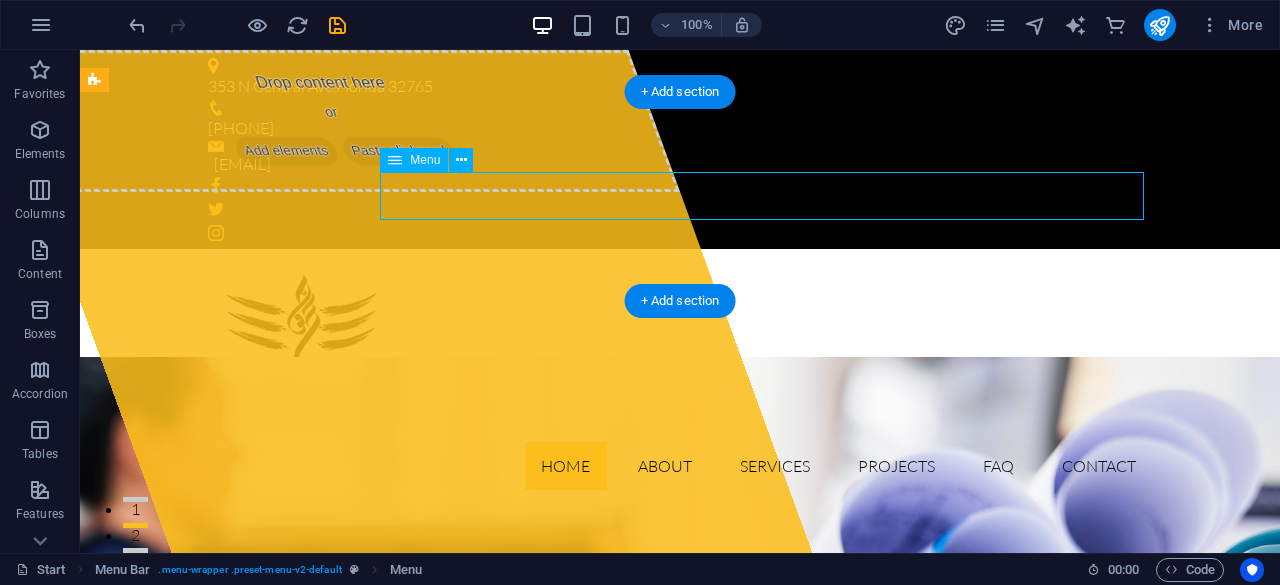 click on "Home About Services Projects FAQ Contact" at bounding box center [680, 466] 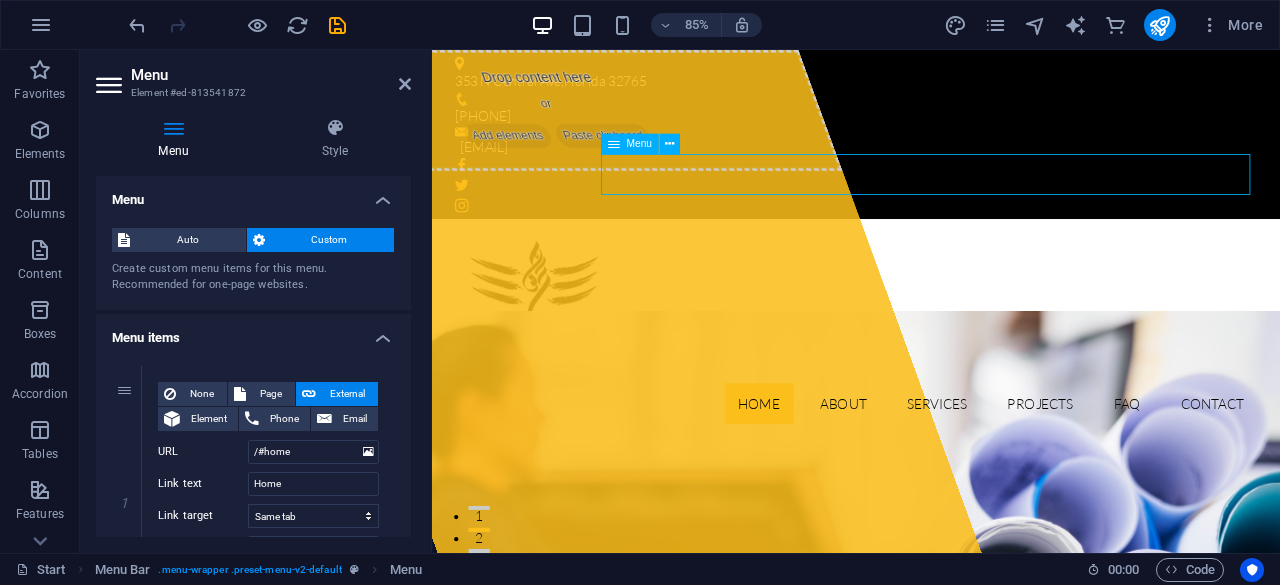 drag, startPoint x: 784, startPoint y: 189, endPoint x: 694, endPoint y: 198, distance: 90.44888 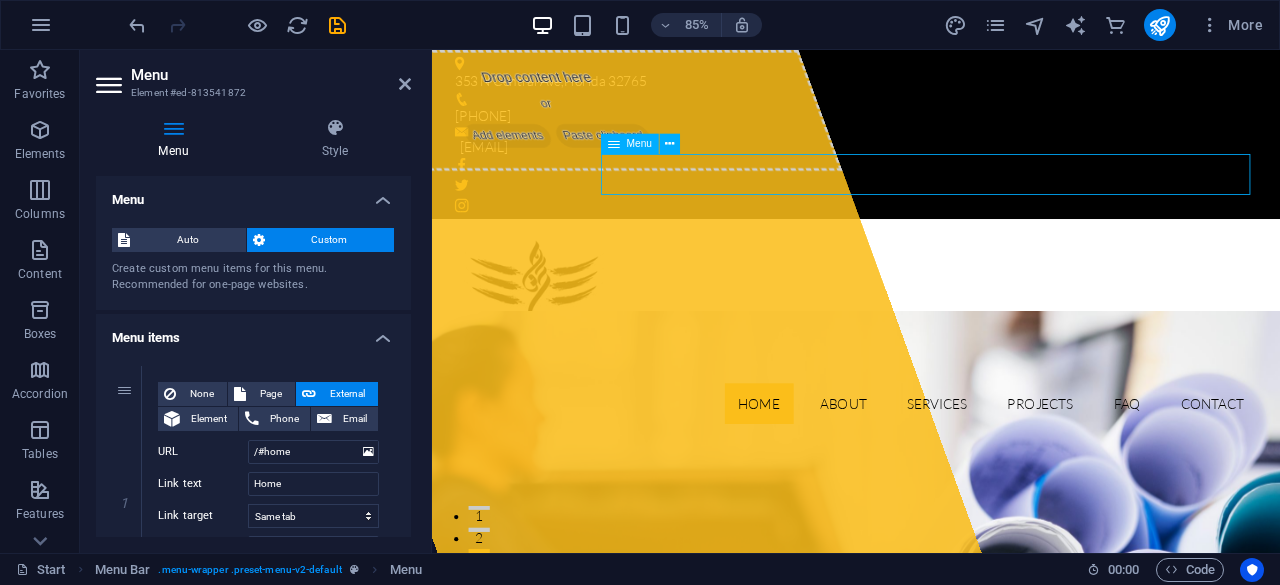 drag, startPoint x: 631, startPoint y: 194, endPoint x: 694, endPoint y: 194, distance: 63 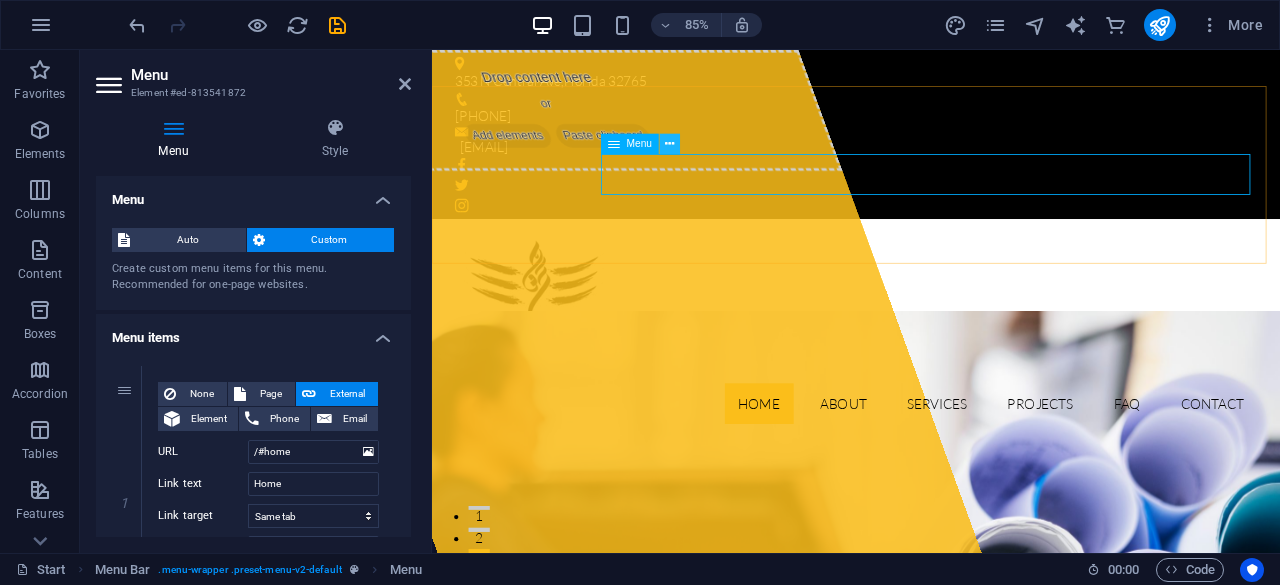 click at bounding box center (669, 144) 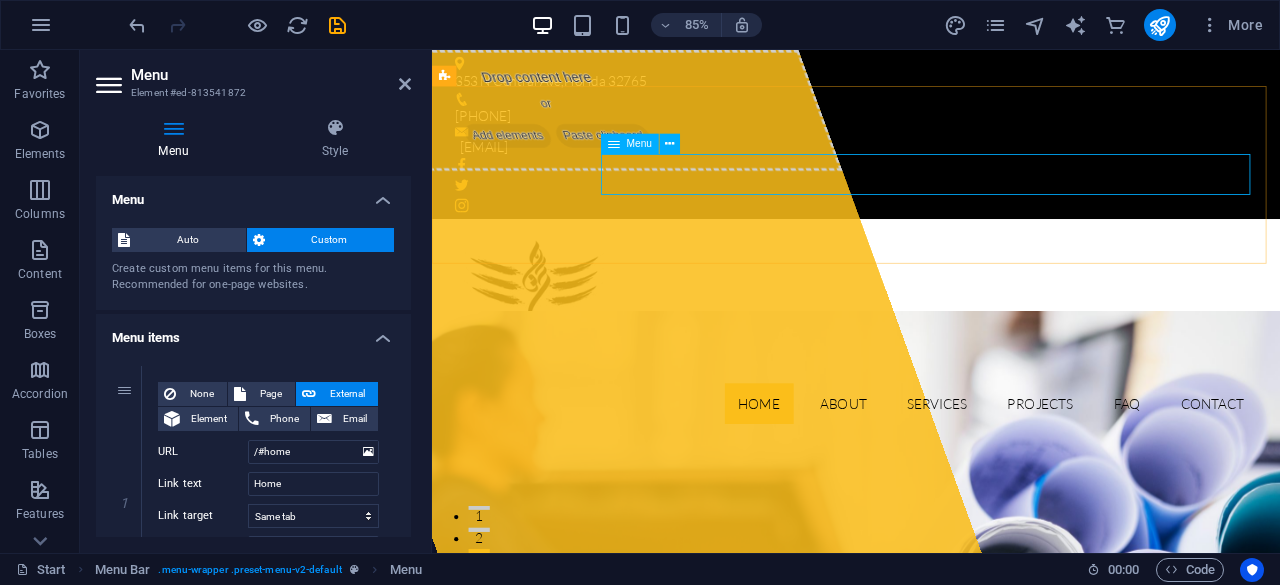 click on "Home About Services Projects FAQ Contact" at bounding box center (931, 466) 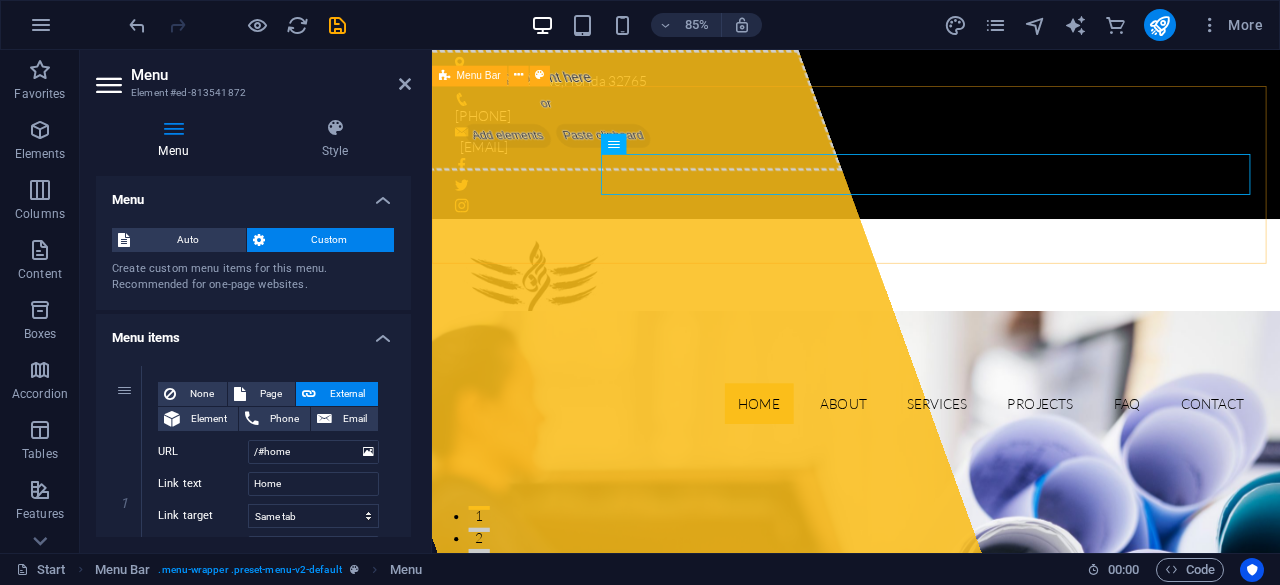 click on "Home About Services Projects FAQ Contact" at bounding box center [931, 377] 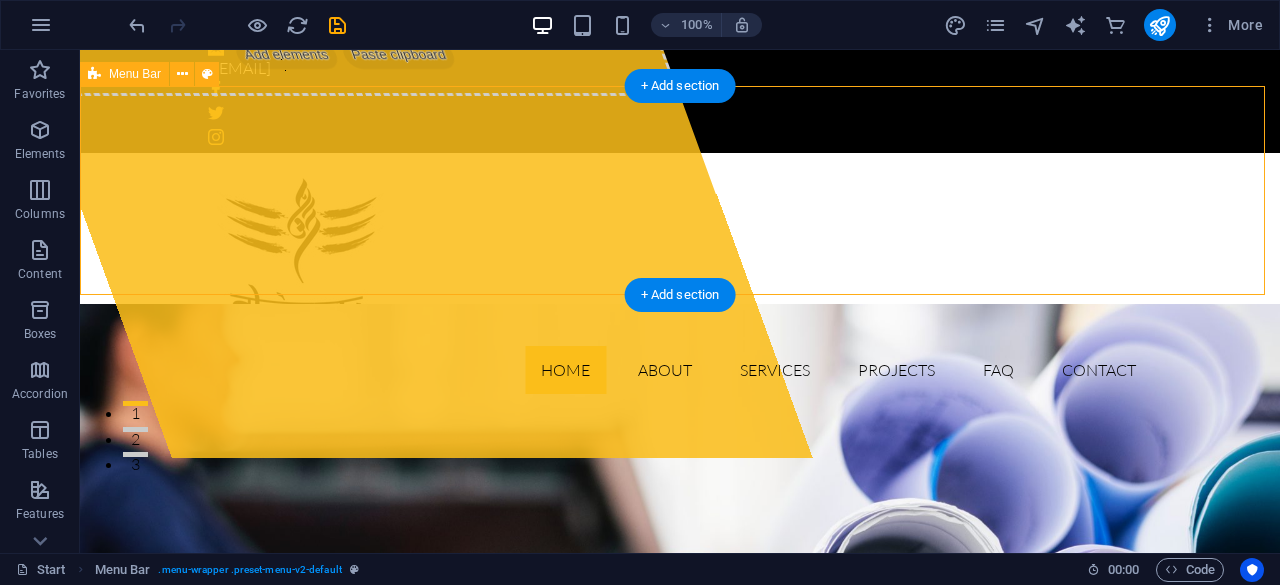 scroll, scrollTop: 0, scrollLeft: 0, axis: both 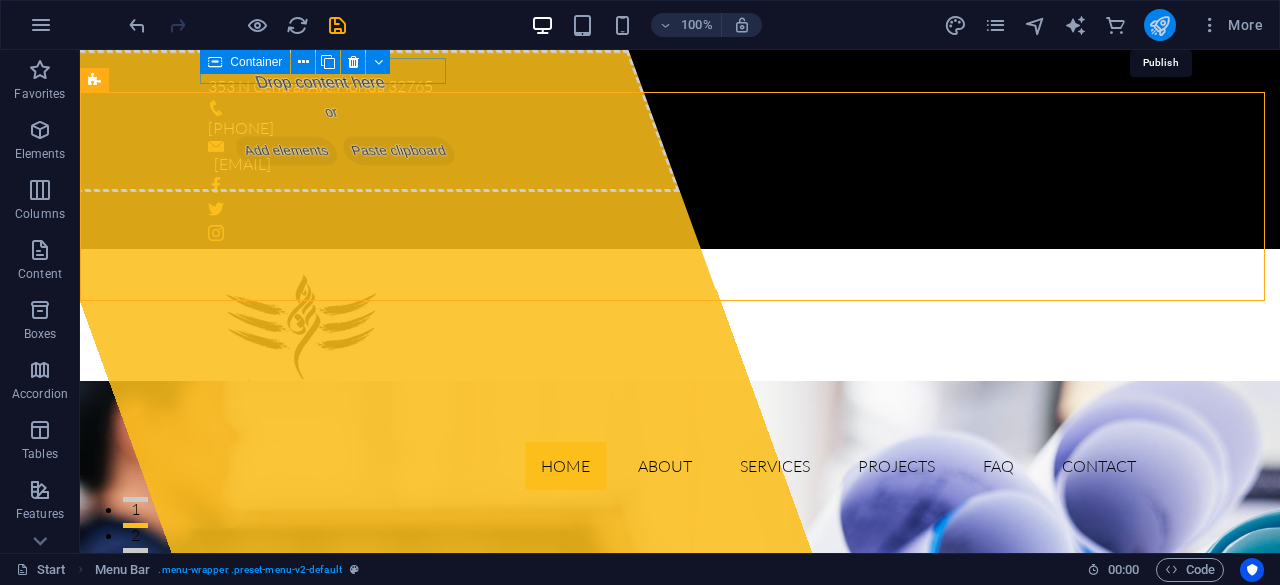 click at bounding box center [1159, 25] 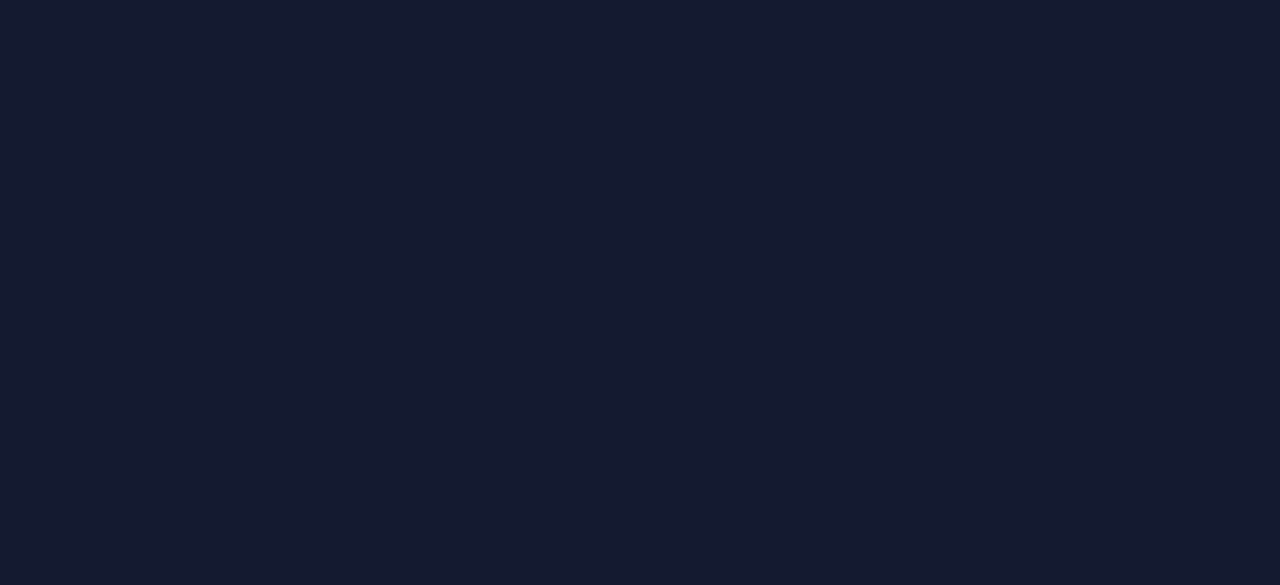 scroll, scrollTop: 0, scrollLeft: 0, axis: both 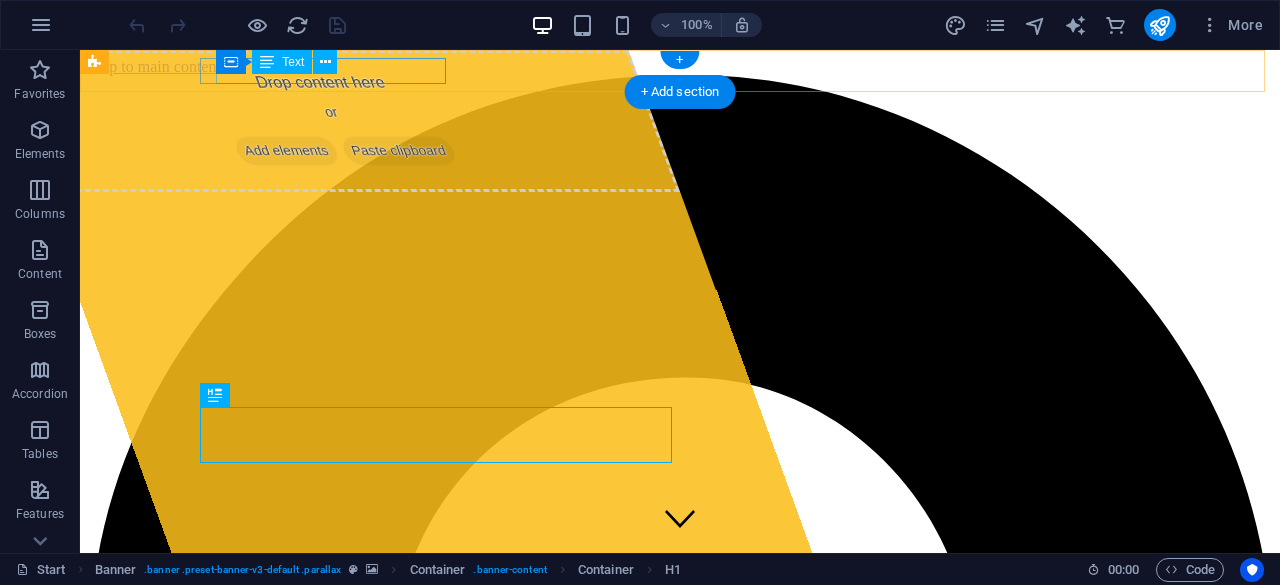 click on "353 N Central Ave ,  Florida   32765" at bounding box center [680, 1846] 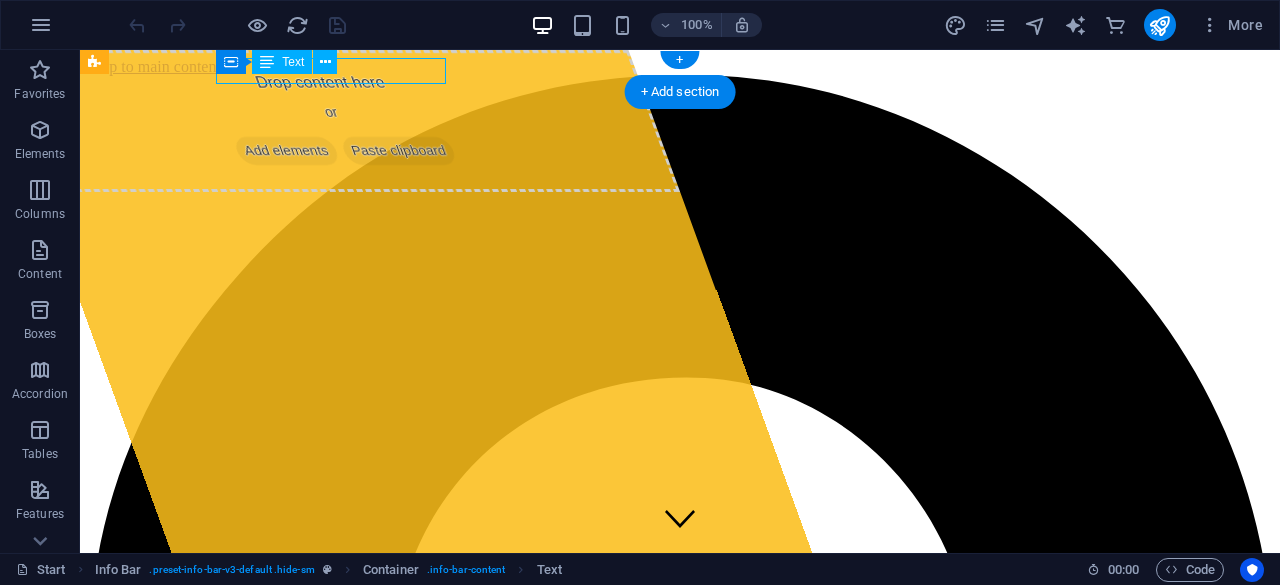 click on "353 N Central Ave ,  Florida   32765" at bounding box center [680, 1846] 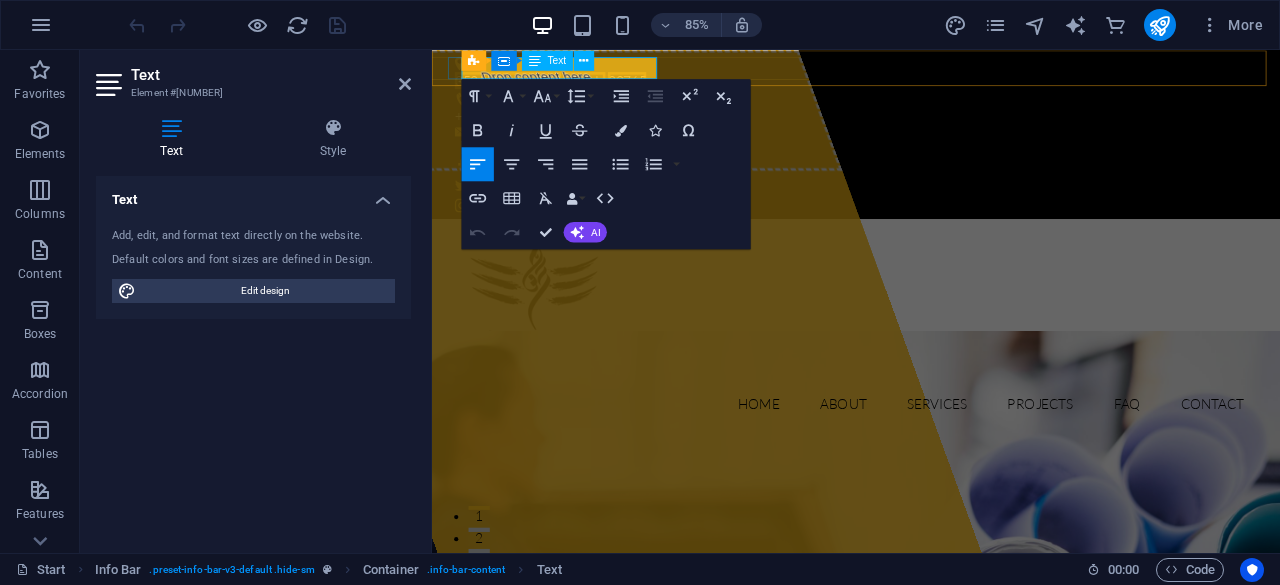 click on "32765" at bounding box center [661, 86] 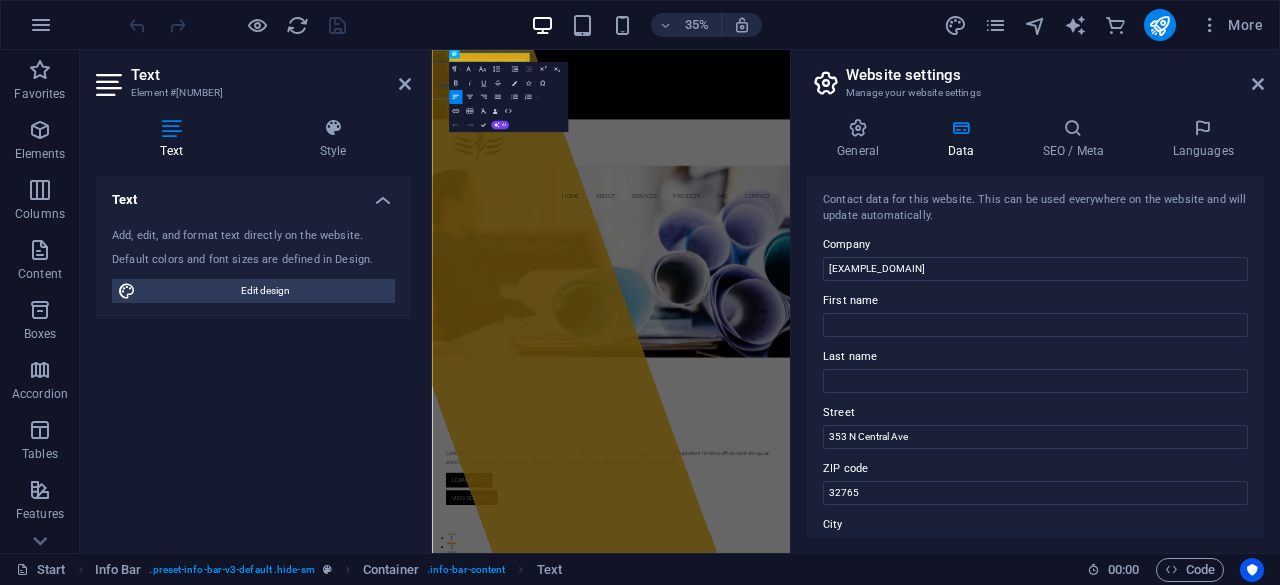 click at bounding box center [171, 128] 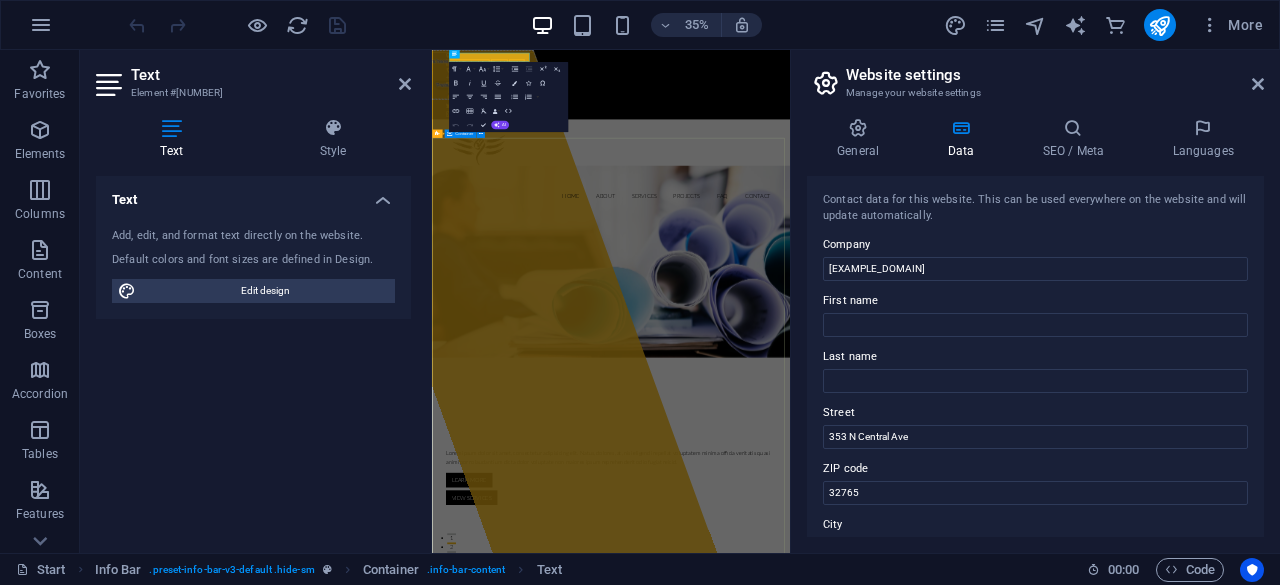click on "Drop content here or  Add elements  Paste clipboard shivayofficeneeds.in Lorem ipsum dolor sit amet, consectetur adipisicing elit. Natus, dolores, at, nisi eligendi repellat voluptatem minima officia veritatis quasi animi porro laudantium dicta dolor voluptate non maiores ipsum reprehenderit odio fugiat reicid. Learn more View Services" at bounding box center [943, 1241] 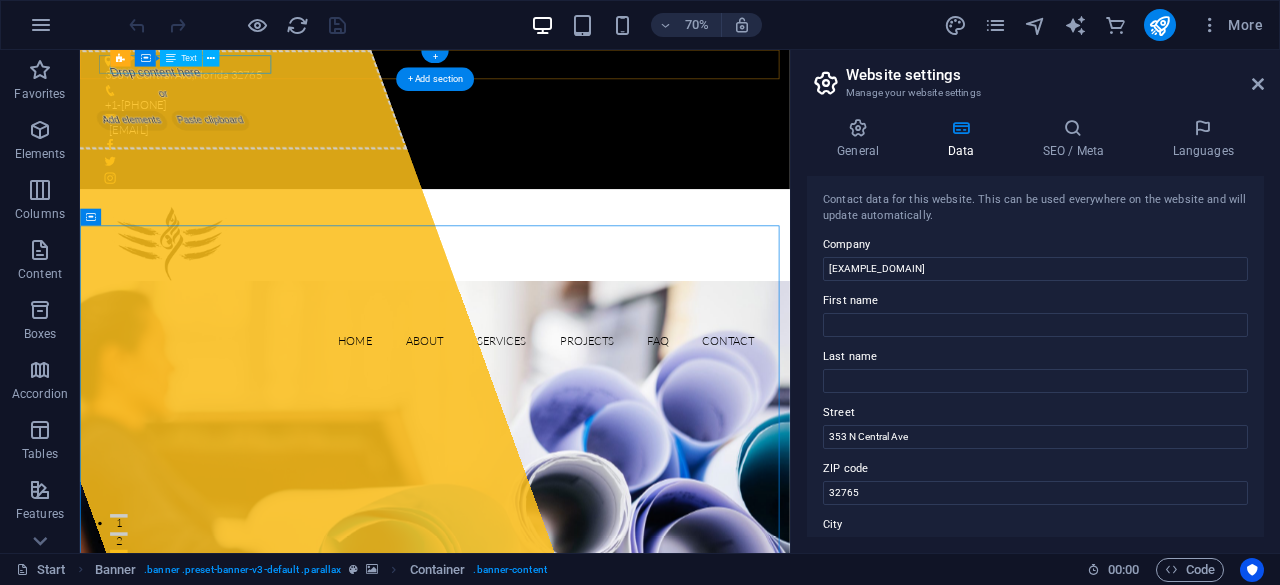 click on "353 N Central Ave ,  Florida   32765" at bounding box center [579, 87] 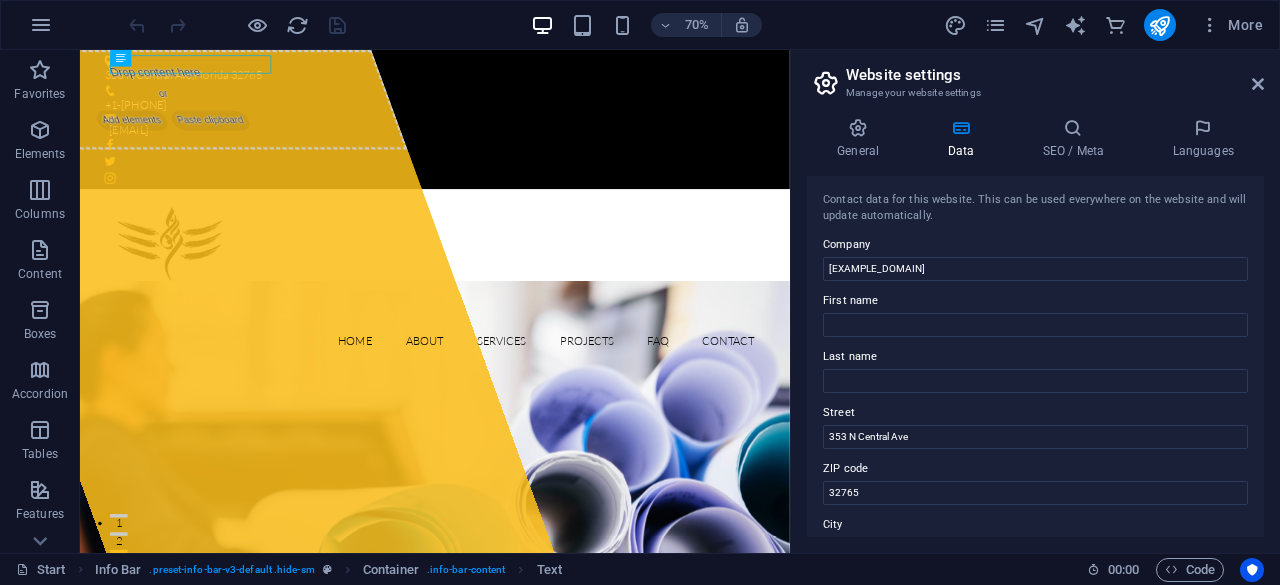 scroll, scrollTop: 0, scrollLeft: 0, axis: both 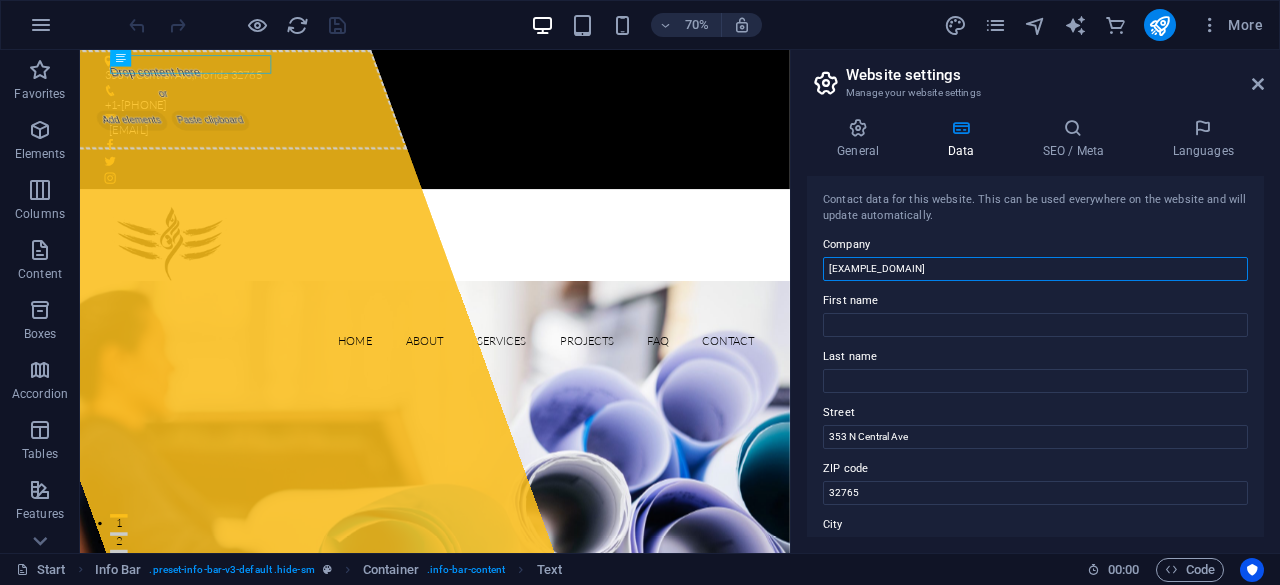 click on "shivayofficeneeds.in" at bounding box center (1035, 269) 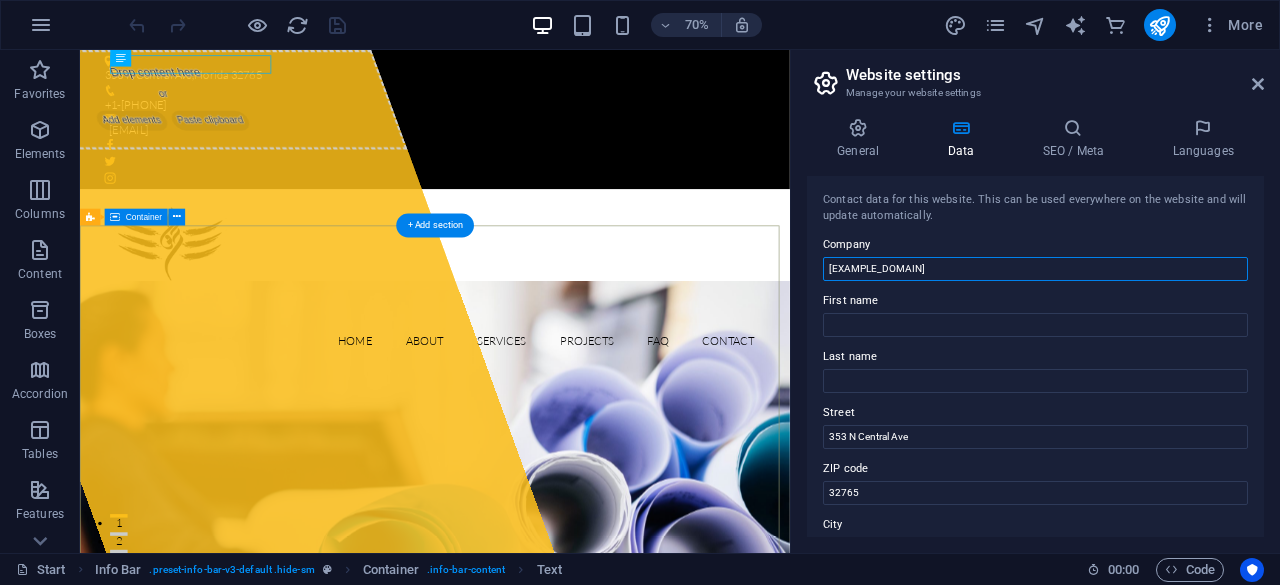 drag, startPoint x: 1032, startPoint y: 314, endPoint x: 1018, endPoint y: 351, distance: 39.56008 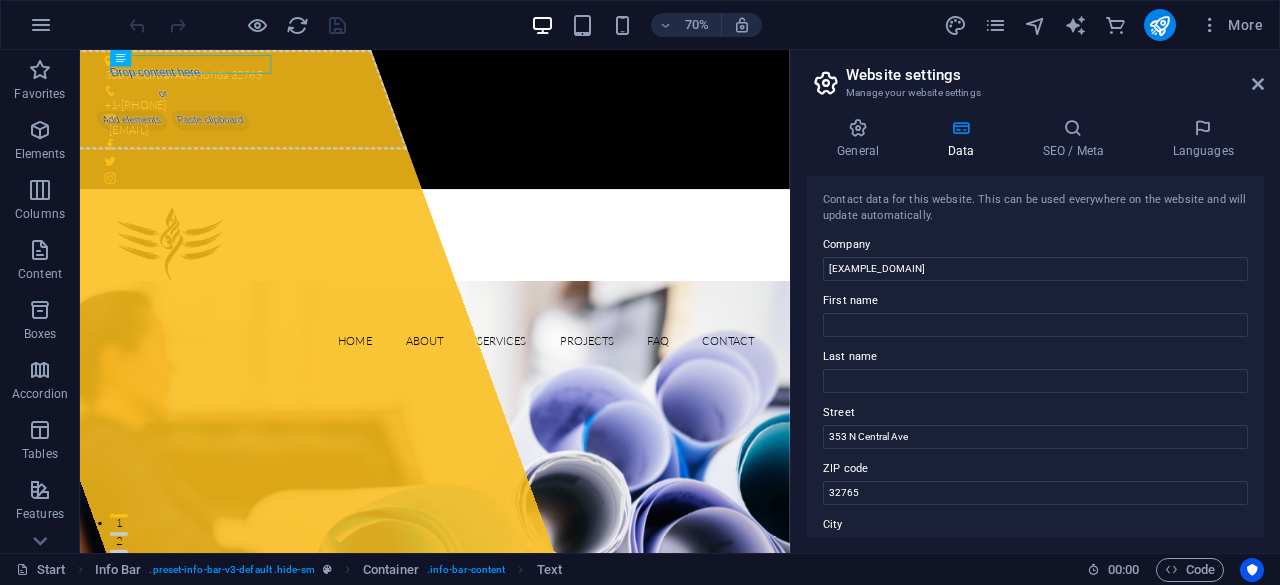 click on "Company" at bounding box center (1035, 245) 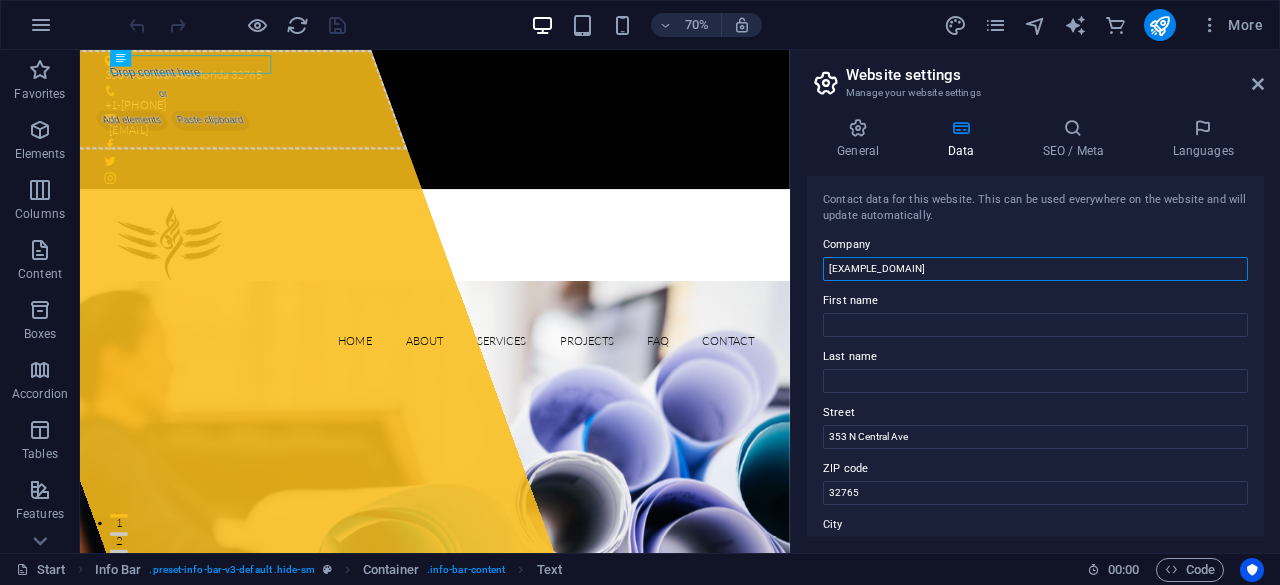 click on "shivayofficeneeds.in" at bounding box center [1035, 269] 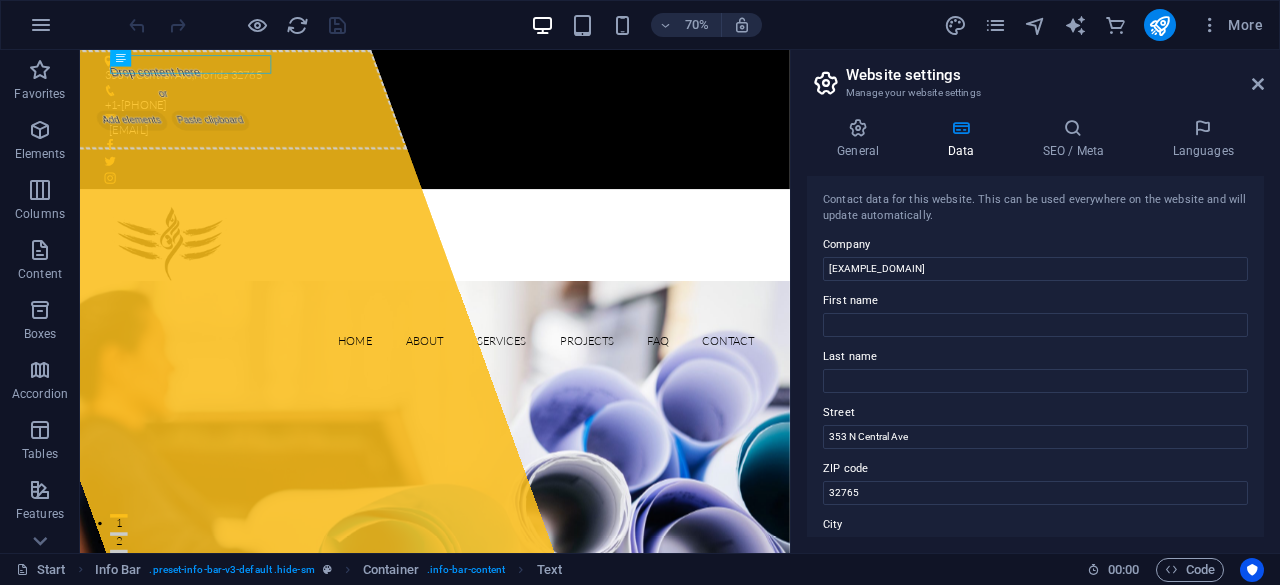 click on "Company" at bounding box center (1035, 245) 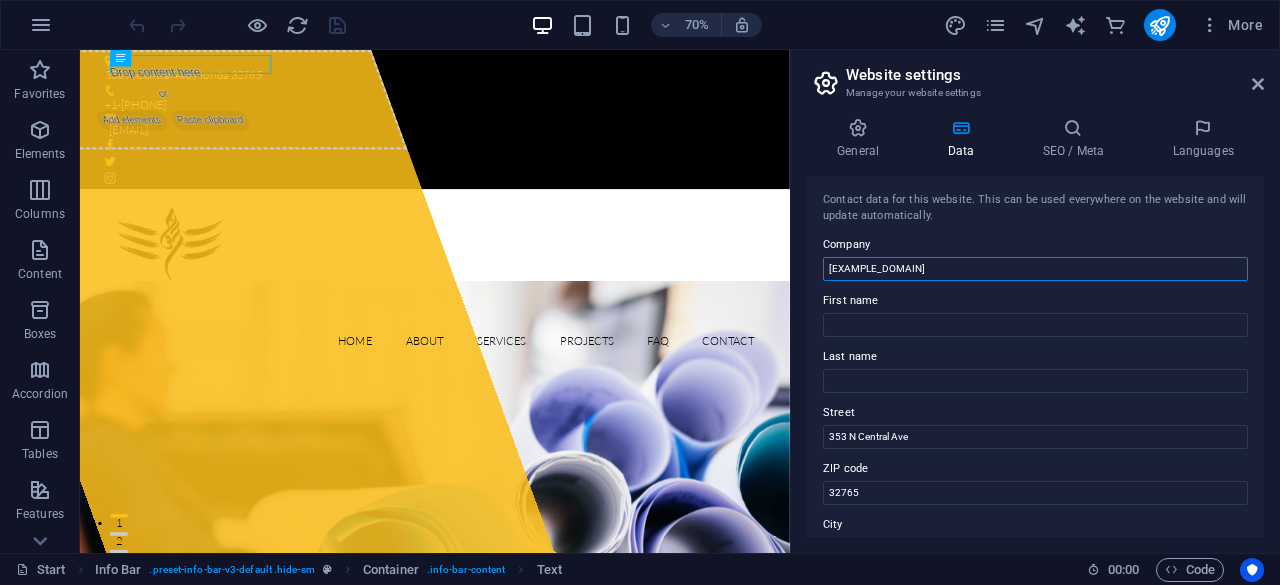 click on "shivayofficeneeds.in" at bounding box center (1035, 269) 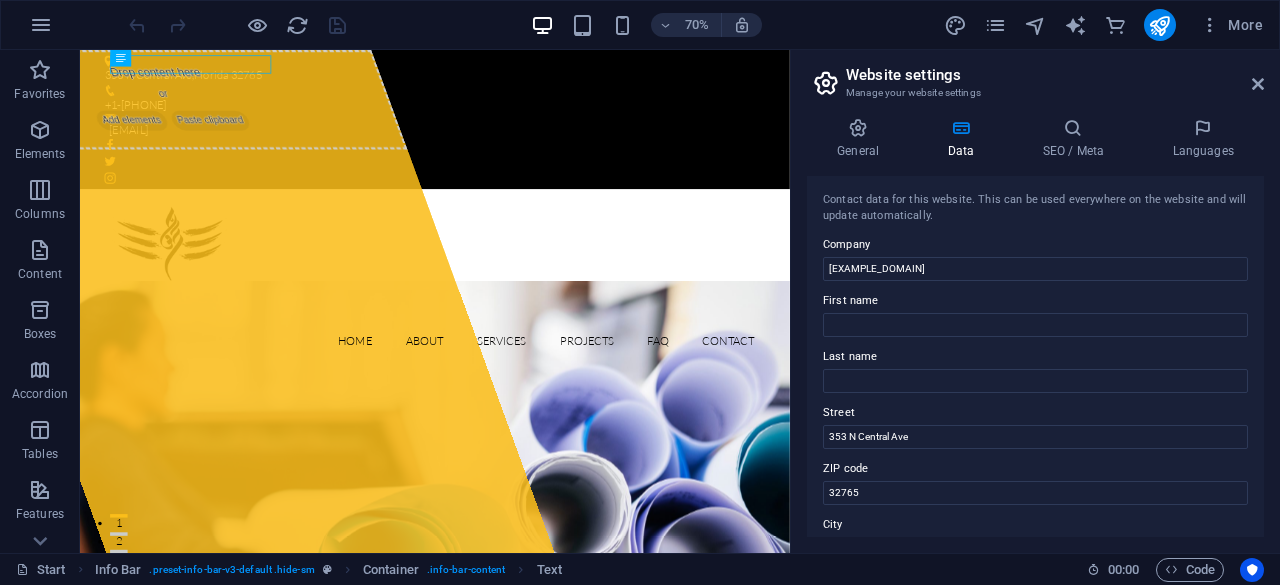 drag, startPoint x: 1037, startPoint y: 253, endPoint x: 981, endPoint y: 254, distance: 56.008926 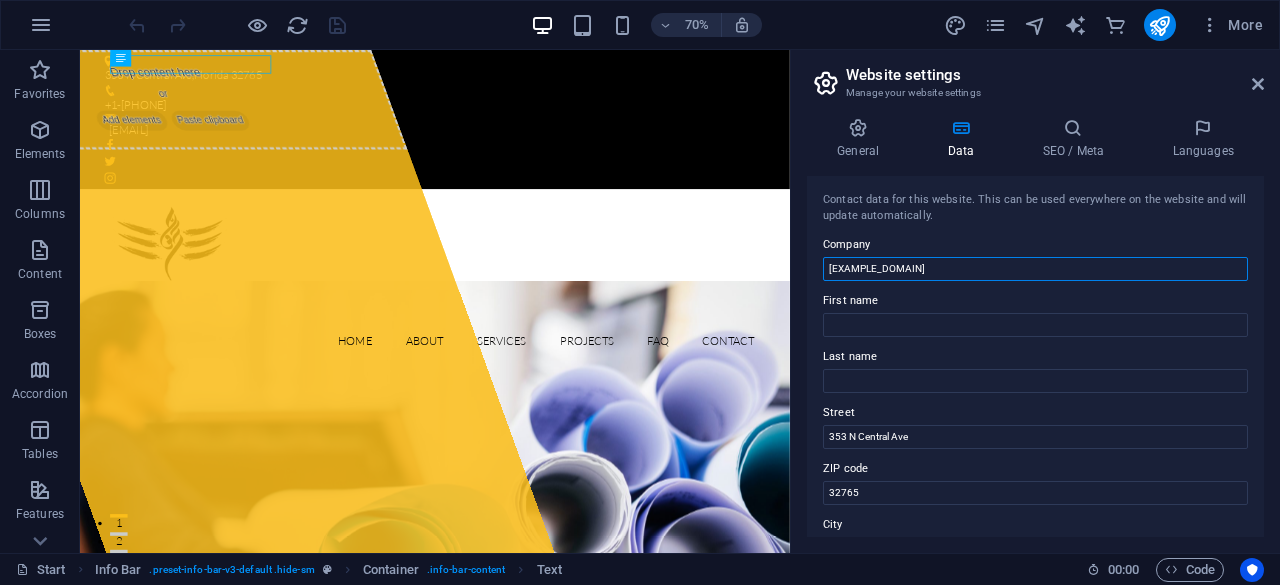 click on "shivayofficeneeds.in" at bounding box center [1035, 269] 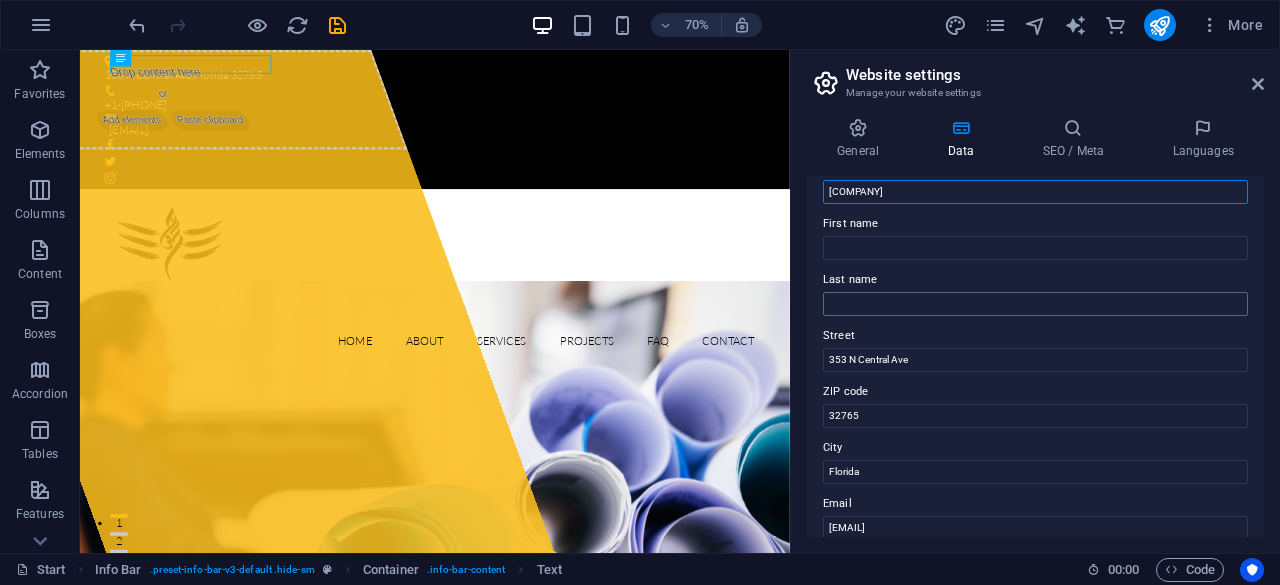 scroll, scrollTop: 100, scrollLeft: 0, axis: vertical 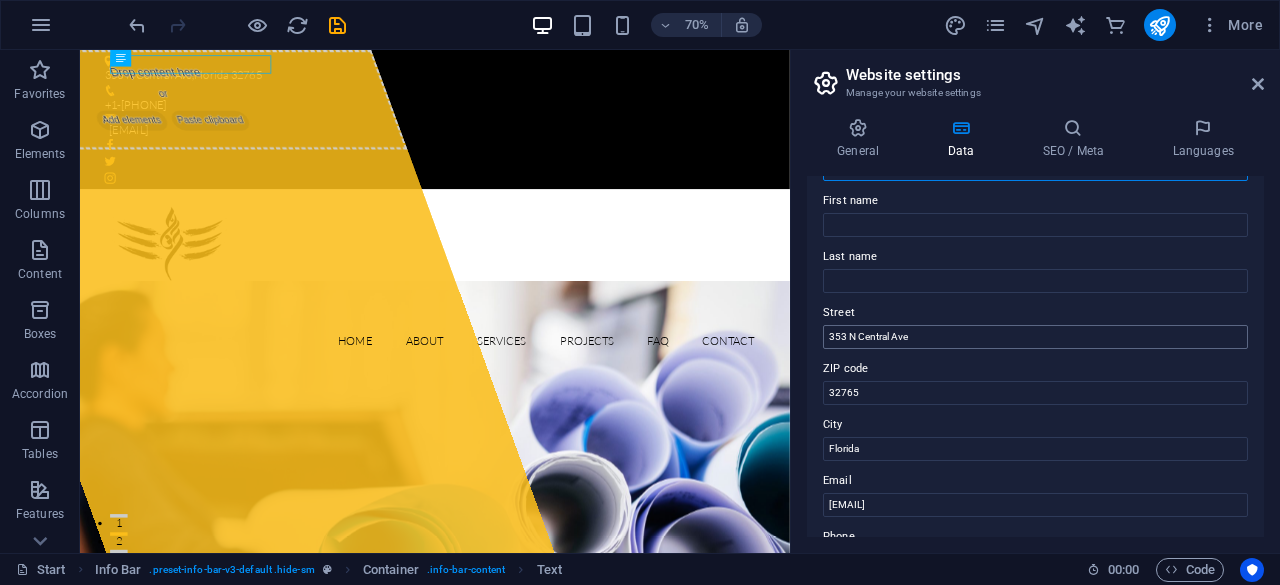 type on "Shivay Office Needs" 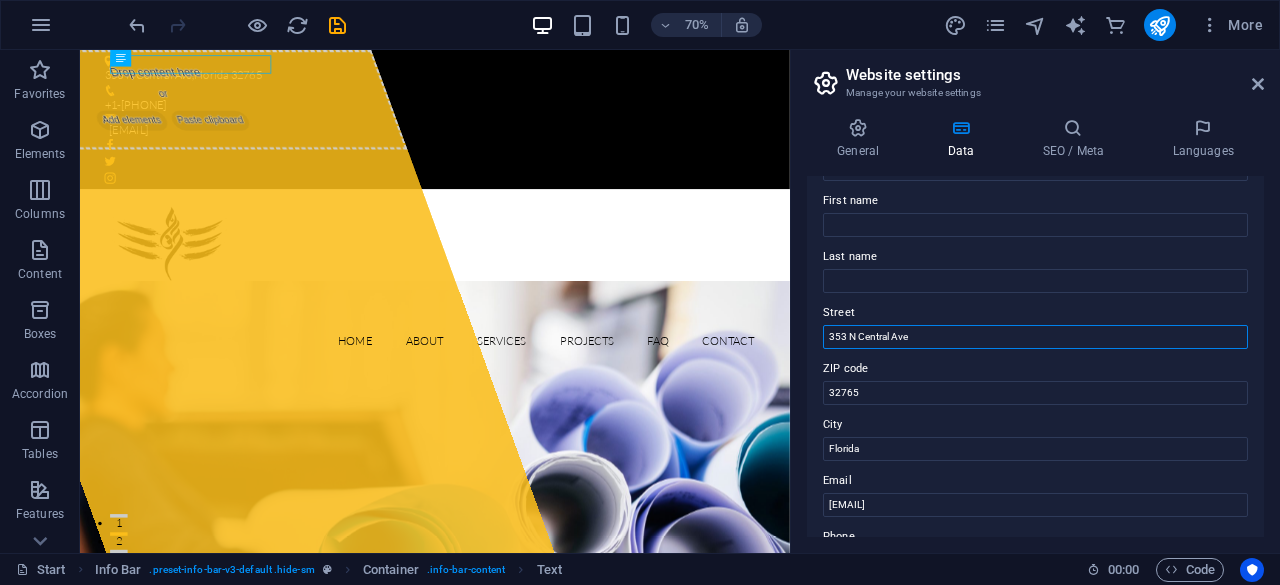 click on "353 N Central Ave" at bounding box center (1035, 337) 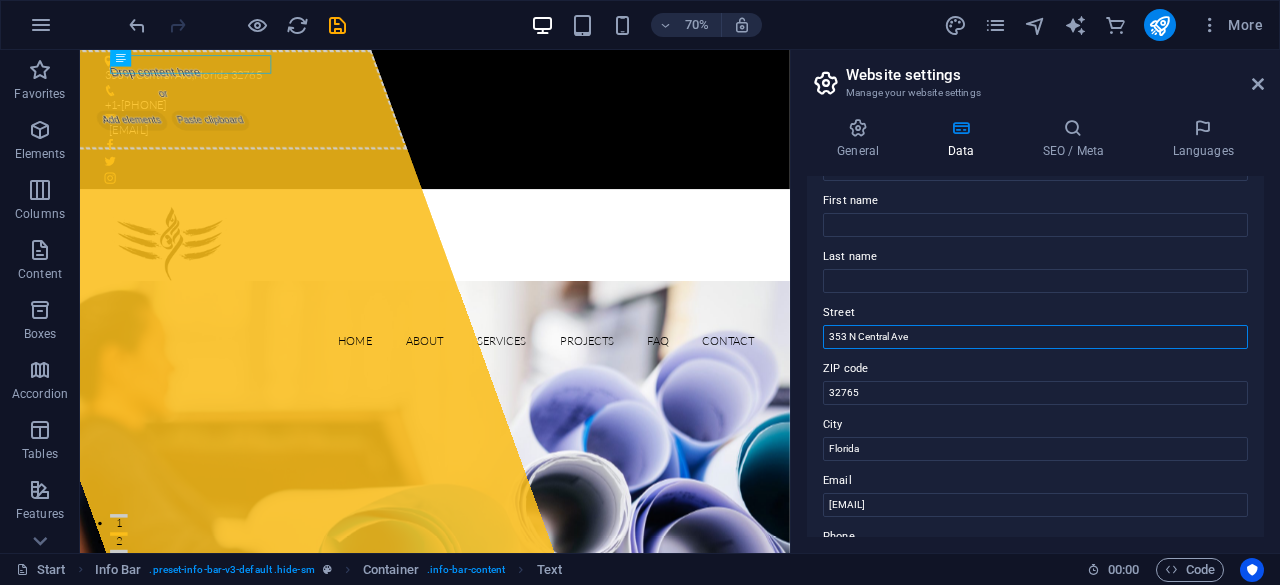 drag, startPoint x: 954, startPoint y: 338, endPoint x: 829, endPoint y: 335, distance: 125.035995 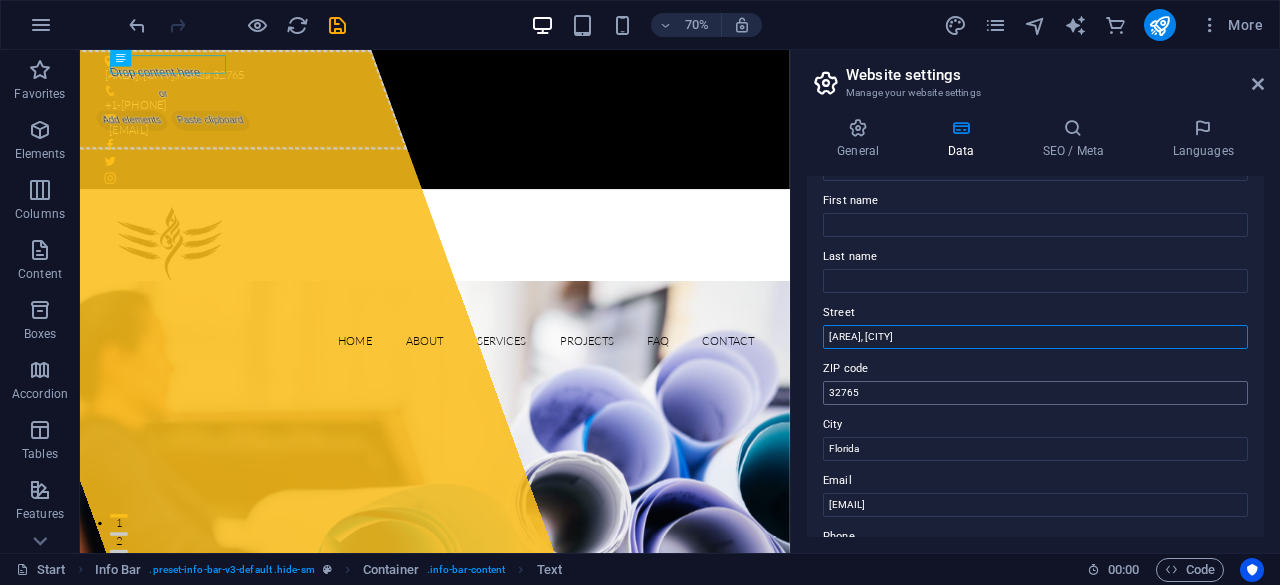 type on "[AREA], [CITY]" 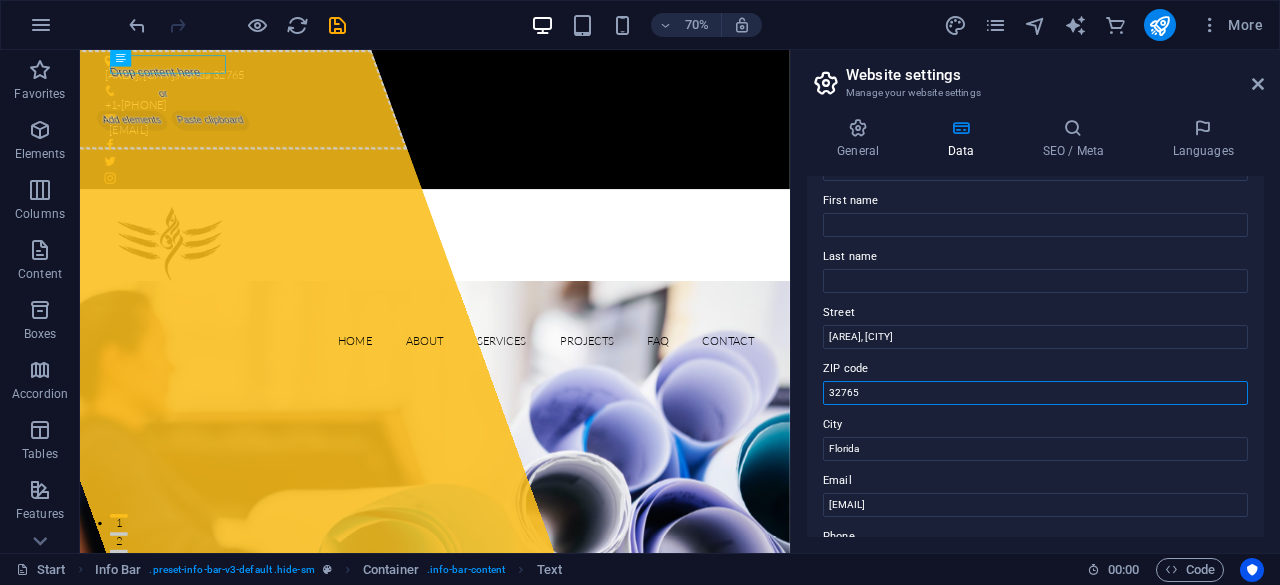 drag, startPoint x: 969, startPoint y: 444, endPoint x: 1070, endPoint y: 528, distance: 131.3659 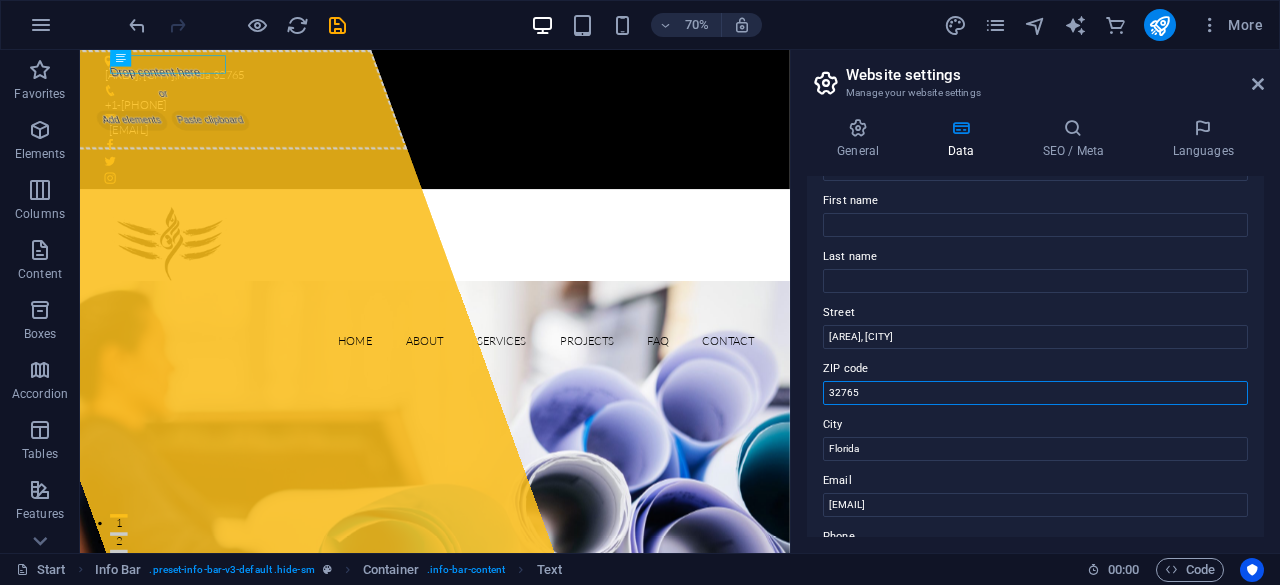 drag, startPoint x: 878, startPoint y: 393, endPoint x: 823, endPoint y: 391, distance: 55.03635 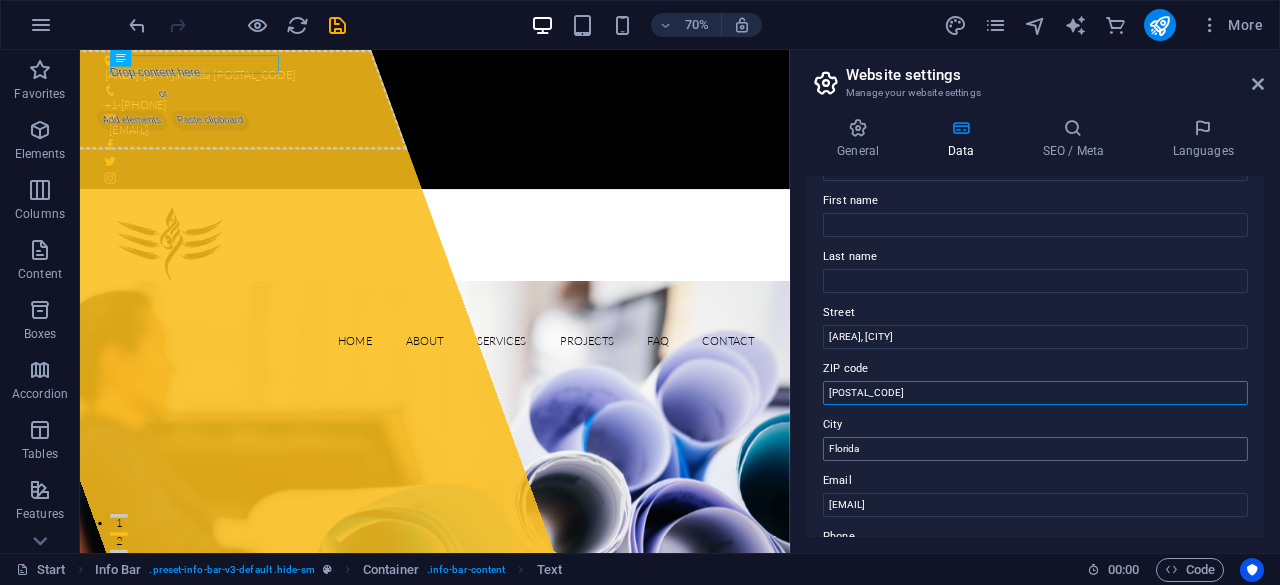 type on "[POSTAL_CODE]" 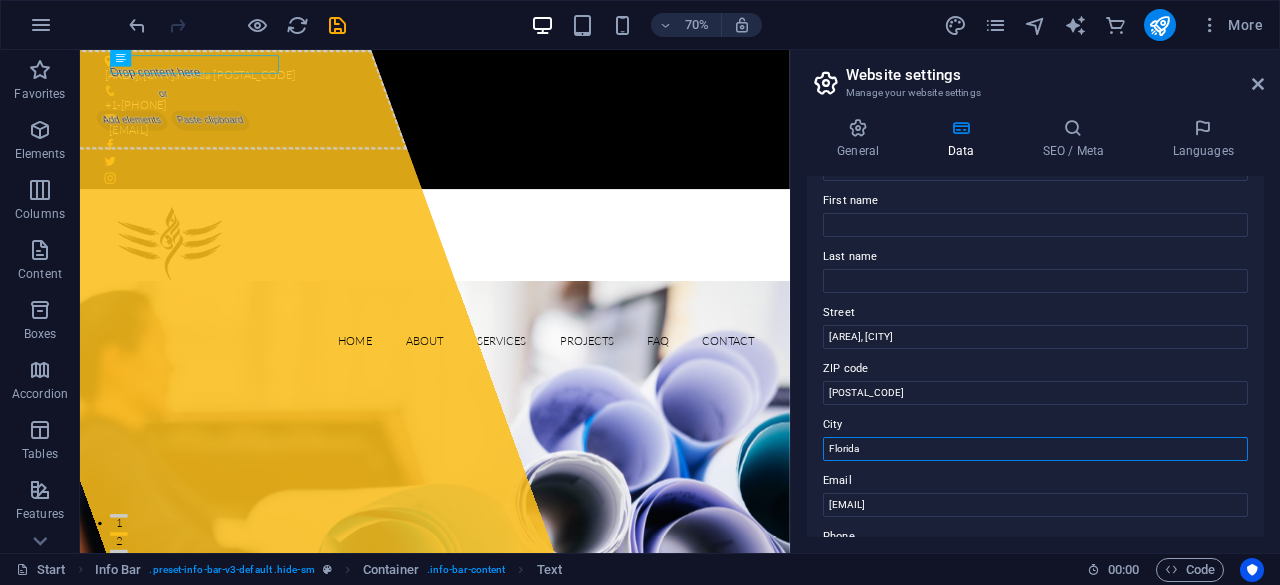 drag, startPoint x: 887, startPoint y: 447, endPoint x: 790, endPoint y: 440, distance: 97.25225 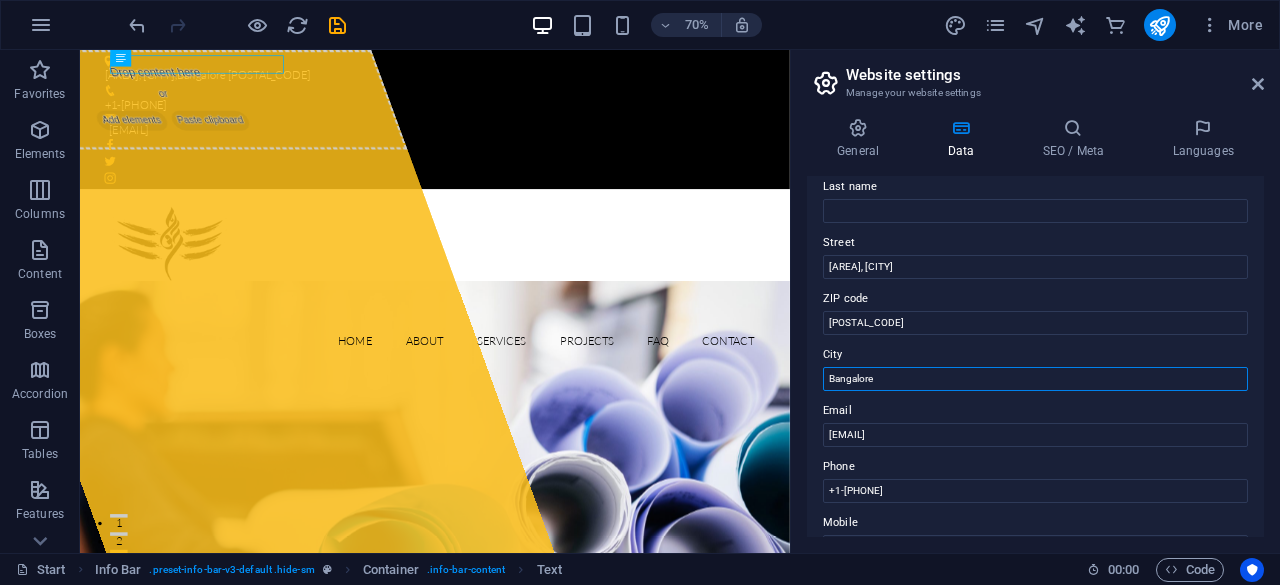 scroll, scrollTop: 200, scrollLeft: 0, axis: vertical 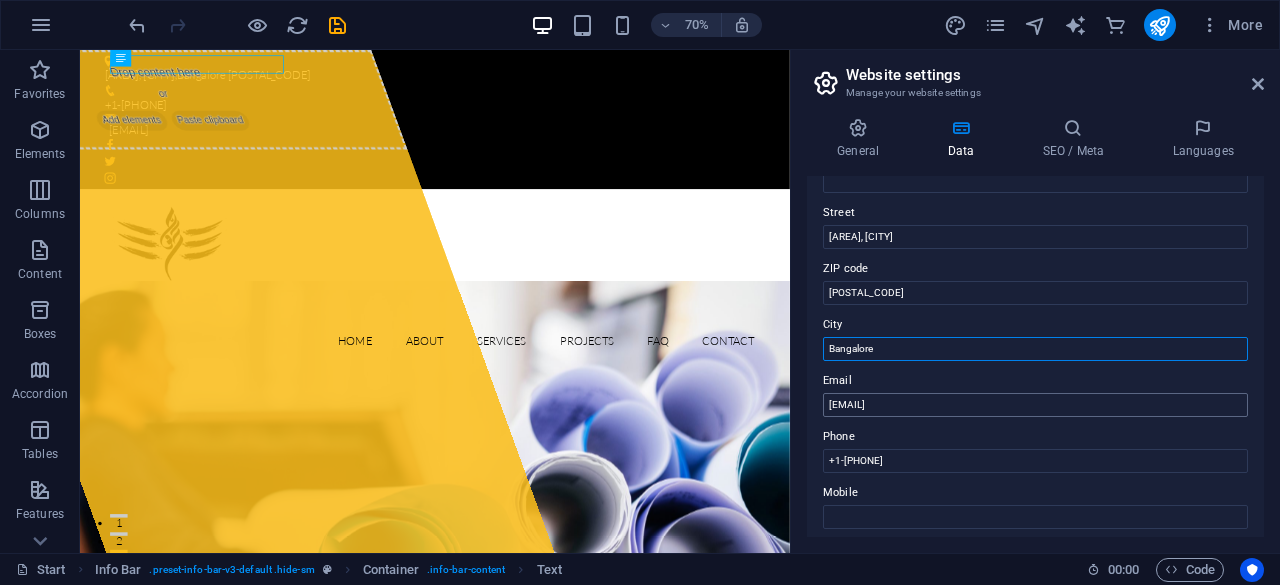 type on "Bangalore" 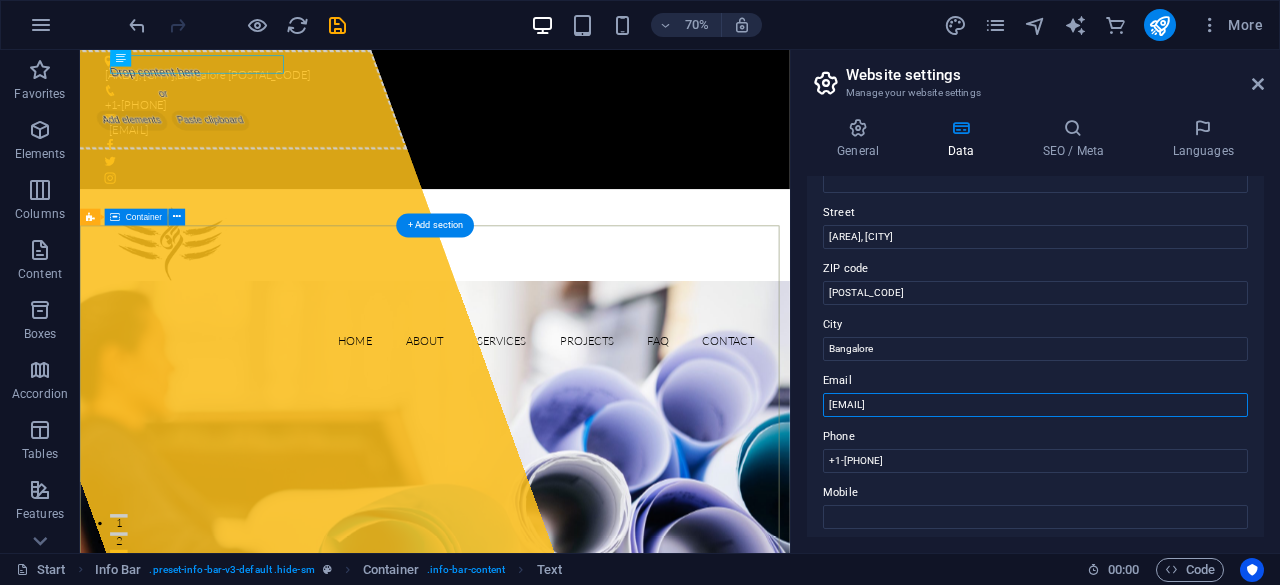 drag, startPoint x: 1154, startPoint y: 451, endPoint x: 1014, endPoint y: 559, distance: 176.81628 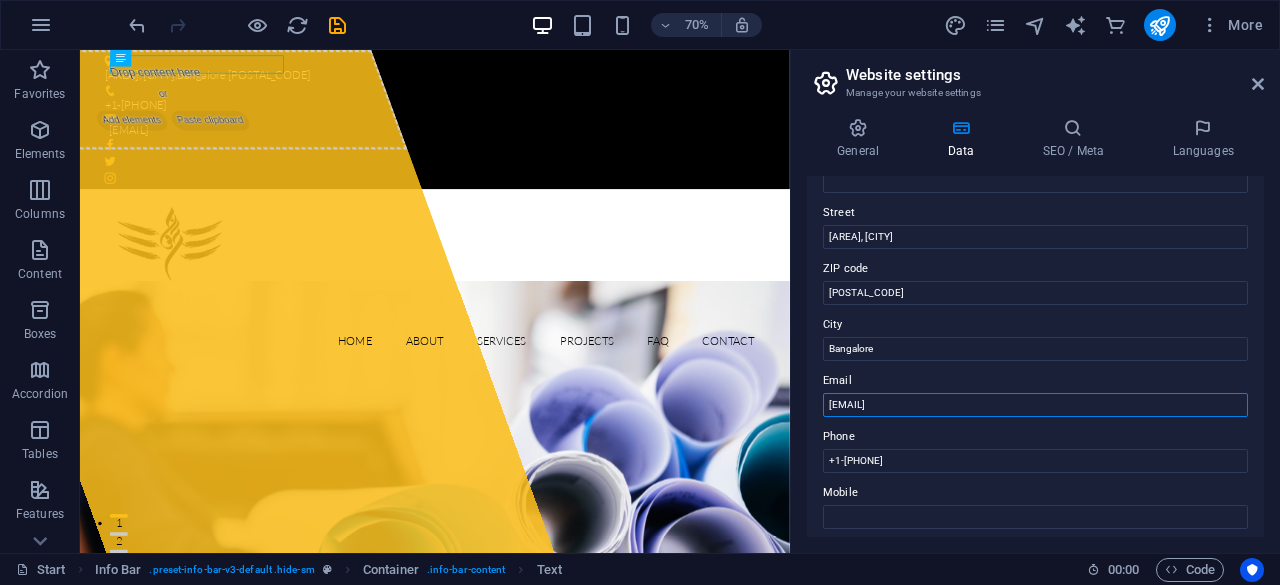 click on "3b96f2691be53a43f889a1d7ed2794@cpanel.local" at bounding box center [1035, 405] 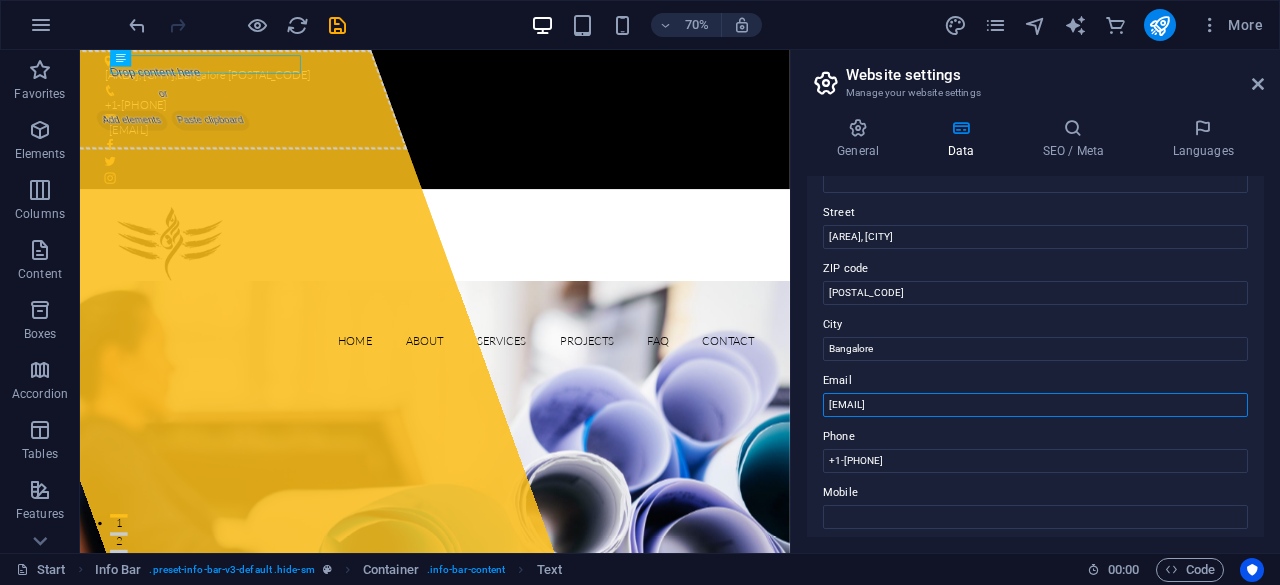 drag, startPoint x: 1098, startPoint y: 406, endPoint x: 830, endPoint y: 406, distance: 268 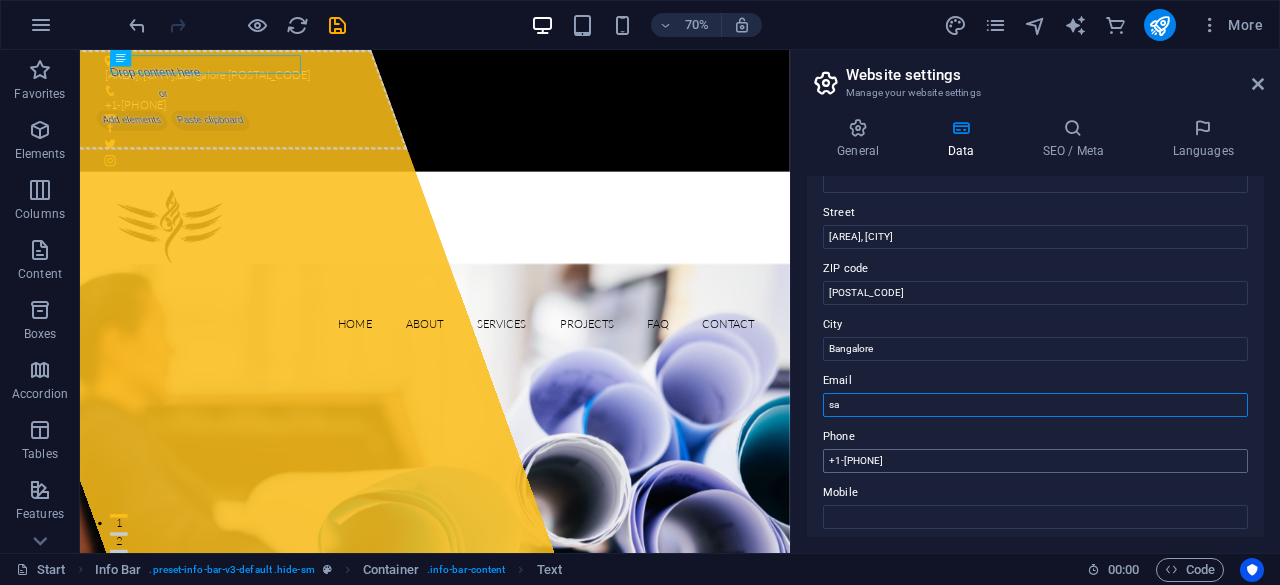 type on "s" 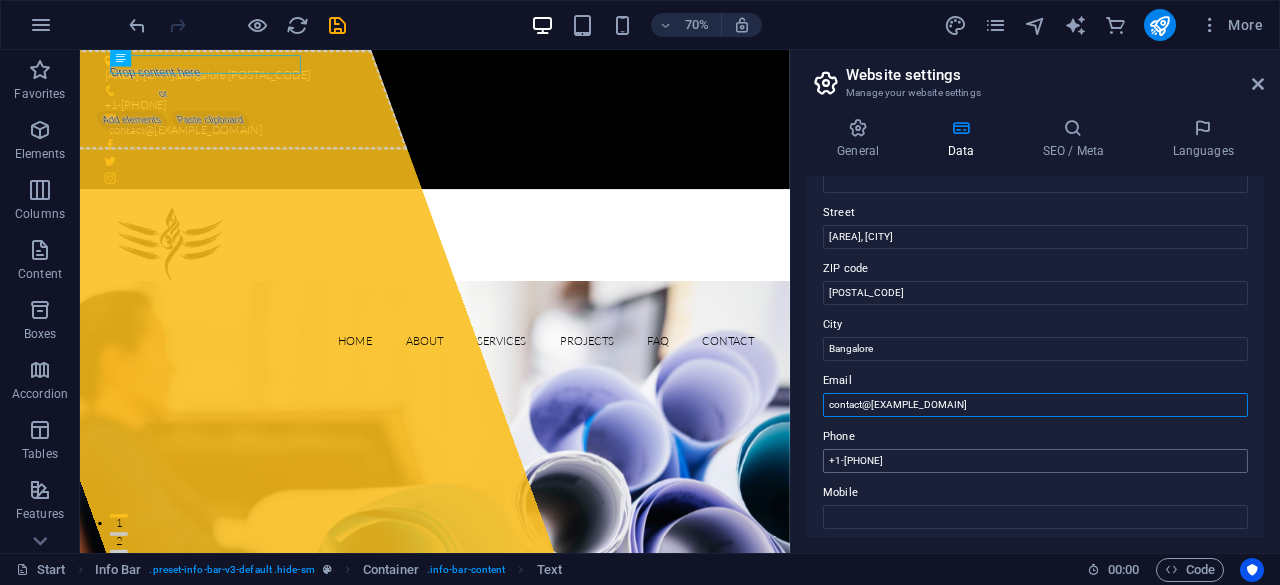 type on "contact@[DOMAIN]" 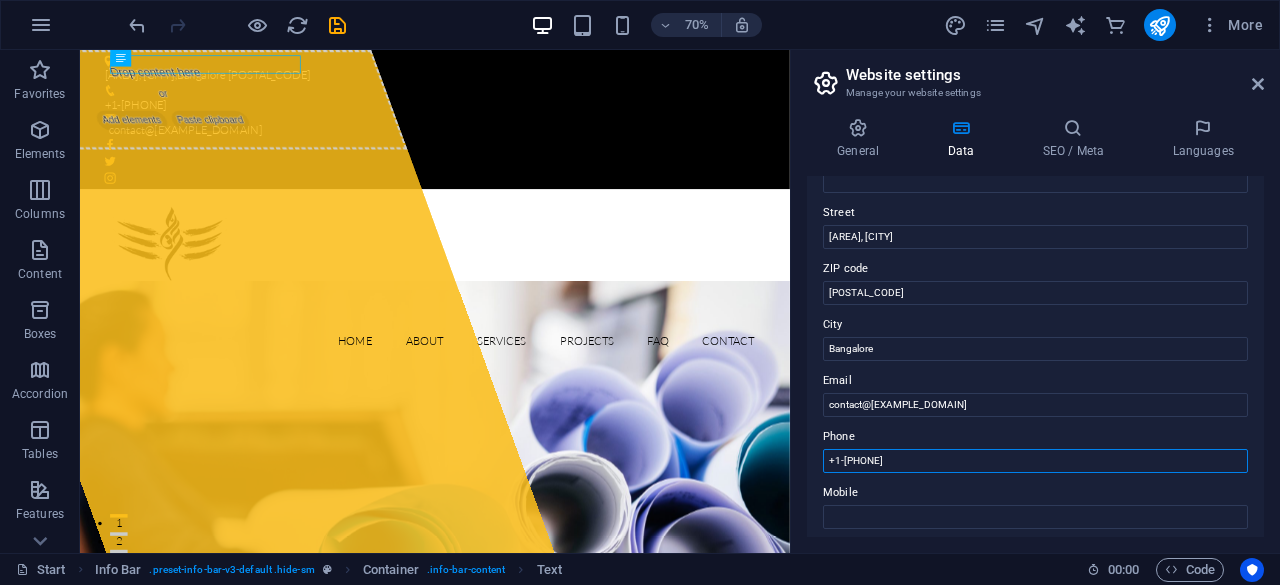 drag, startPoint x: 1001, startPoint y: 507, endPoint x: 1069, endPoint y: 632, distance: 142.29898 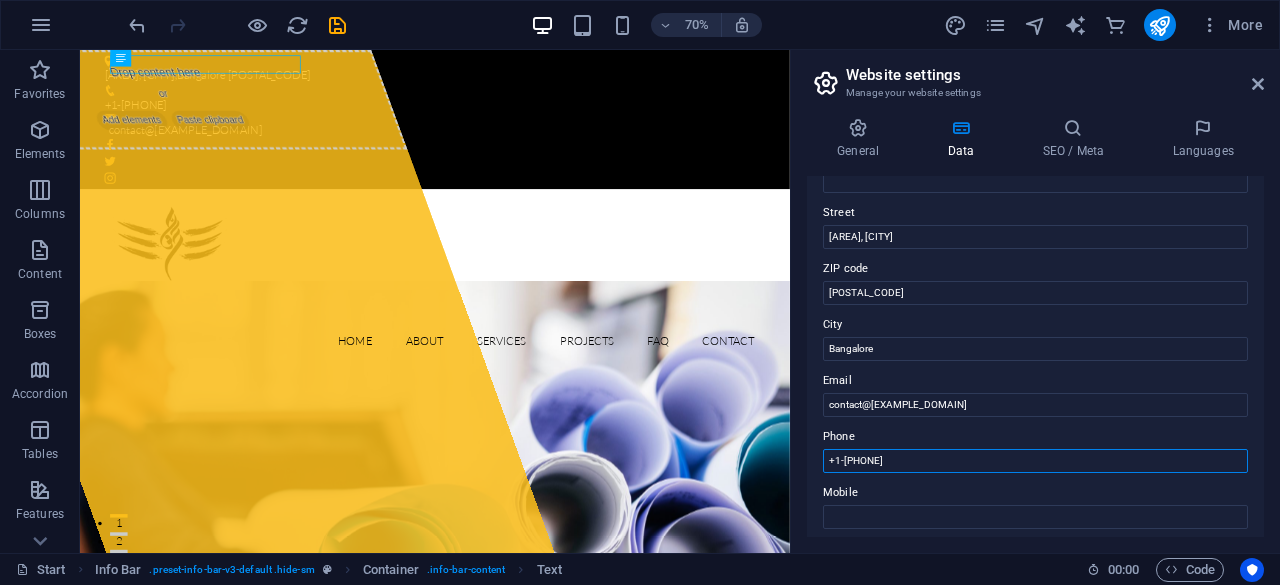 drag, startPoint x: 976, startPoint y: 464, endPoint x: 824, endPoint y: 454, distance: 152.3286 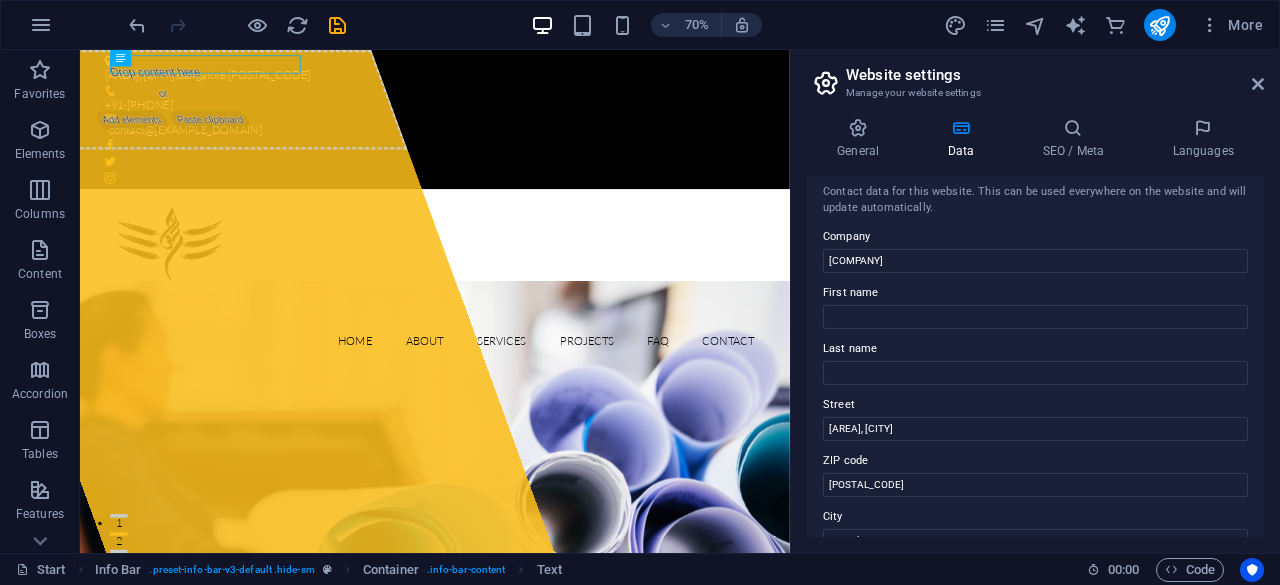 scroll, scrollTop: 0, scrollLeft: 0, axis: both 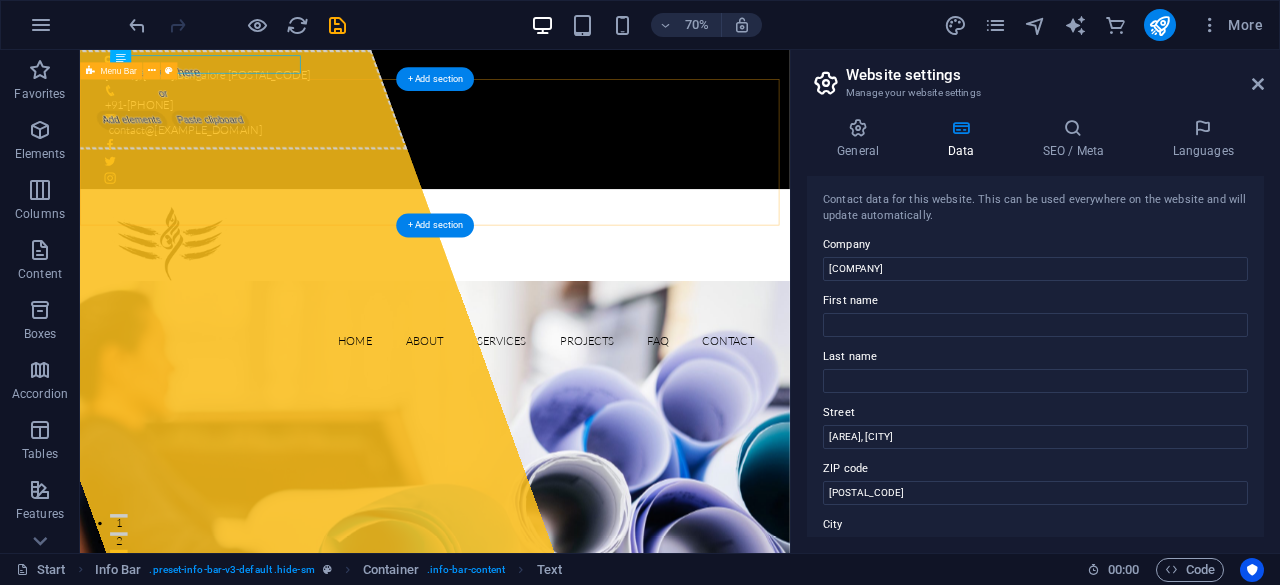 type on "[PHONE]" 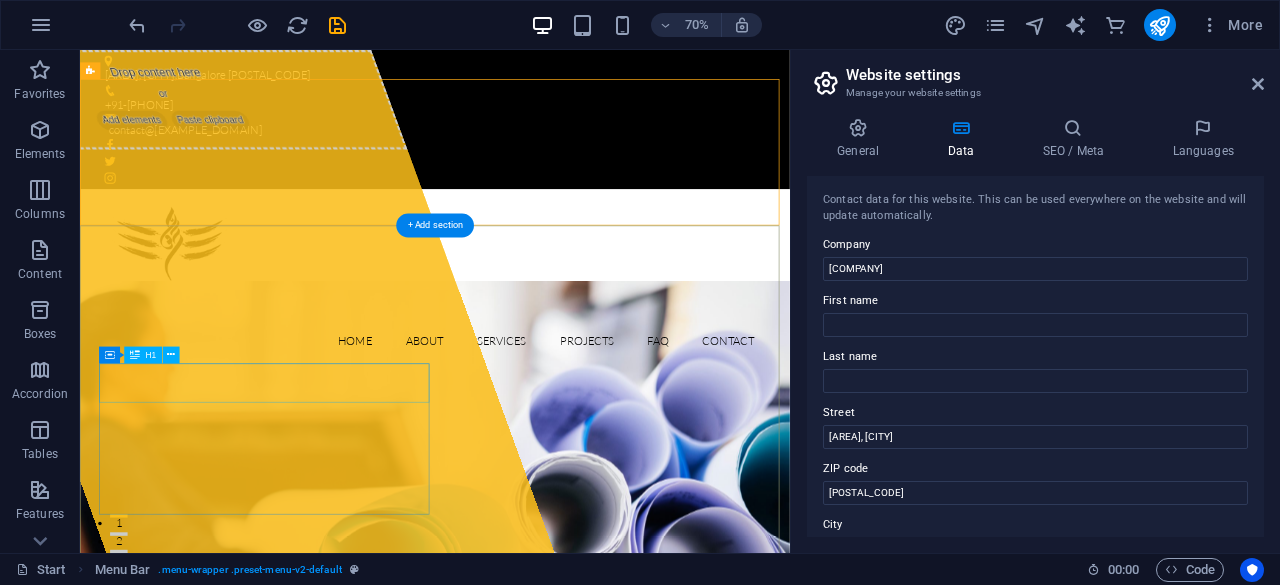 click on "Shivay Office Needs" at bounding box center [219, 1161] 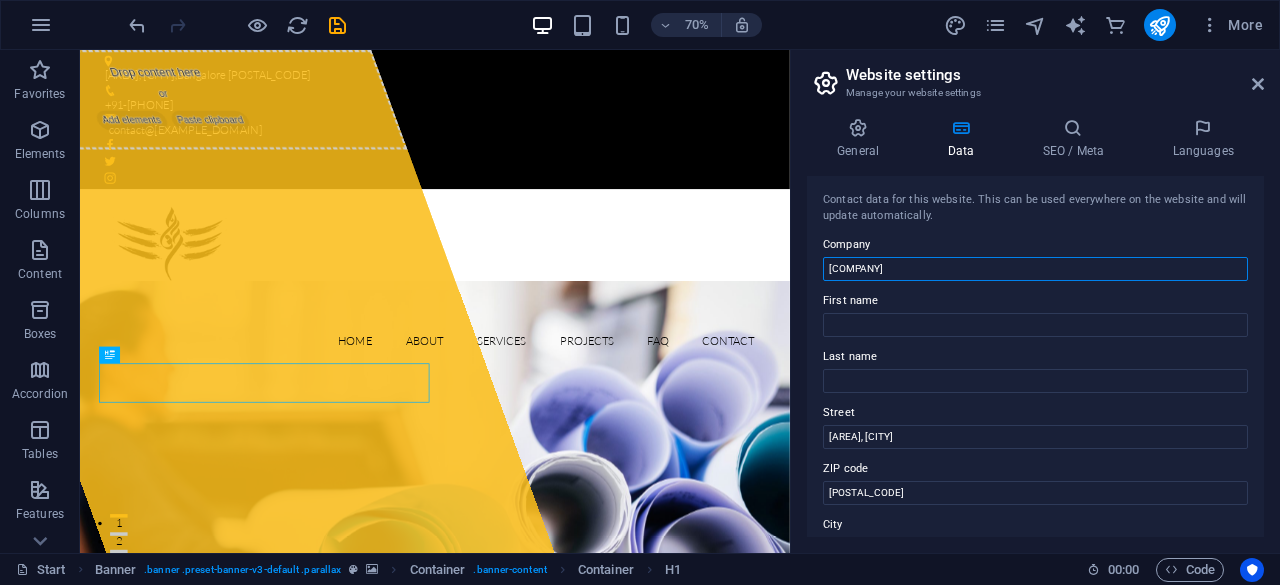 drag, startPoint x: 861, startPoint y: 266, endPoint x: 914, endPoint y: 271, distance: 53.235325 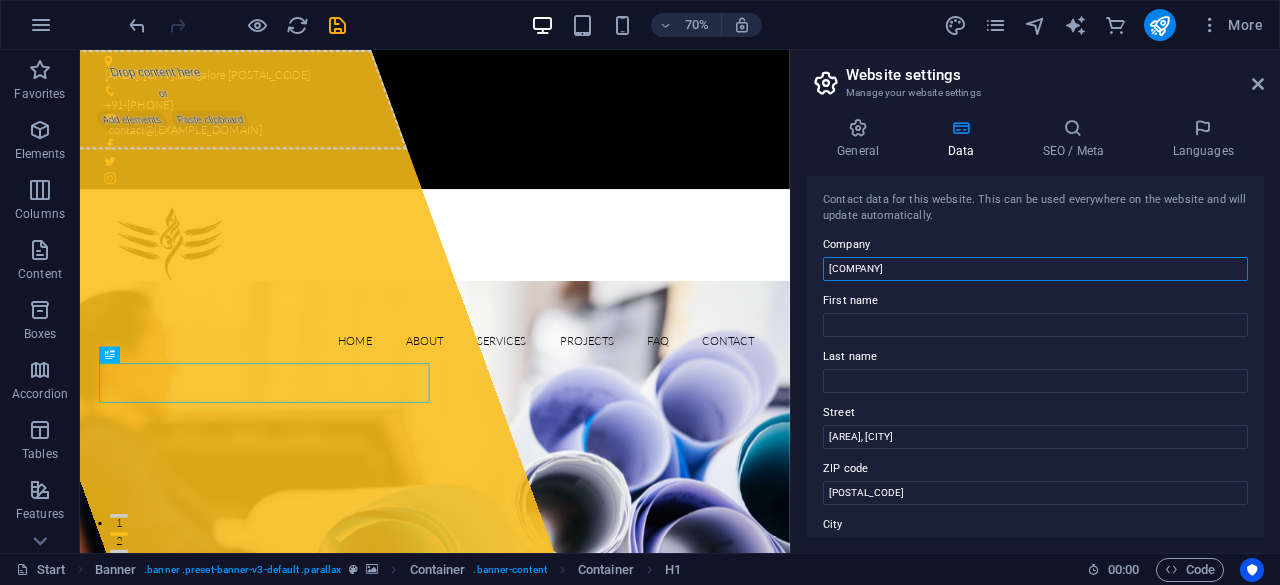 click on "Shivay Office Needs" at bounding box center (1035, 269) 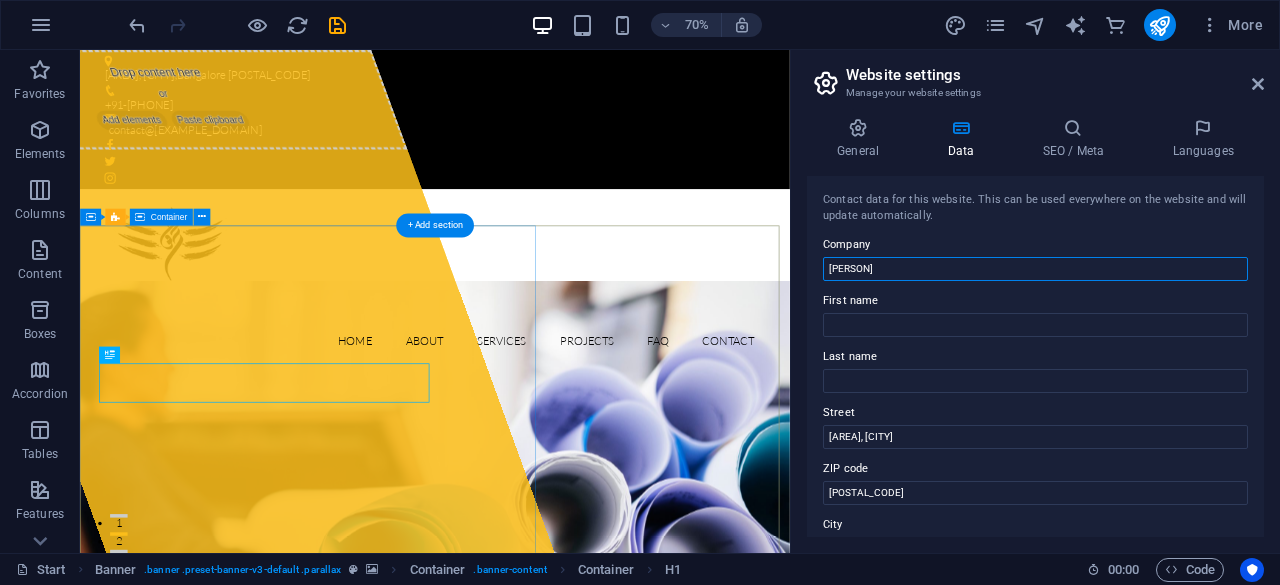 type on "[COMPANY_NAME]" 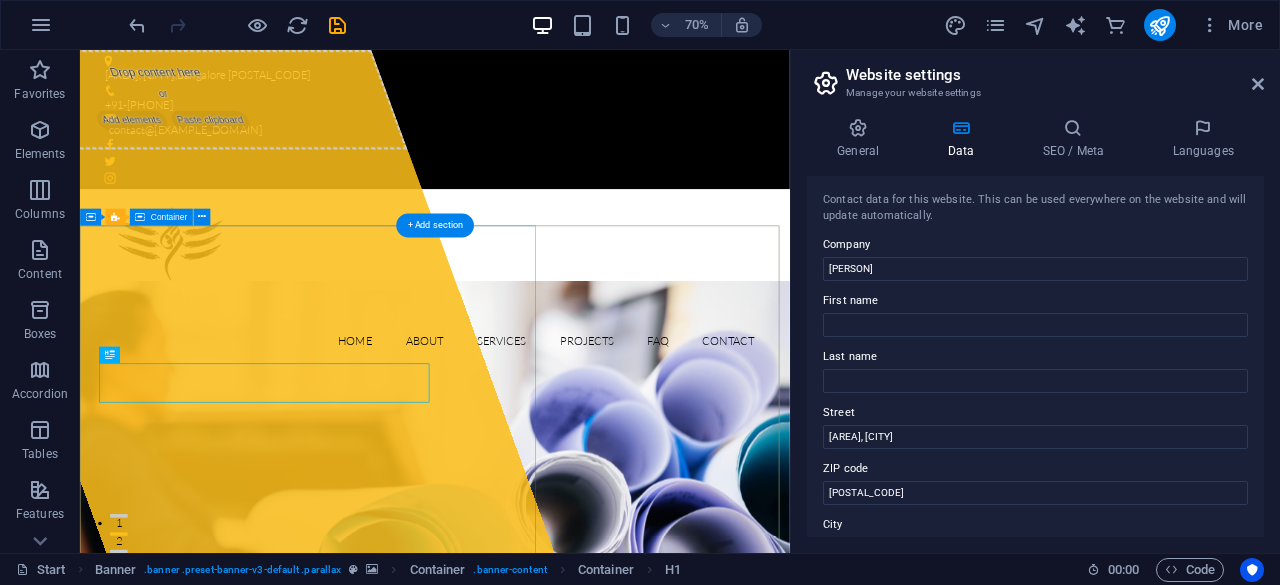 click on "Drop content here or  Add elements  Paste clipboard" at bounding box center [202, 121] 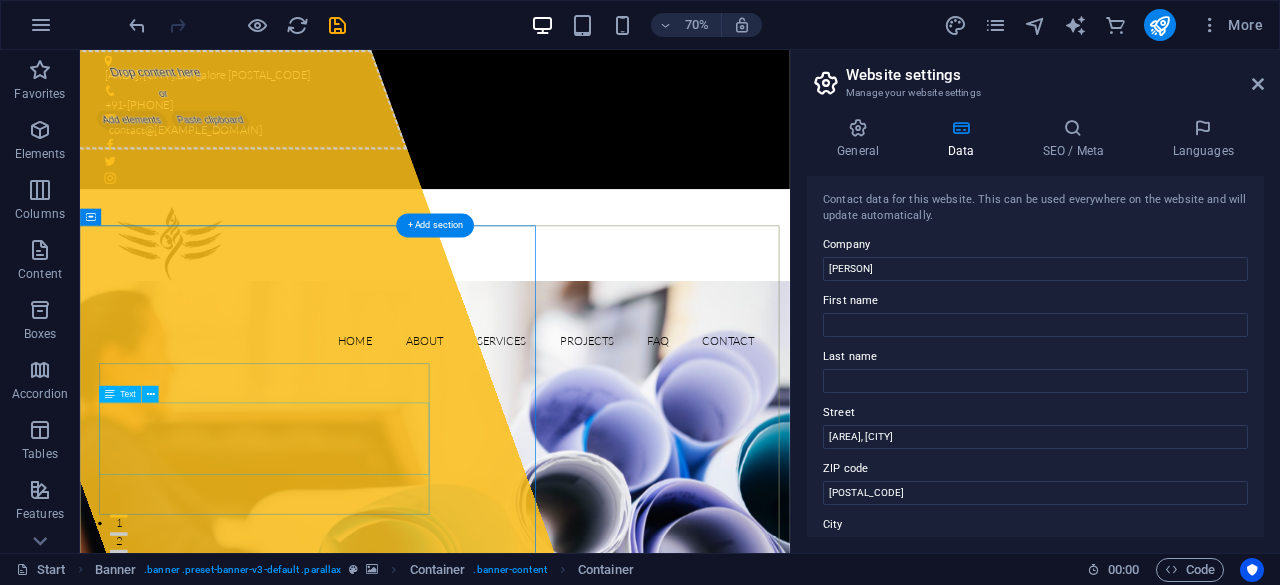 click on "Lorem ipsum dolor sit amet, consectetur adipisicing elit. Natus, dolores, at, nisi eligendi repellat voluptatem minima officia veritatis quasi animi porro laudantium dicta dolor voluptate non maiores ipsum reprehenderit odio fugiat reicid." at bounding box center [587, 1215] 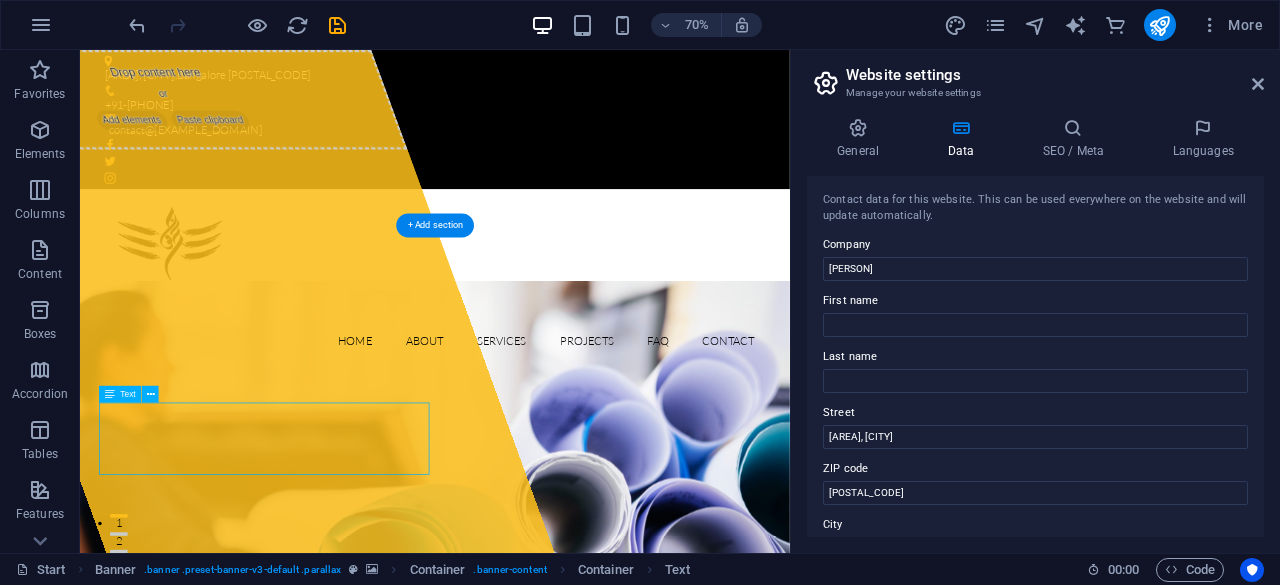 click on "Lorem ipsum dolor sit amet, consectetur adipisicing elit. Natus, dolores, at, nisi eligendi repellat voluptatem minima officia veritatis quasi animi porro laudantium dicta dolor voluptate non maiores ipsum reprehenderit odio fugiat reicid." at bounding box center (587, 1215) 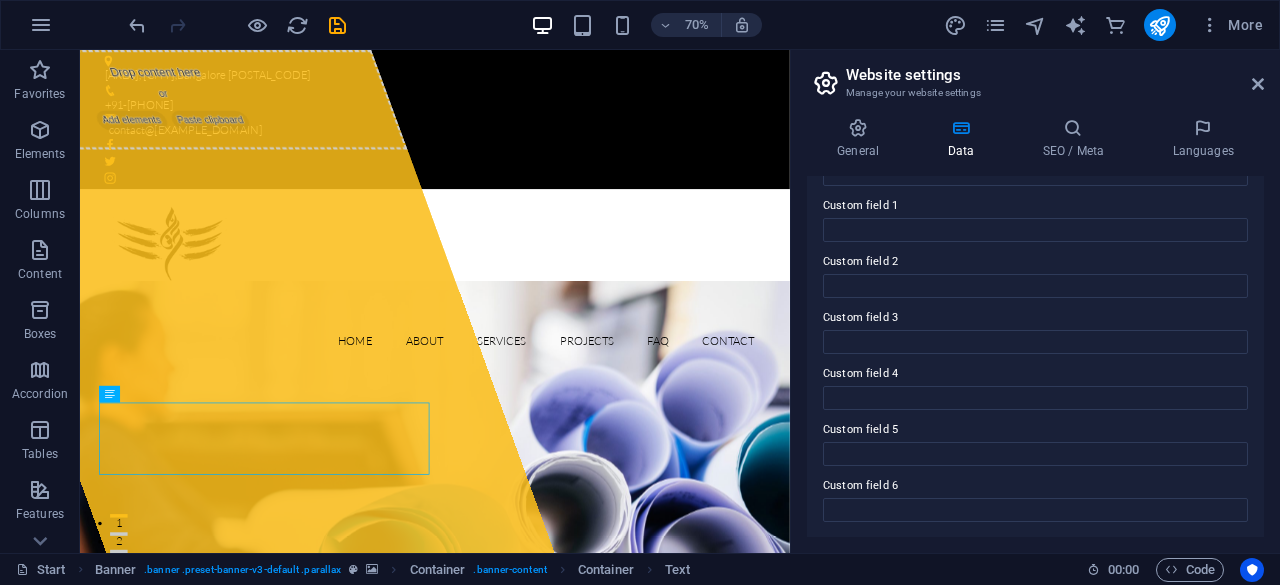 scroll, scrollTop: 0, scrollLeft: 0, axis: both 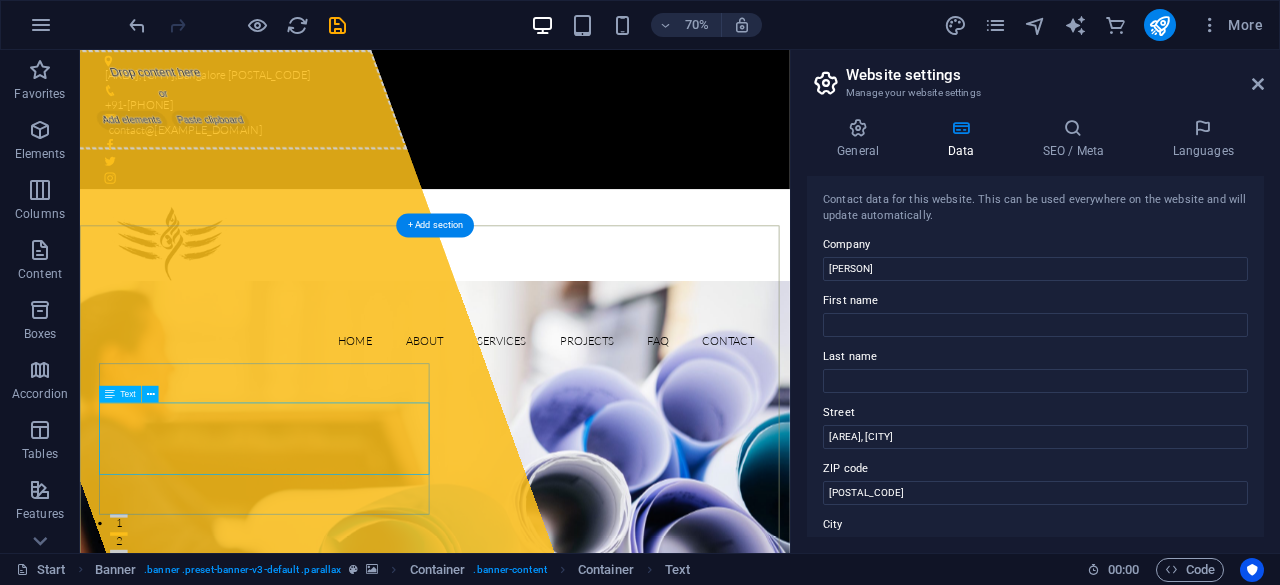 click on "Lorem ipsum dolor sit amet, consectetur adipisicing elit. Natus, dolores, at, nisi eligendi repellat voluptatem minima officia veritatis quasi animi porro laudantium dicta dolor voluptate non maiores ipsum reprehenderit odio fugiat reicid." at bounding box center (587, 1215) 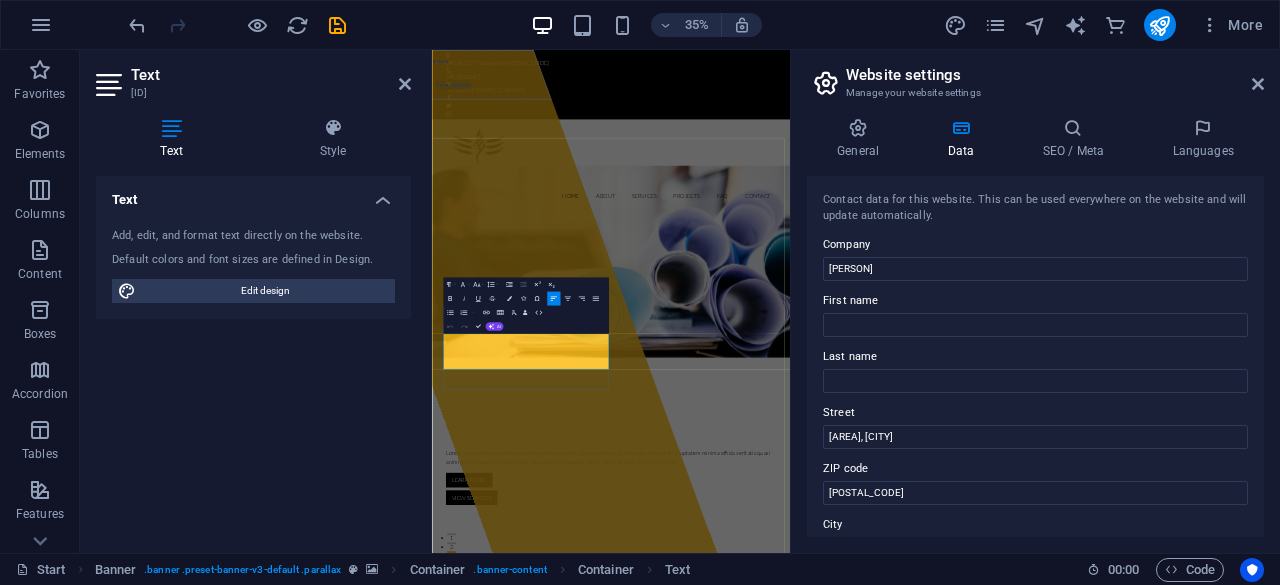 click on "Lorem ipsum dolor sit amet, consectetur adipisicing elit. Natus, dolores, at, nisi eligendi repellat voluptatem minima officia veritatis quasi animi porro laudantium dicta dolor voluptate non maiores ipsum reprehenderit odio fugiat reicid." at bounding box center (944, 1215) 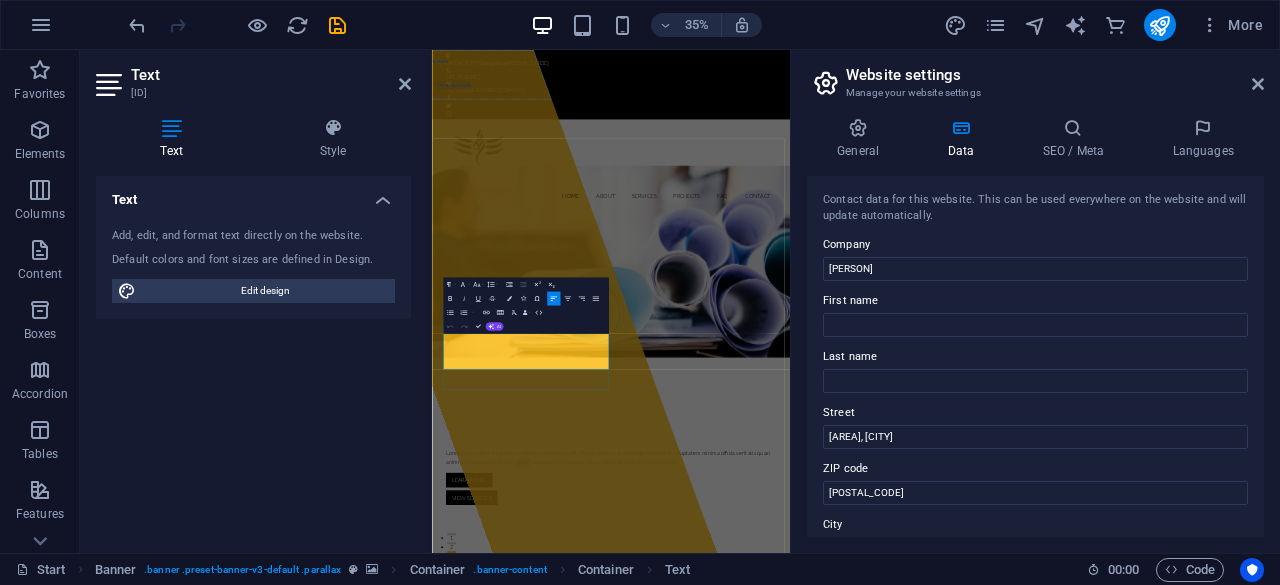 click on "Lorem ipsum dolor sit amet, consectetur adipisicing elit. Natus, dolores, at, nisi eligendi repellat voluptatem minima officia veritatis quasi animi porro laudantium dicta dolor voluptate non maiores ipsum reprehenderit odio fugiat reicid." at bounding box center (944, 1215) 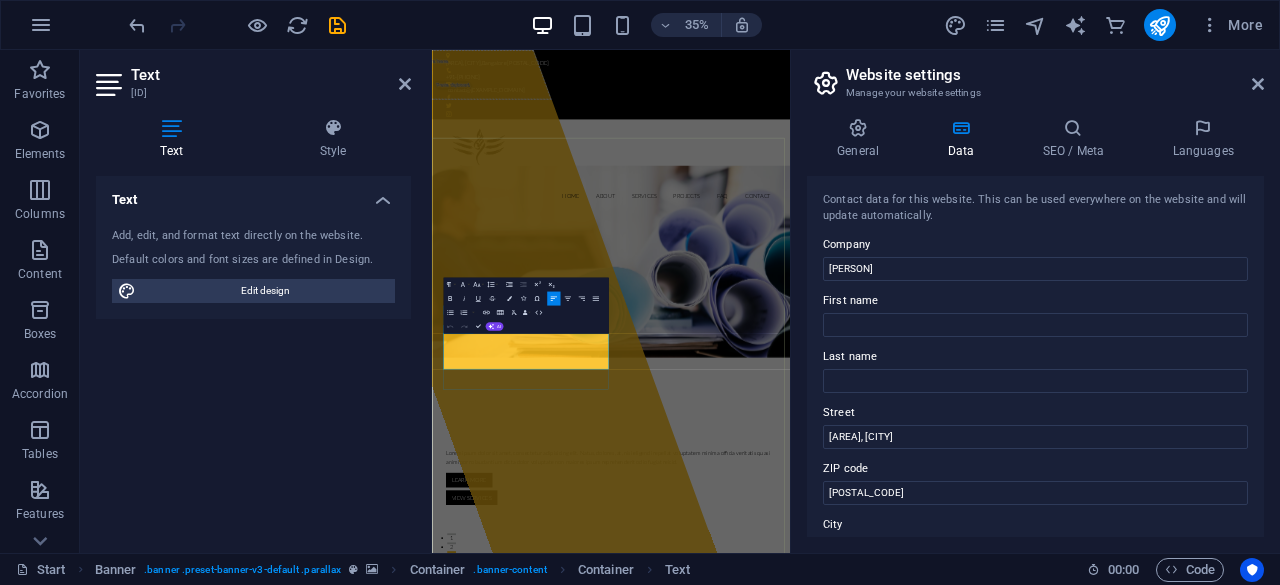 click on "Lorem ipsum dolor sit amet, consectetur adipisicing elit. Natus, dolores, at, nisi eligendi repellat voluptatem minima officia veritatis quasi animi porro laudantium dicta dolor voluptate non maiores ipsum reprehenderit odio fugiat reicid." at bounding box center (944, 1215) 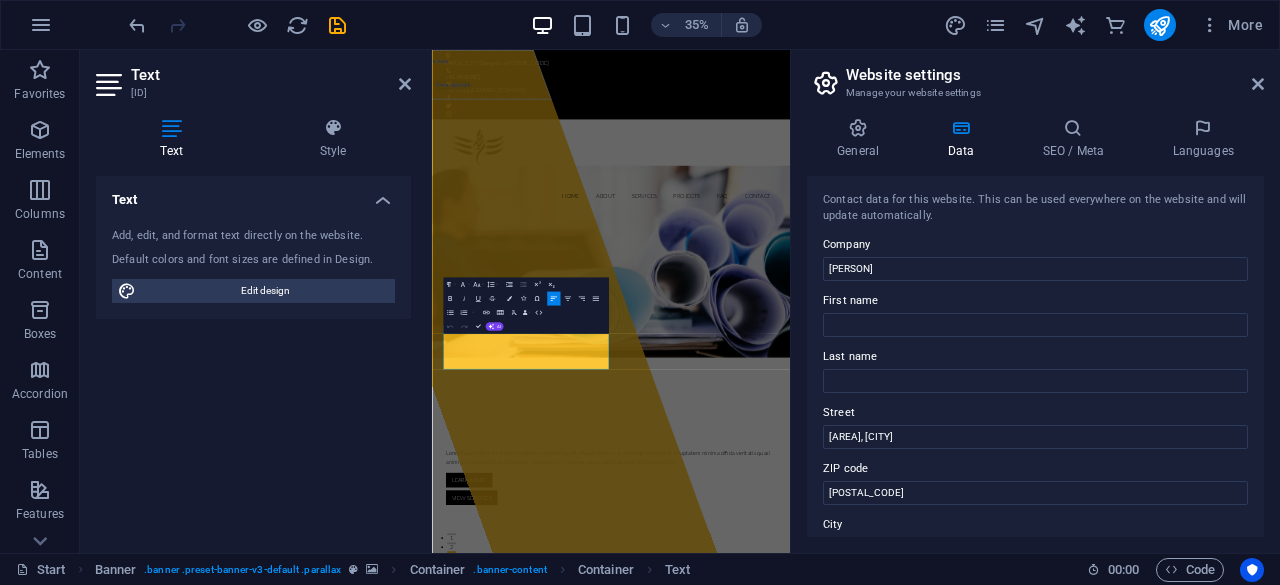 click on "Website settings" at bounding box center [1055, 75] 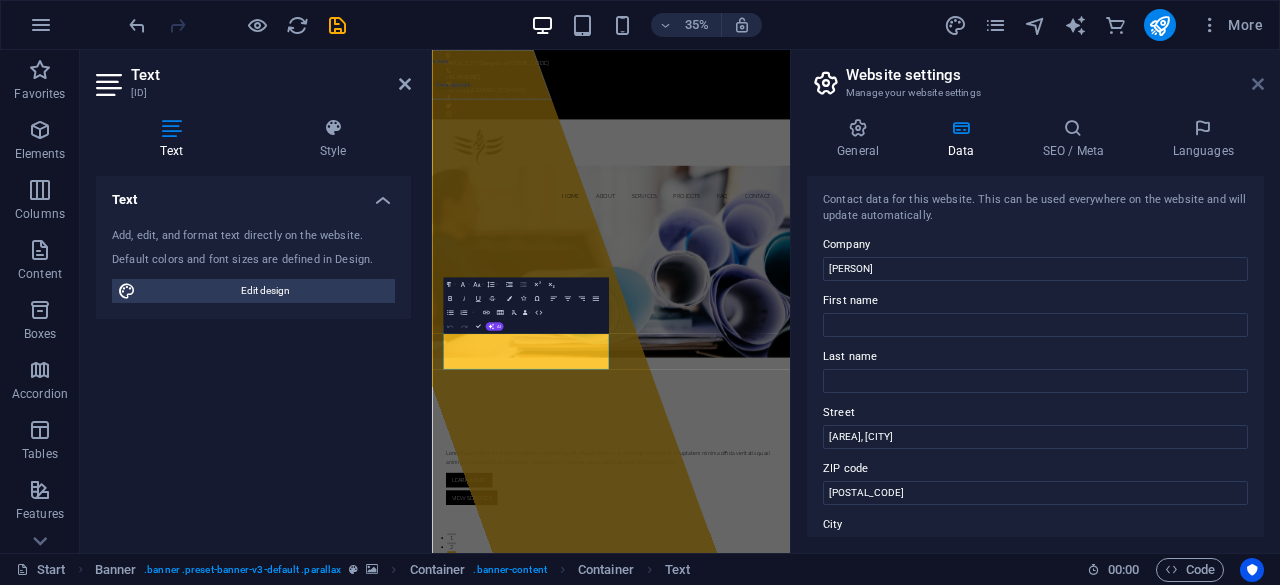 click at bounding box center (1258, 84) 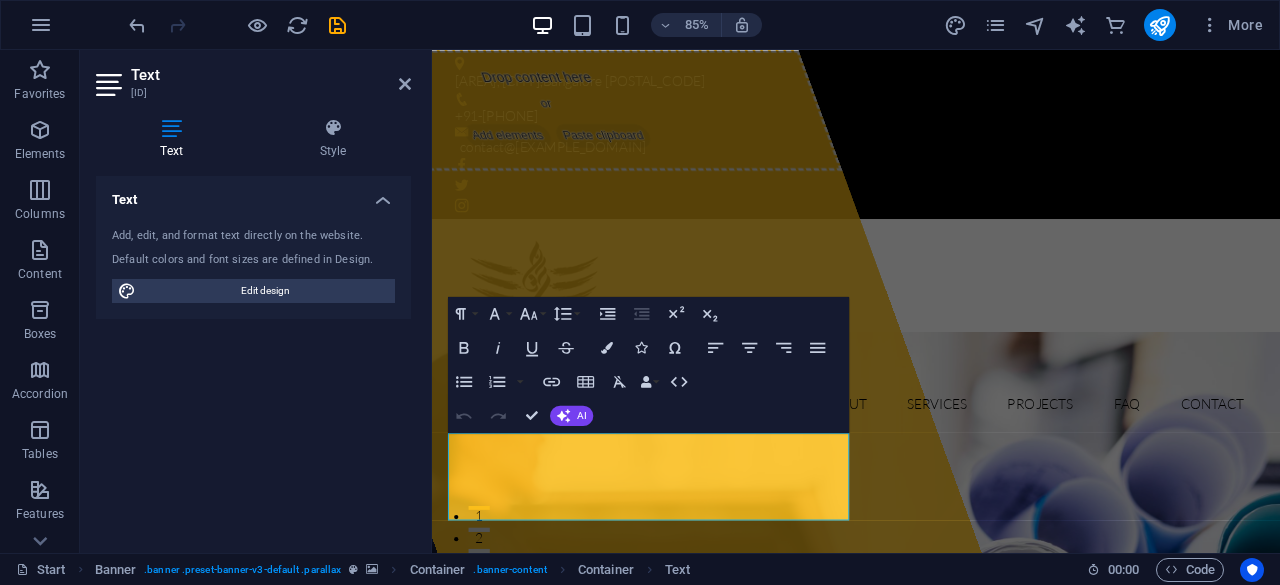 scroll, scrollTop: 100, scrollLeft: 0, axis: vertical 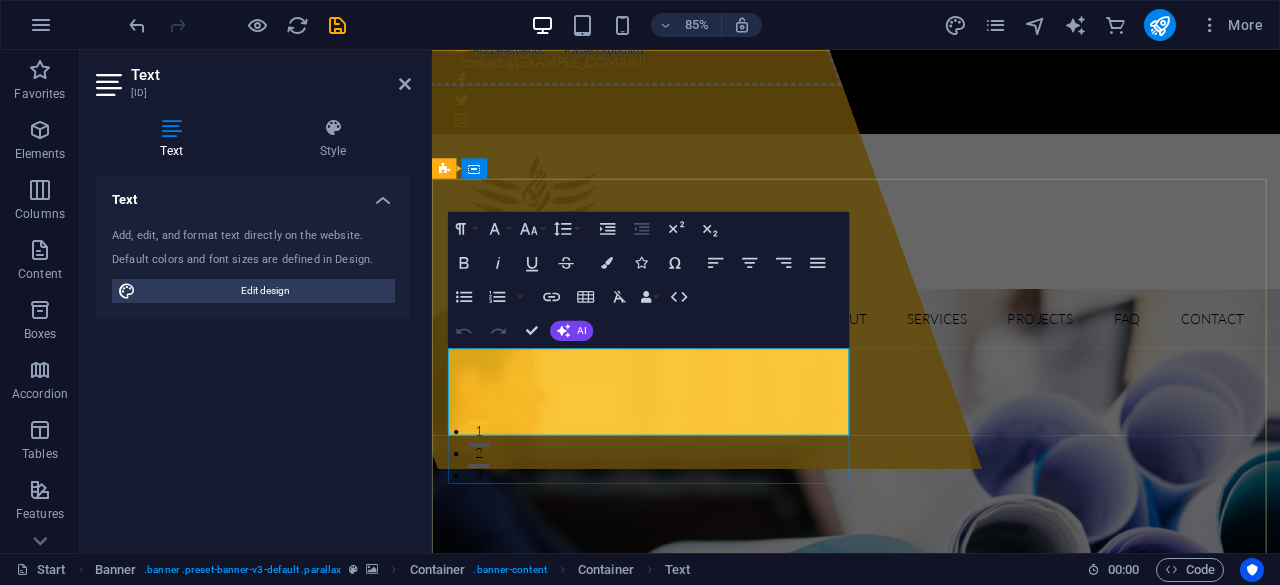click on "Lorem ipsum dolor sit amet, consectetur adipisicing elit. Natus, dolores, at, nisi eligendi repellat voluptatem minima officia veritatis quasi animi porro laudantium dicta dolor voluptate non maiores ipsum reprehenderit odio fugiat reicid." at bounding box center [931, 1115] 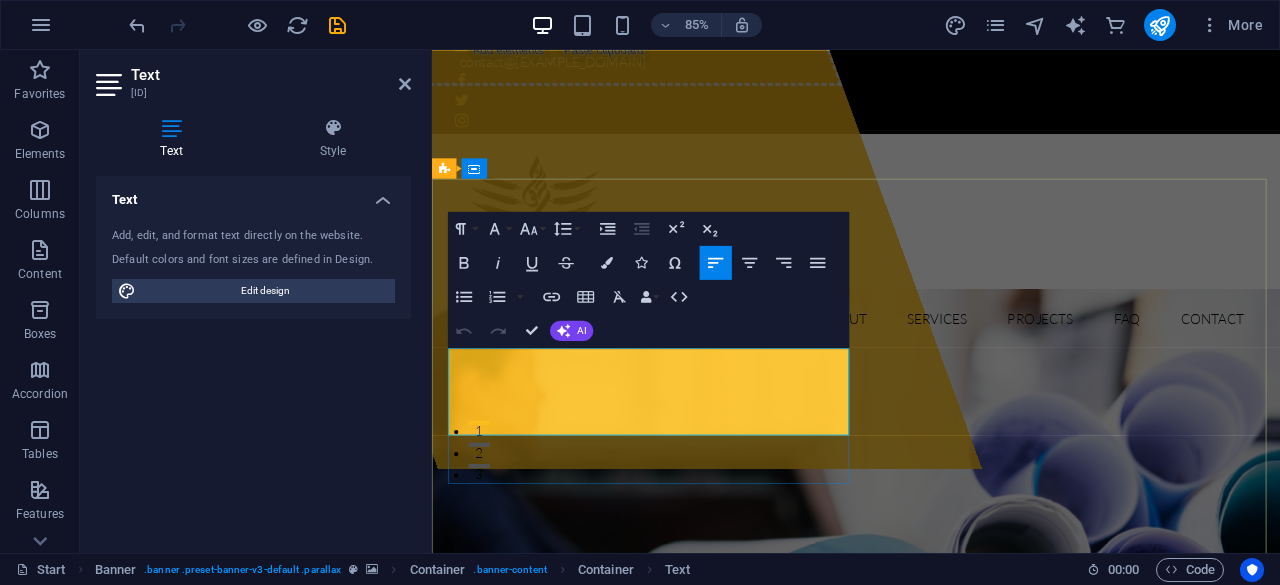 click on "Lorem ipsum dolor sit amet, consectetur adipisicing elit. Natus, dolores, at, nisi eligendi repellat voluptatem minima officia veritatis quasi animi porro laudantium dicta dolor voluptate non maiores ipsum reprehenderit odio fugiat reicid." at bounding box center [931, 1115] 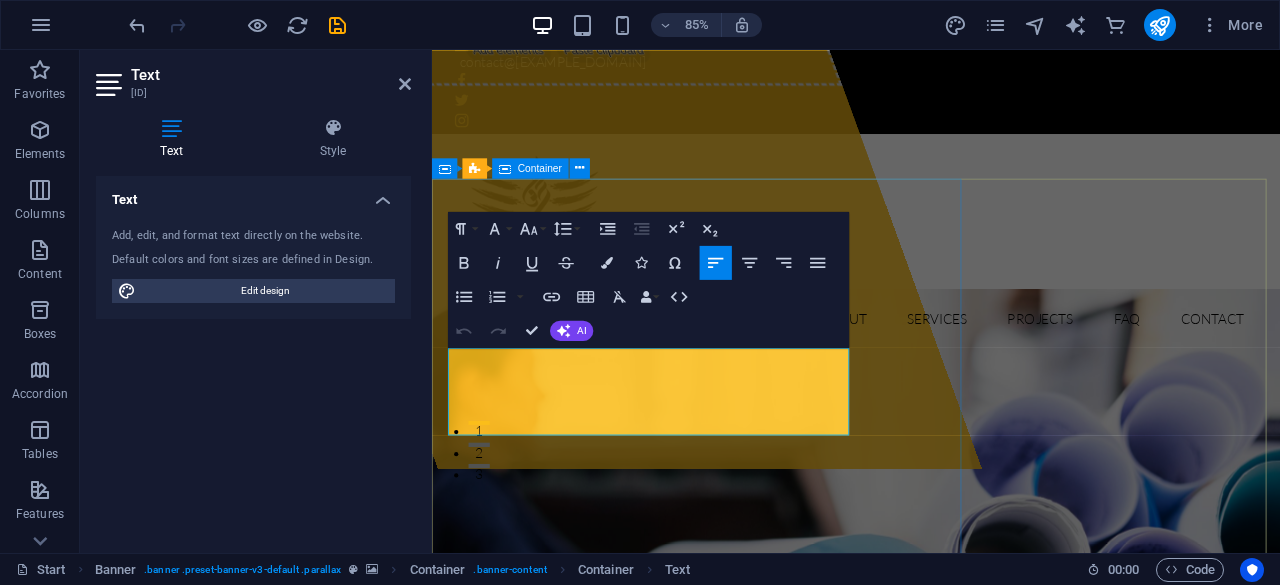 drag, startPoint x: 674, startPoint y: 492, endPoint x: 448, endPoint y: 406, distance: 241.80984 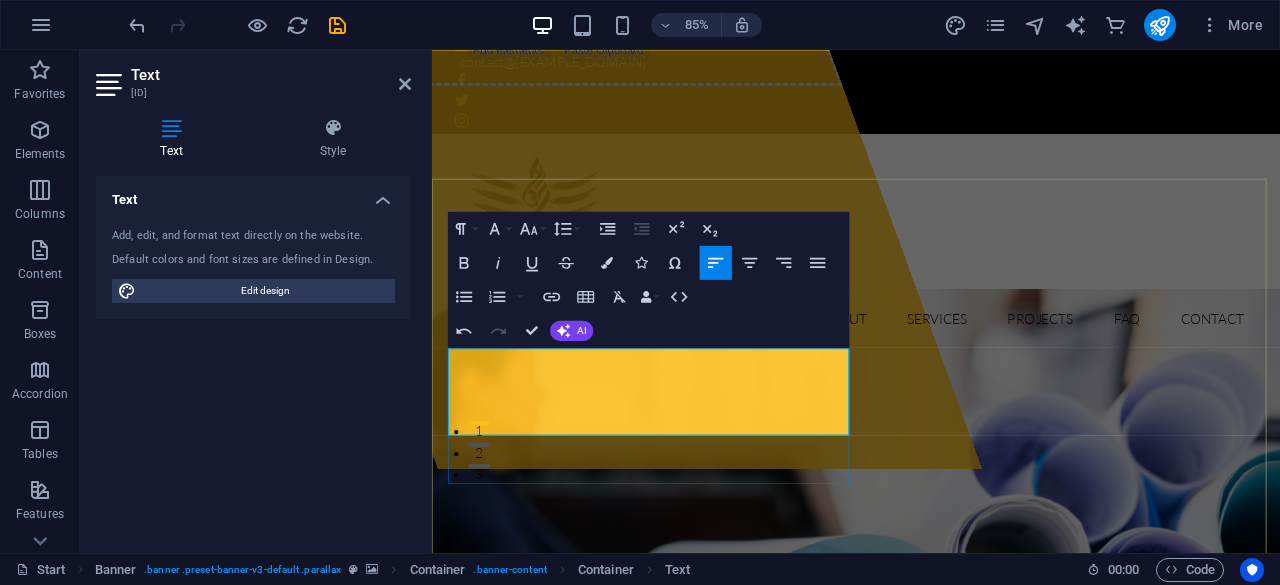 click on "Lorem ipsum dolor sit amet, consectetur adipisicing elit. Natus,  dolores, at, nisi eligendi repellat voluptatem minima officia veritatis quasi animi porro laudantium dicta dolor voluptate non maiores ipsum reprehenderit odio fugiat reicid." at bounding box center (931, 1115) 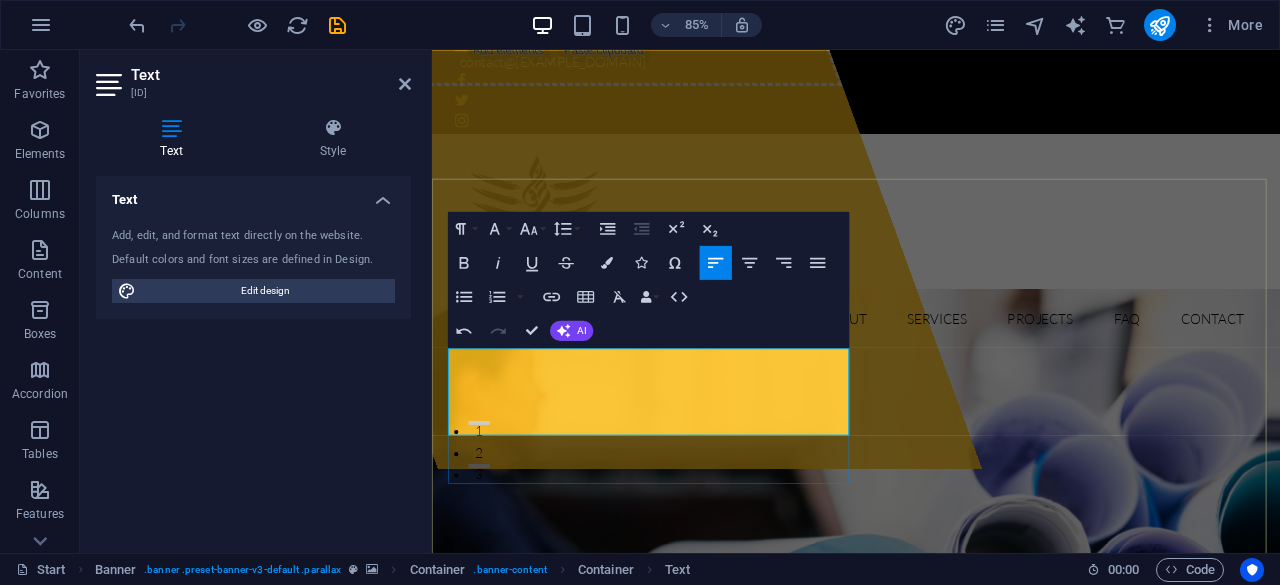 click on "Lorem ipsum dolor sit amet, consectetur adipisicing elit. Natus,  dolores, at, nisi eligendi repellat voluptatem minima officia veritatis quasi animi porro laudantium dicta dolor voluptate non maiores ipsum reprehenderit odio fugiat reicid." at bounding box center (931, 1115) 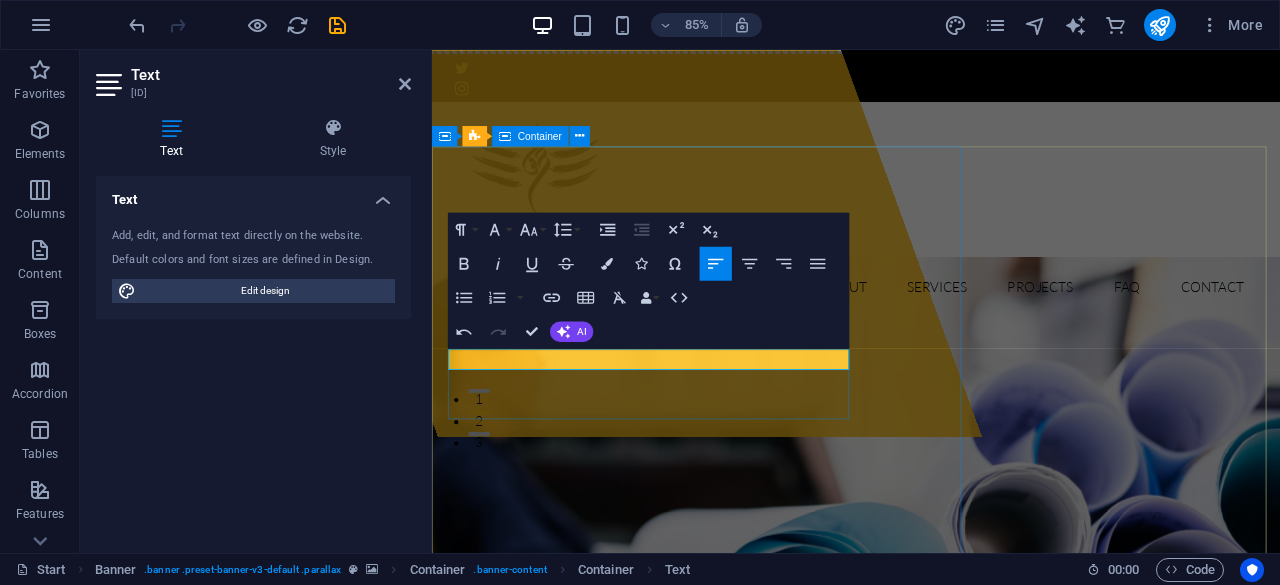 scroll, scrollTop: 100, scrollLeft: 0, axis: vertical 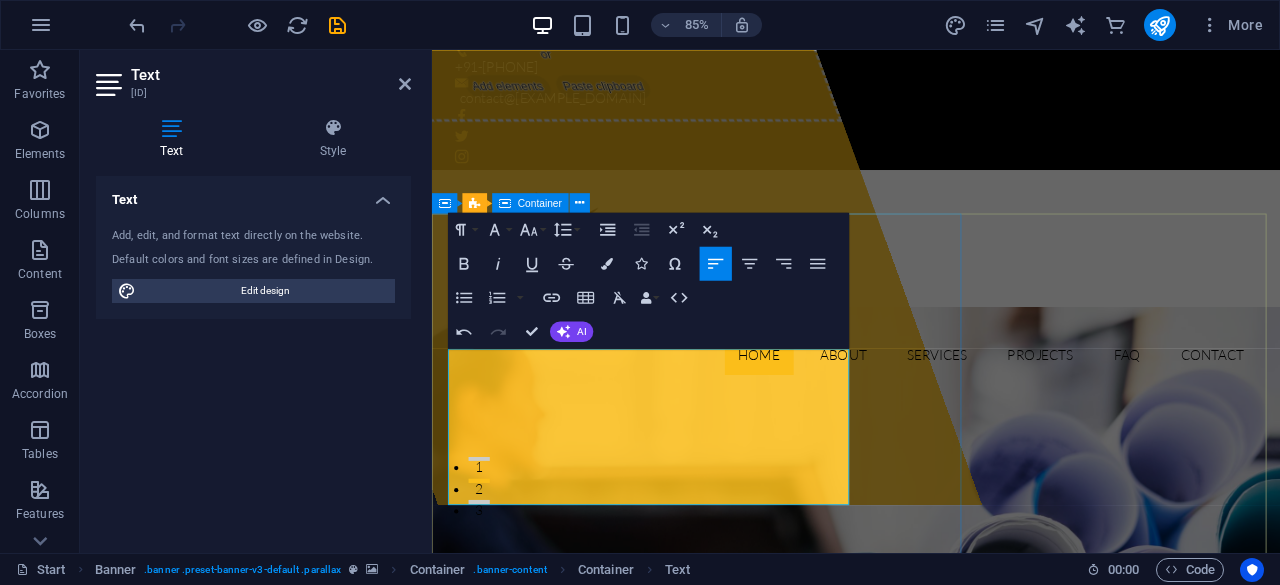 drag, startPoint x: 572, startPoint y: 414, endPoint x: 449, endPoint y: 412, distance: 123.01626 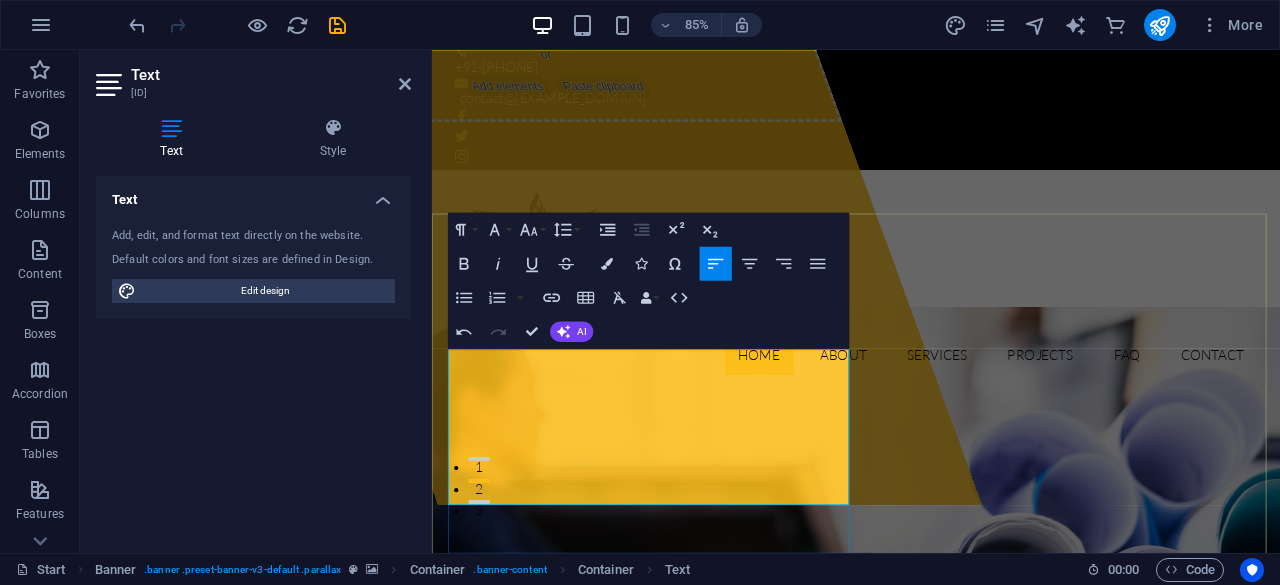 click on "[Company Name] was founded with the vision of empowering businesses by providing the necessary tools and environment for success. Observing a market gap for a comprehensive approach to office management, the company set out to offer essential IT stationary and reliable housekeeping services. The goal was to provide a seamless experience, allowing clients to focus on their core business." at bounding box center (931, 1183) 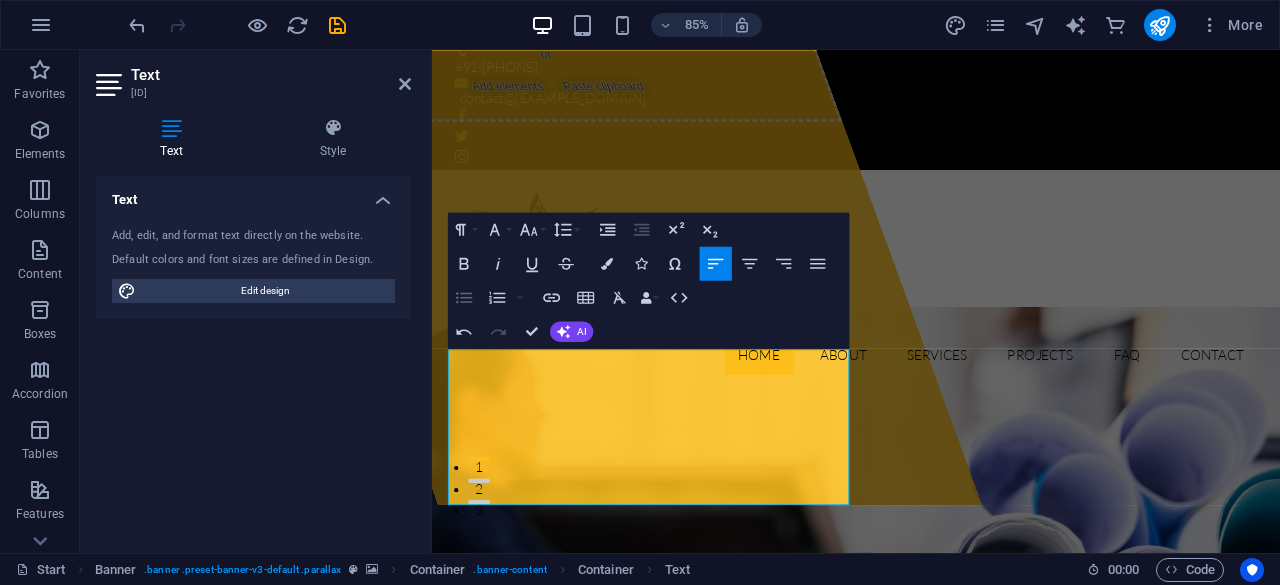 click 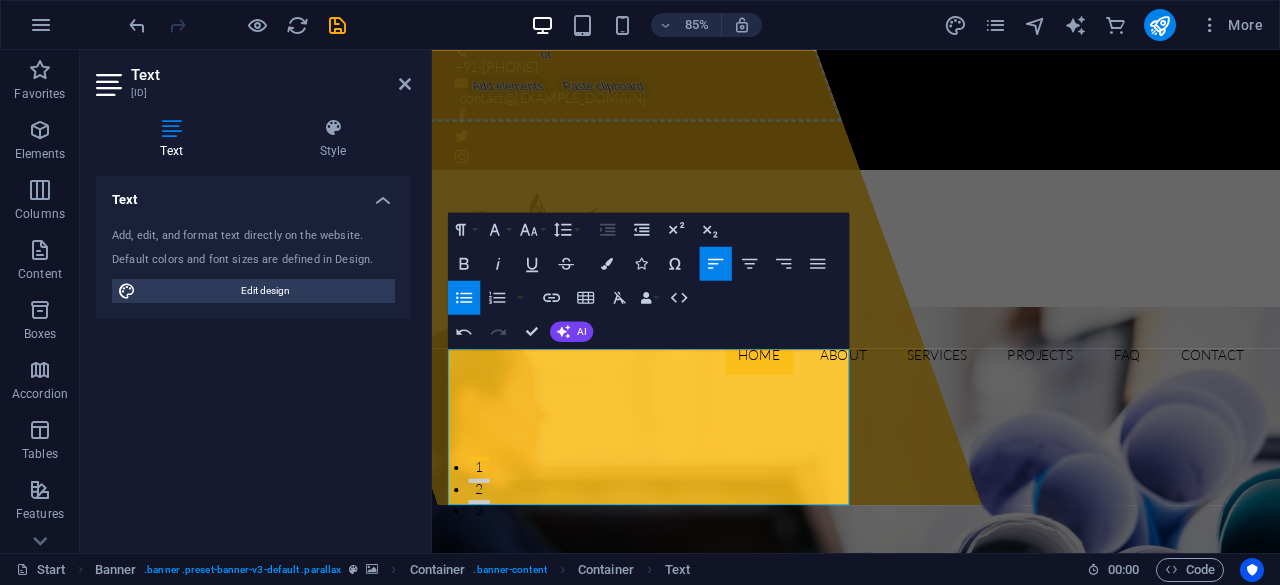 click 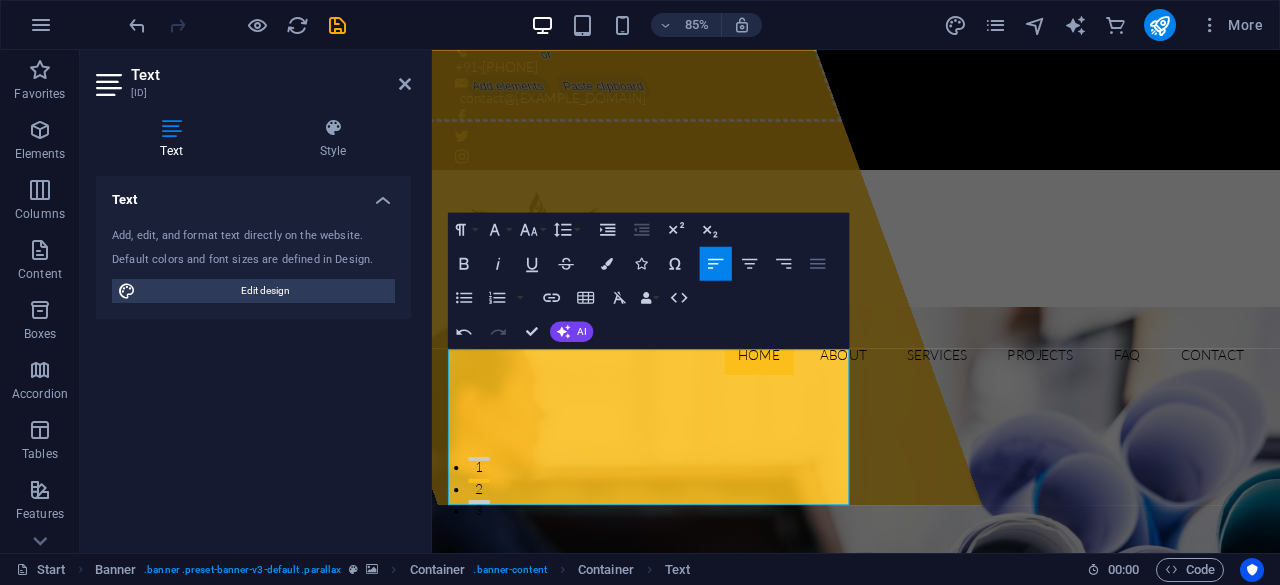 click 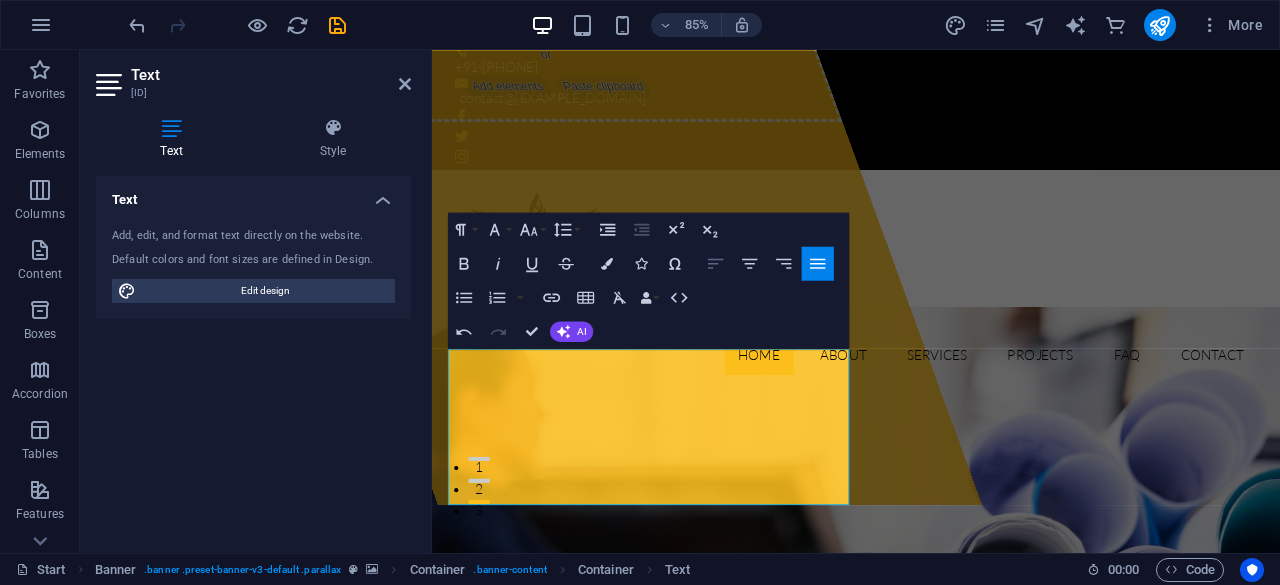 click 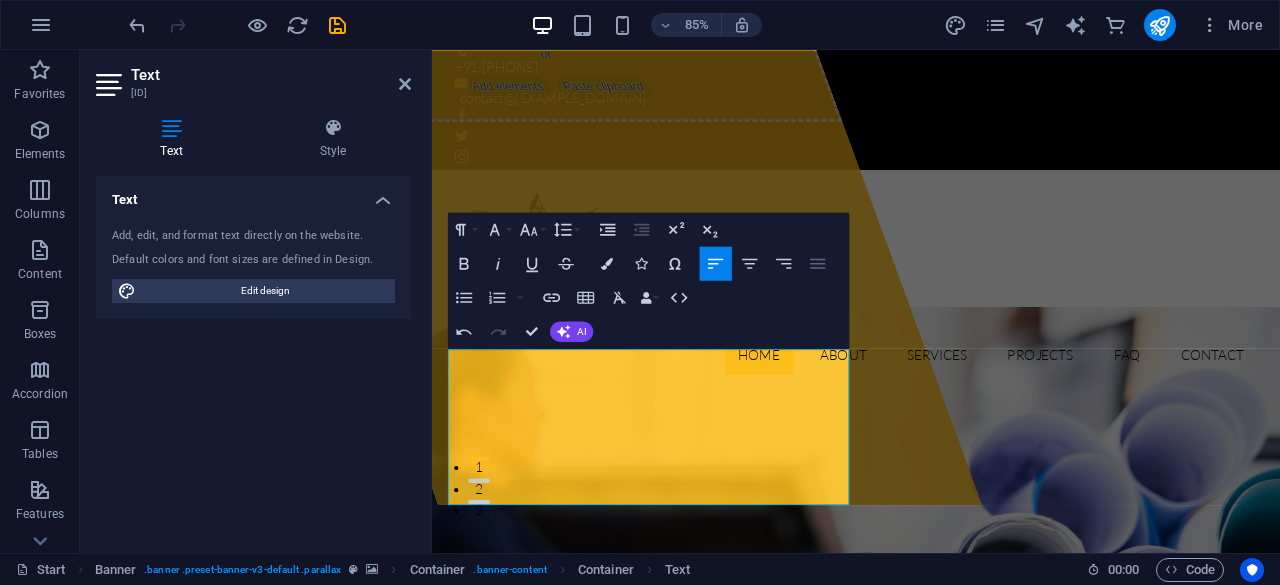 click 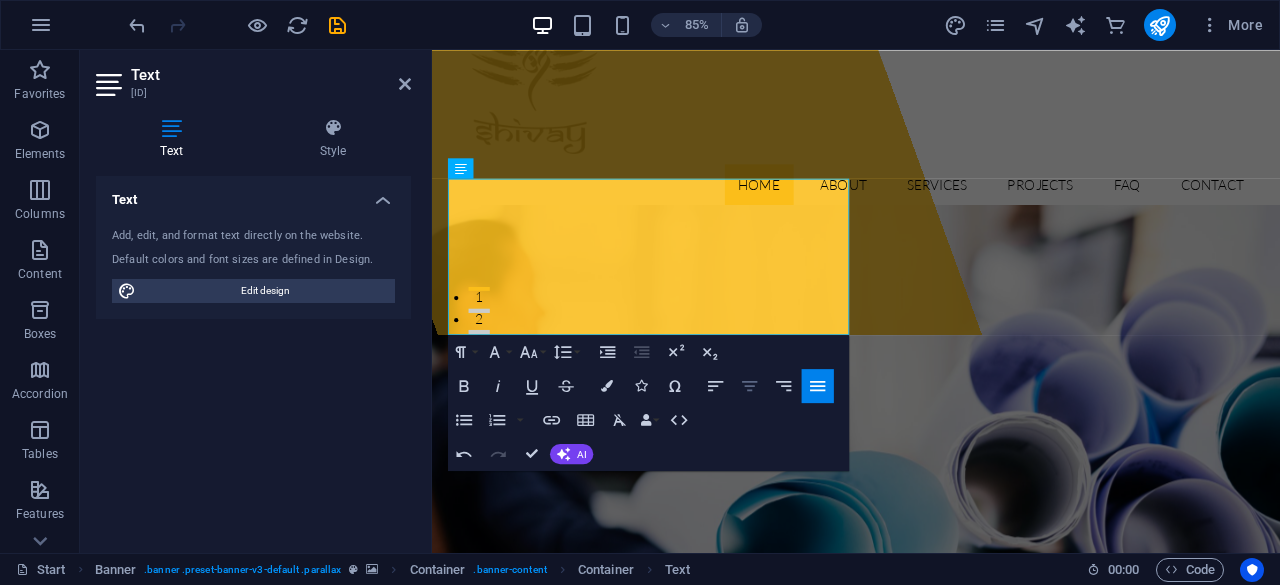 scroll, scrollTop: 158, scrollLeft: 0, axis: vertical 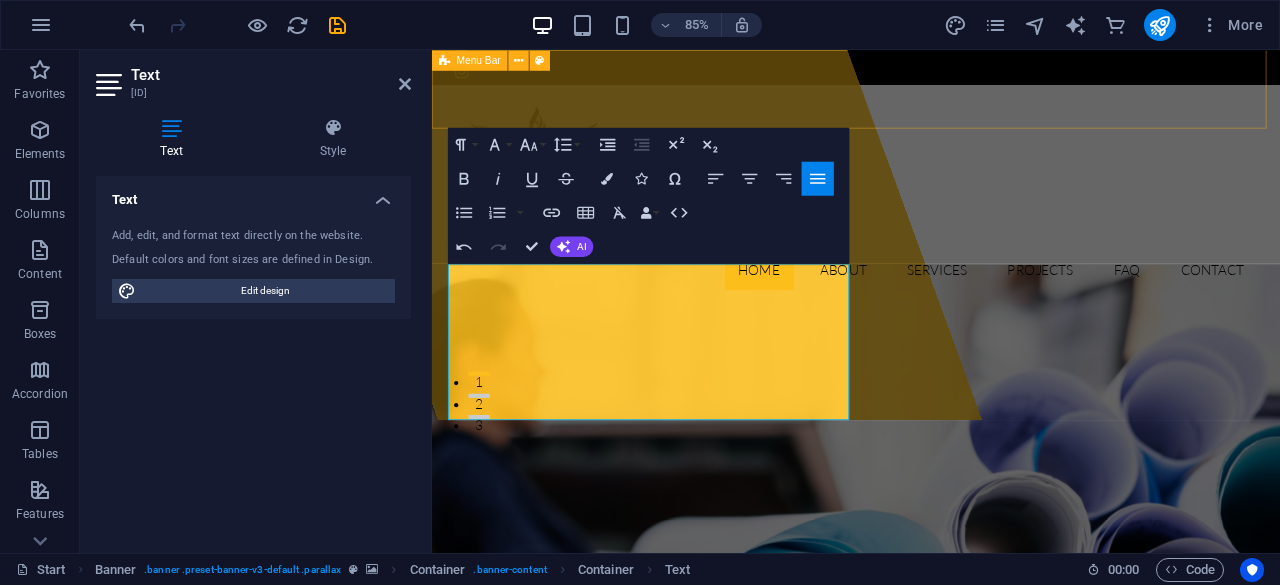 click on "Home About Services Projects FAQ Contact" at bounding box center (931, 219) 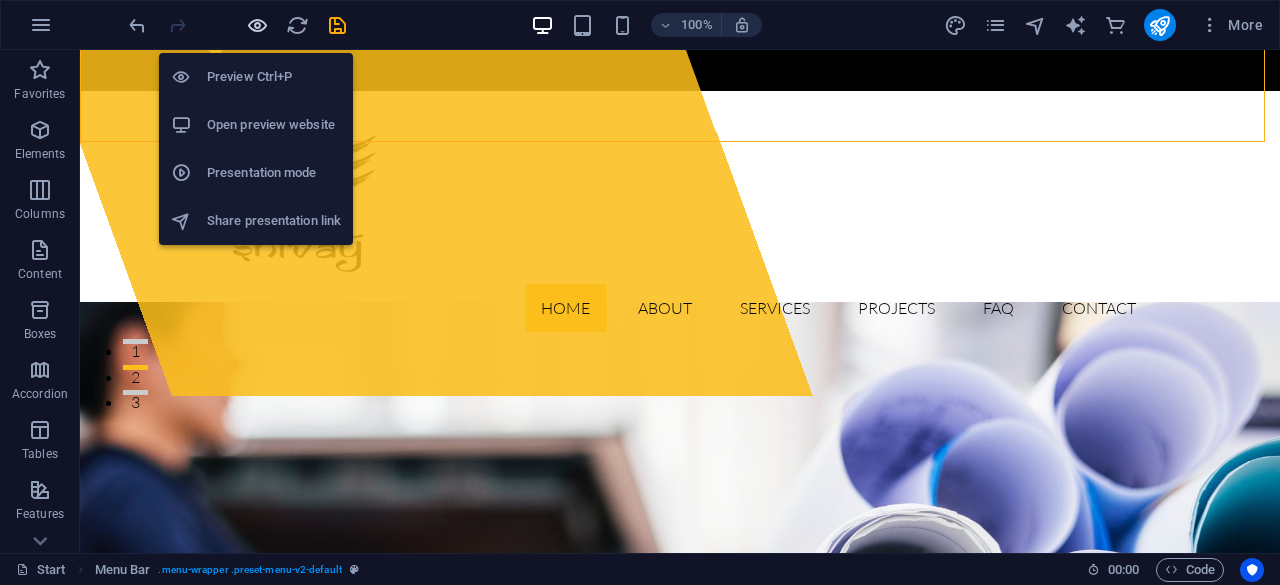click at bounding box center (257, 25) 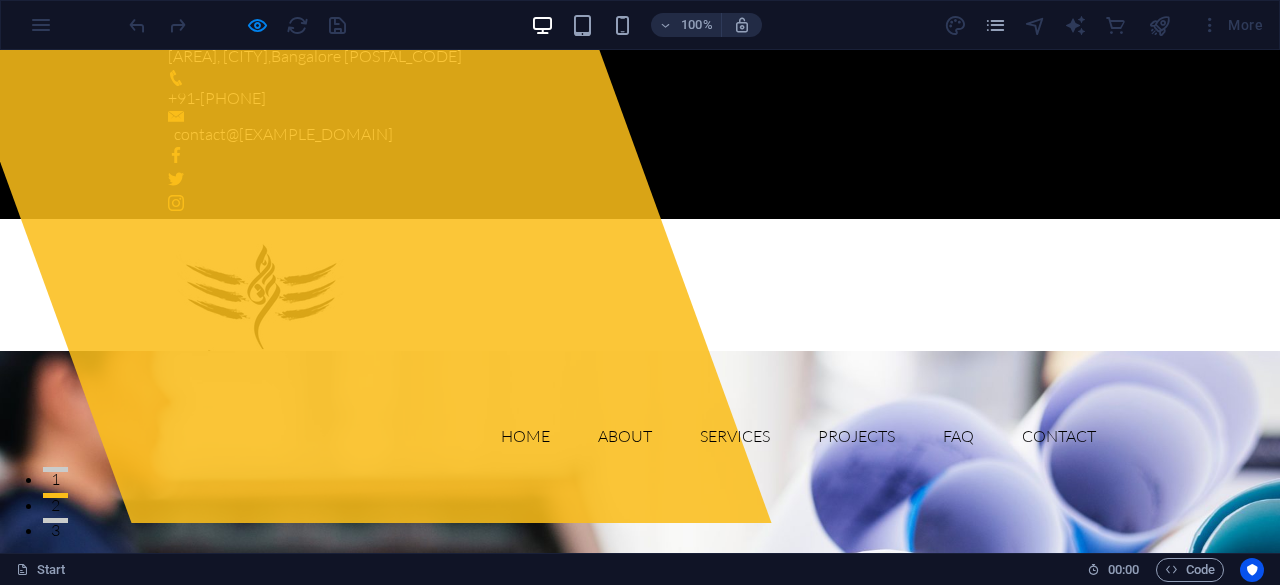 scroll, scrollTop: 0, scrollLeft: 0, axis: both 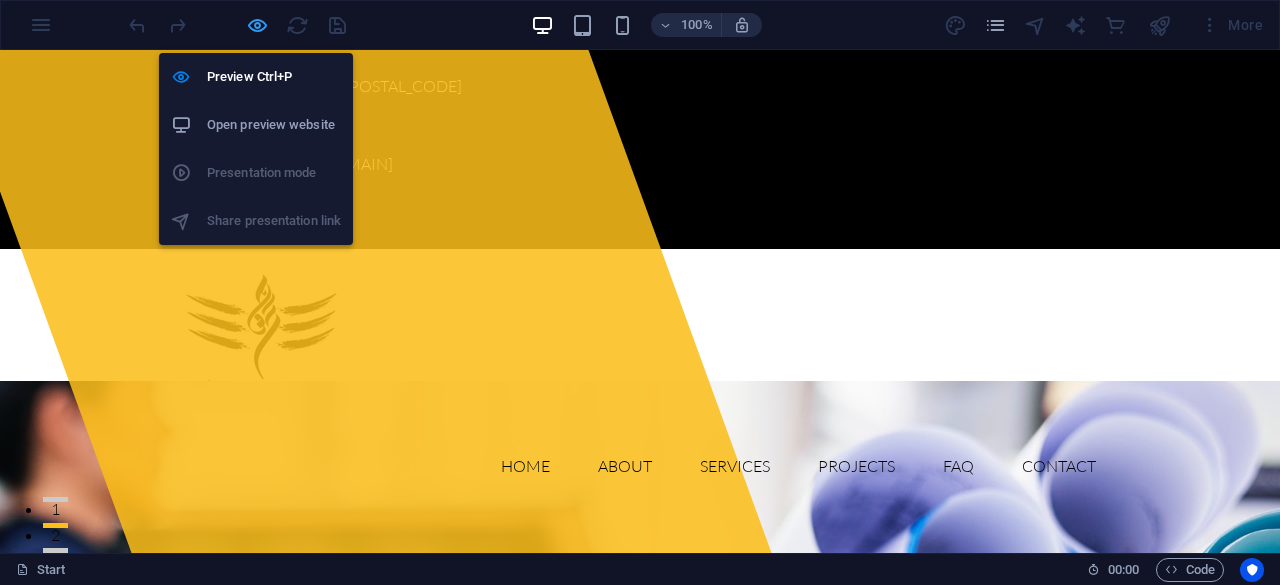 click at bounding box center [257, 25] 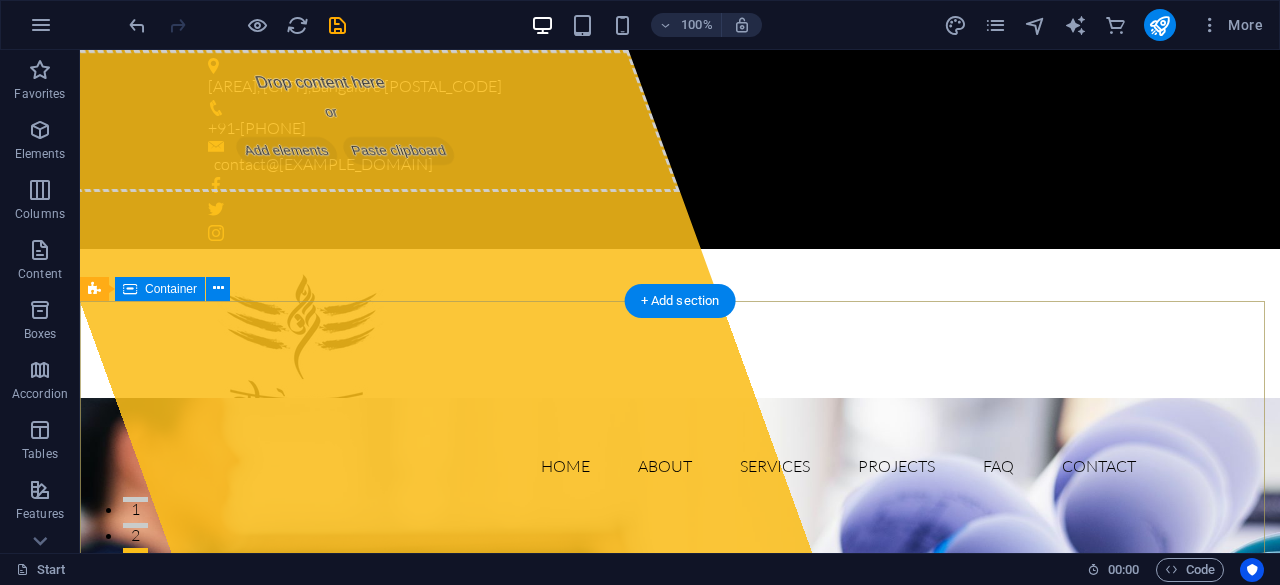 scroll, scrollTop: 300, scrollLeft: 0, axis: vertical 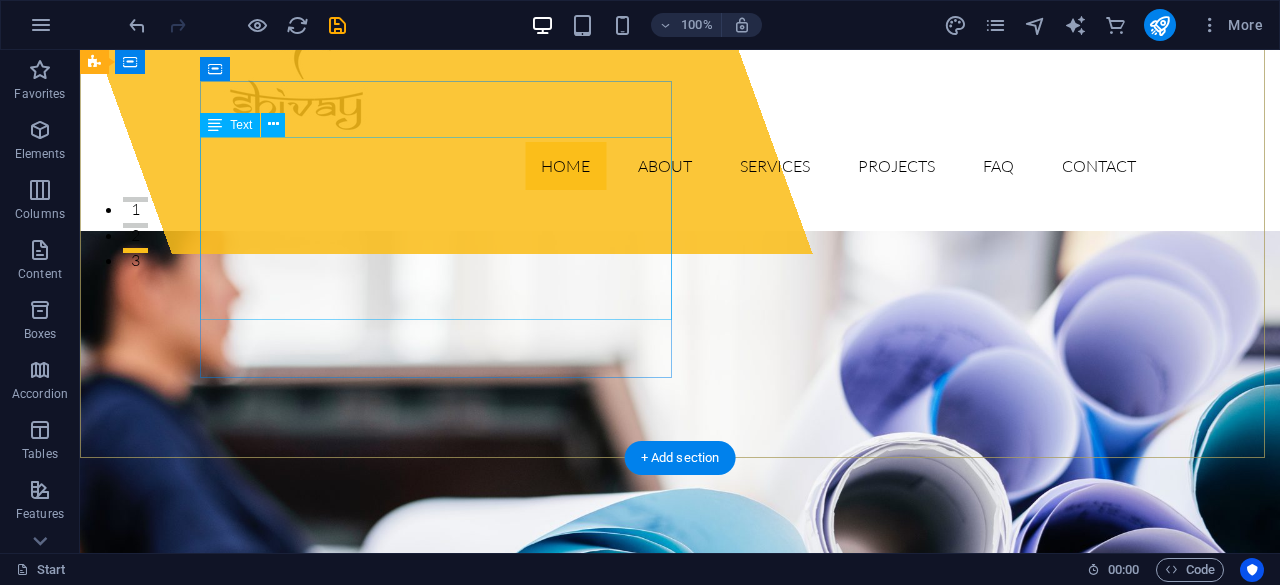 click on "[COMPANY_NAME] was founded with the vision of empowering businesses by providing the necessary Service,Goods, tools and environment for success. Observing a market gap for a comprehensive approach to office management, the company set out to offer essential IT stationary and reliable housekeeping services. The goal was to provide a seamless experience, allowing clients to focus on their core business." at bounding box center [680, 873] 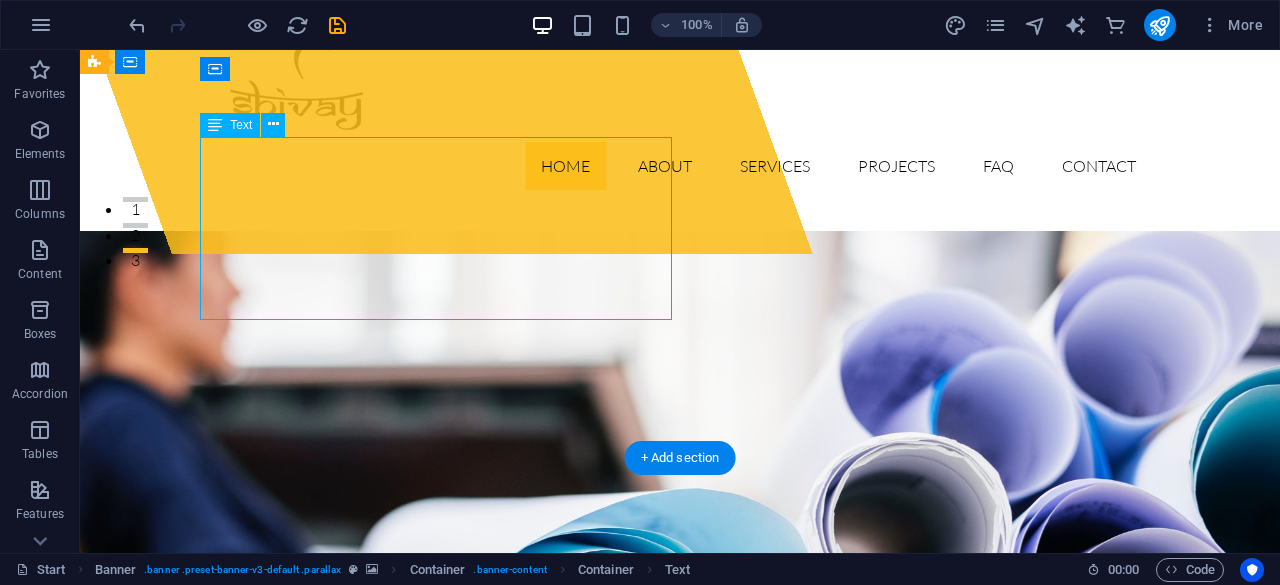 click on "[COMPANY_NAME] was founded with the vision of empowering businesses by providing the necessary Service,Goods, tools and environment for success. Observing a market gap for a comprehensive approach to office management, the company set out to offer essential IT stationary and reliable housekeeping services. The goal was to provide a seamless experience, allowing clients to focus on their core business." at bounding box center (680, 873) 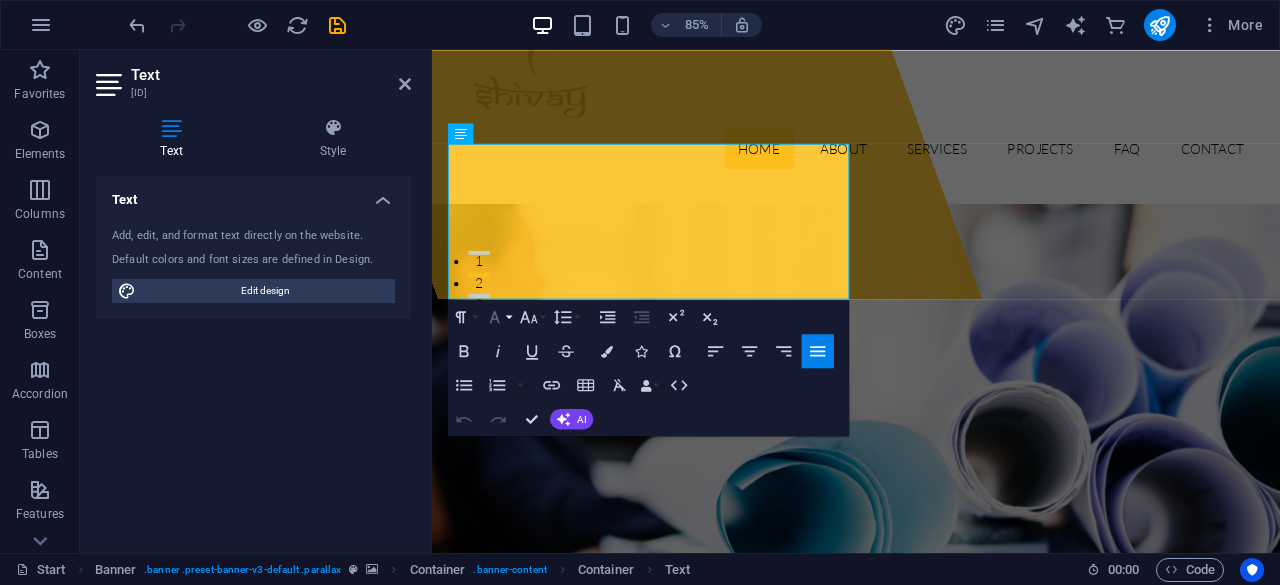 click 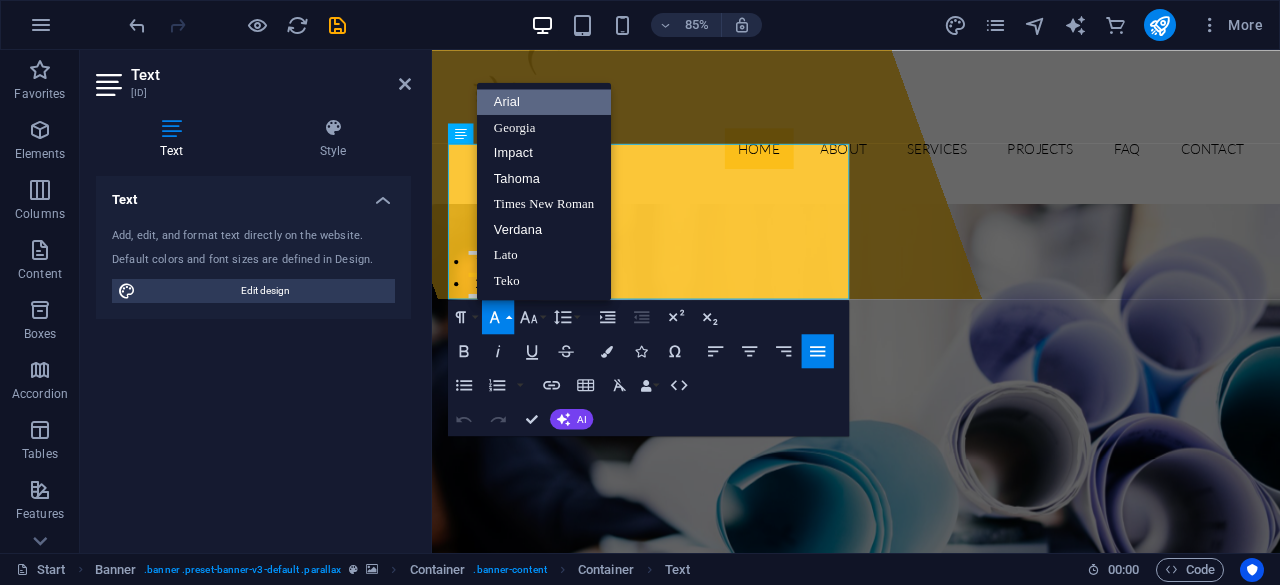 scroll, scrollTop: 0, scrollLeft: 0, axis: both 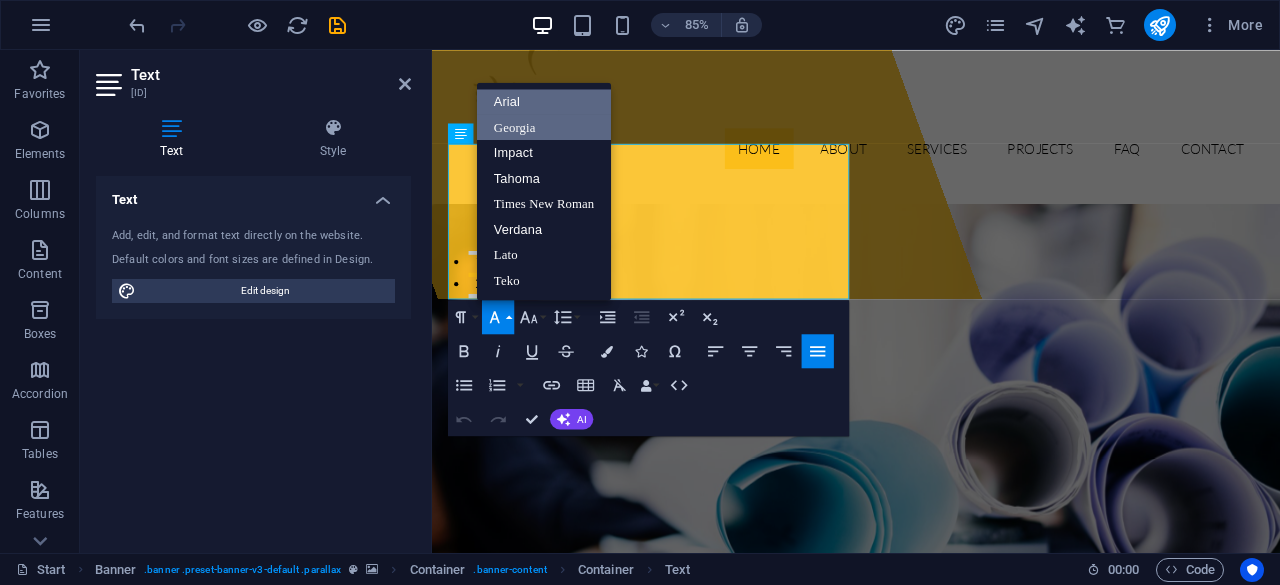 click on "Georgia" at bounding box center [544, 127] 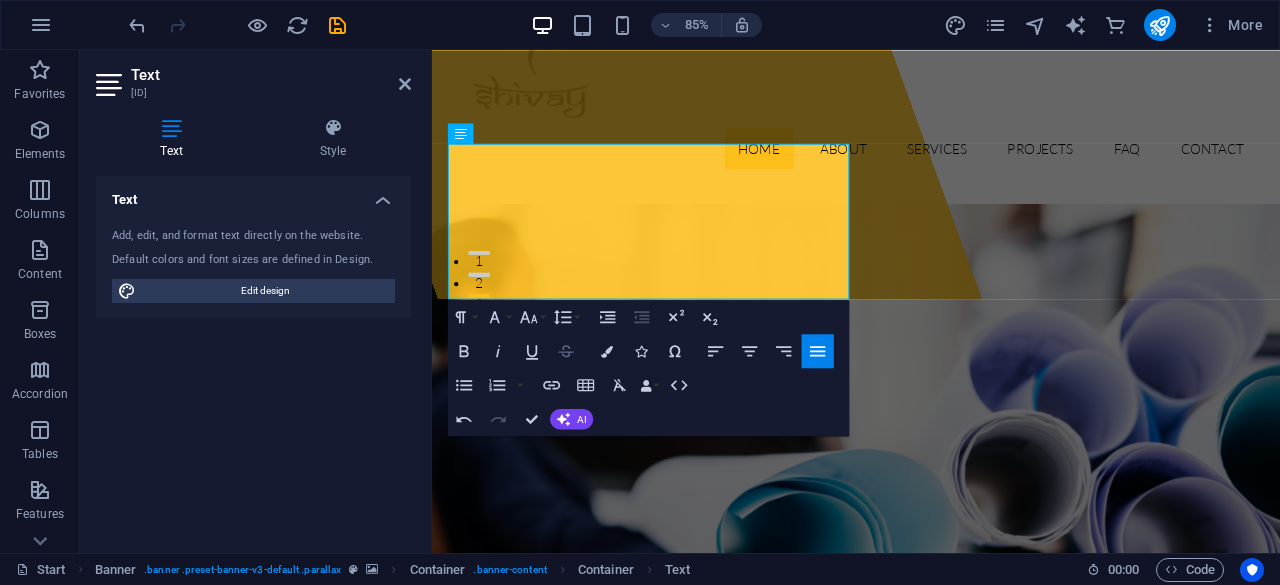 click 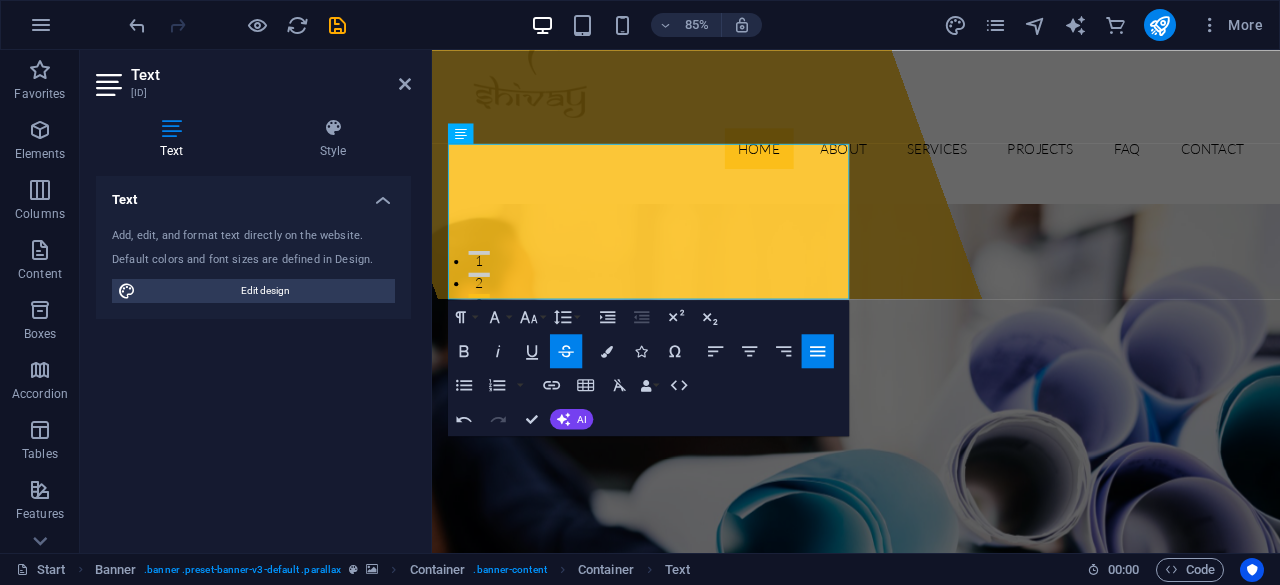 click 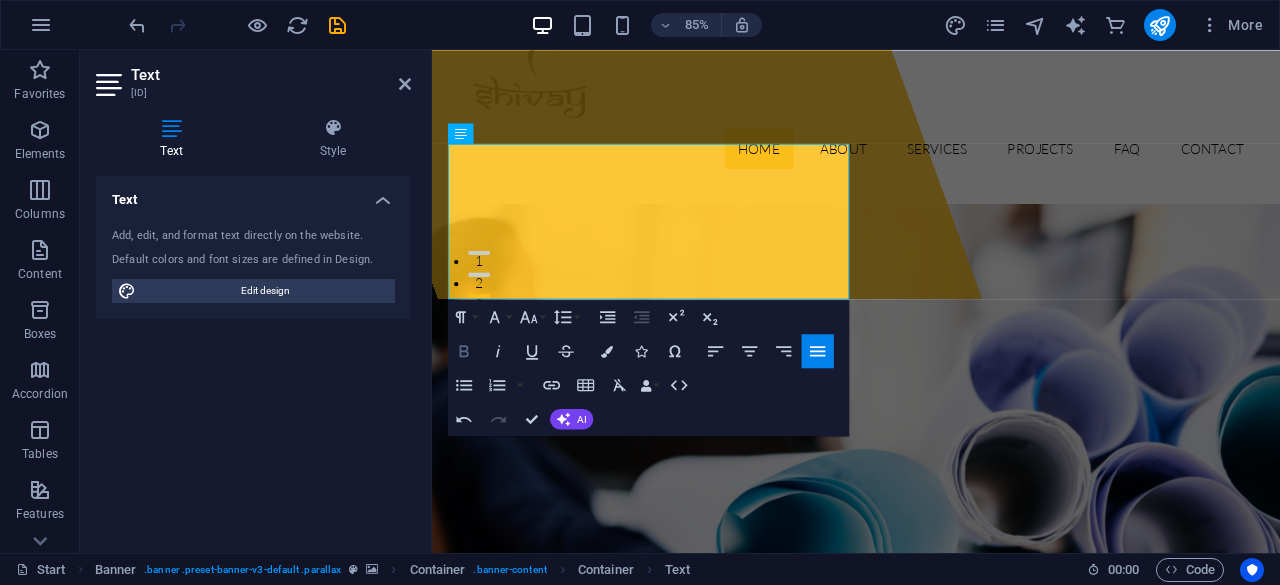 click 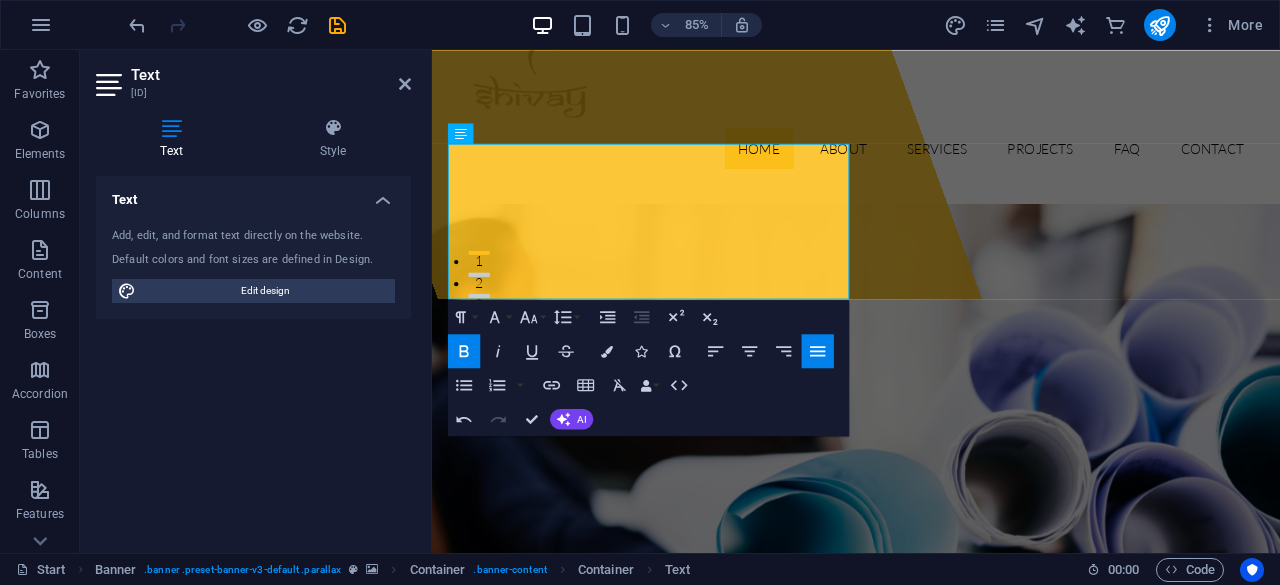 click 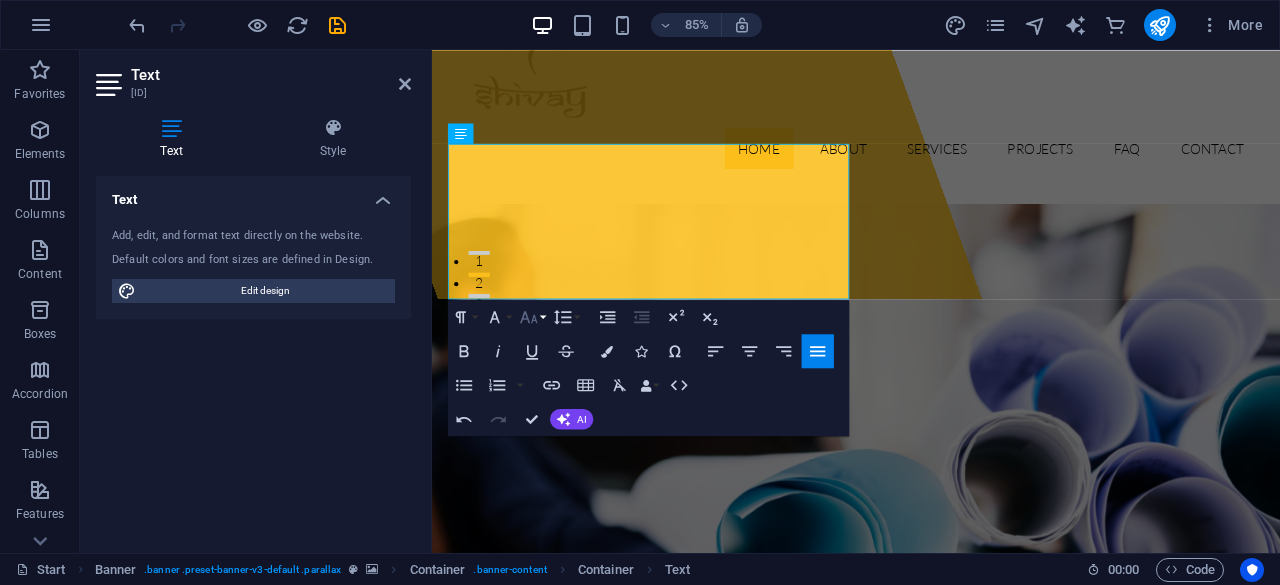 click on "Font Size" at bounding box center [532, 317] 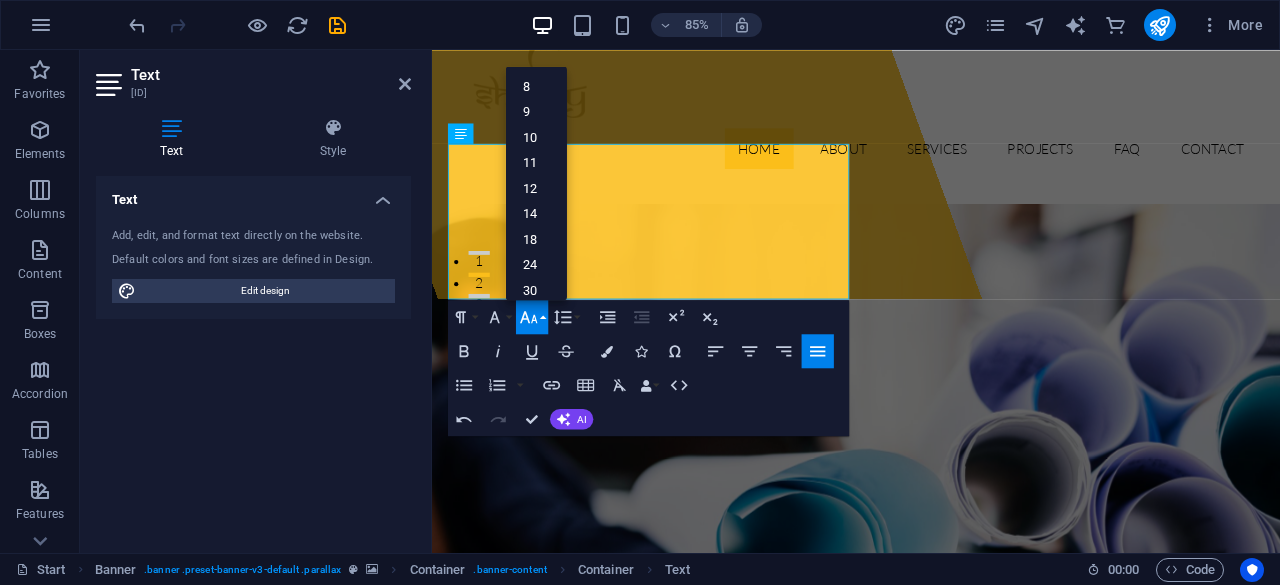 click on "Font Size" at bounding box center (532, 317) 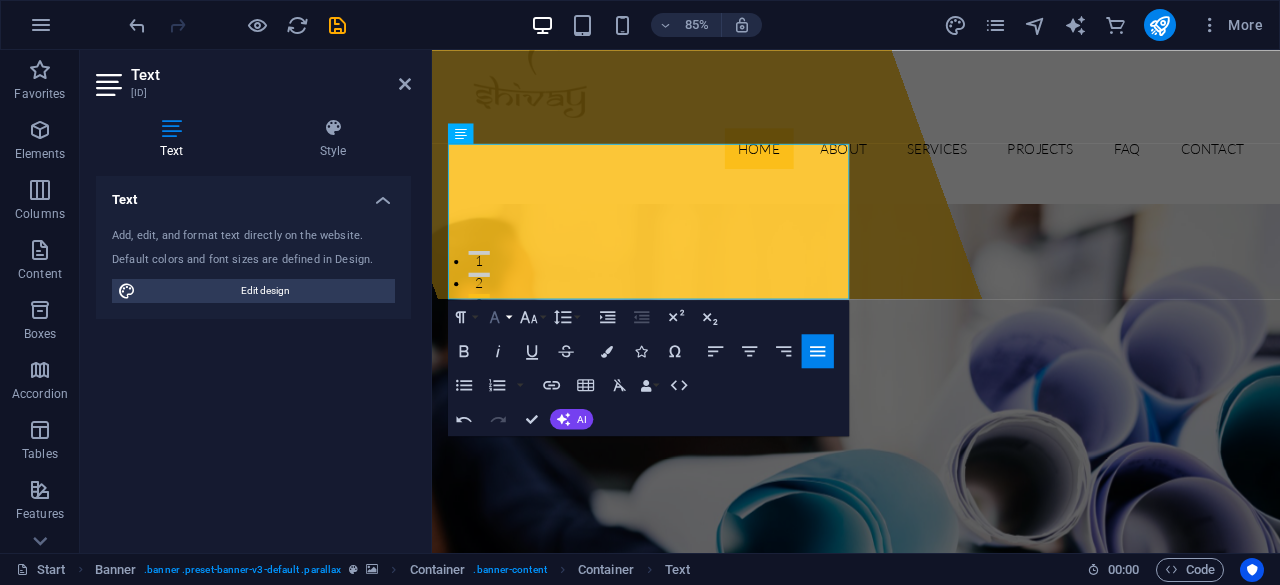 click 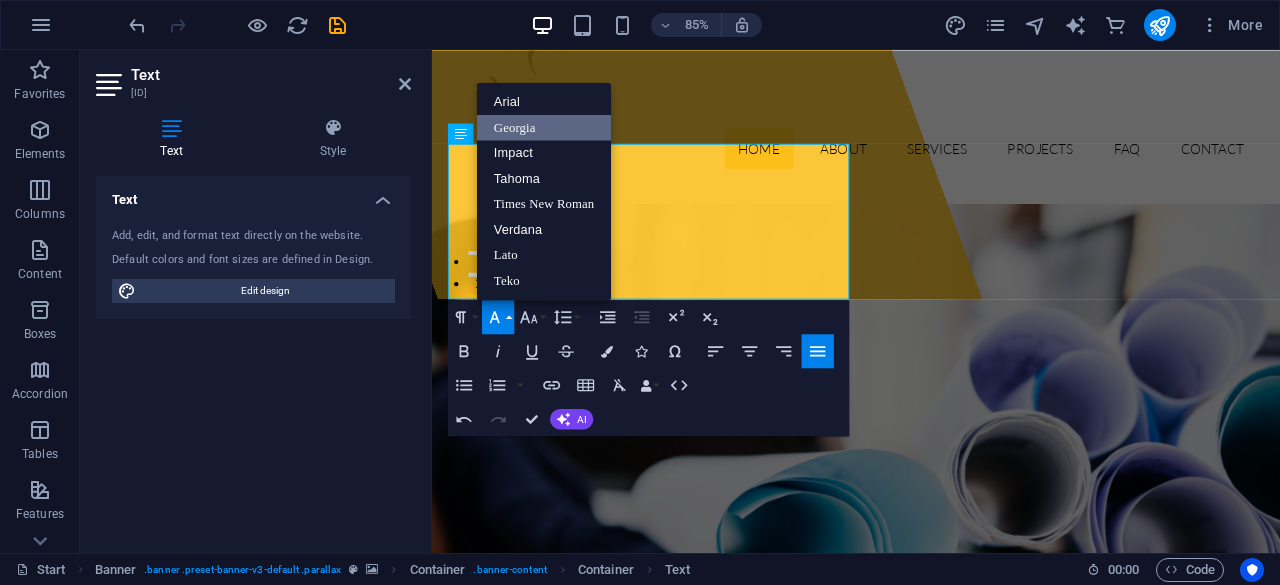 scroll, scrollTop: 0, scrollLeft: 0, axis: both 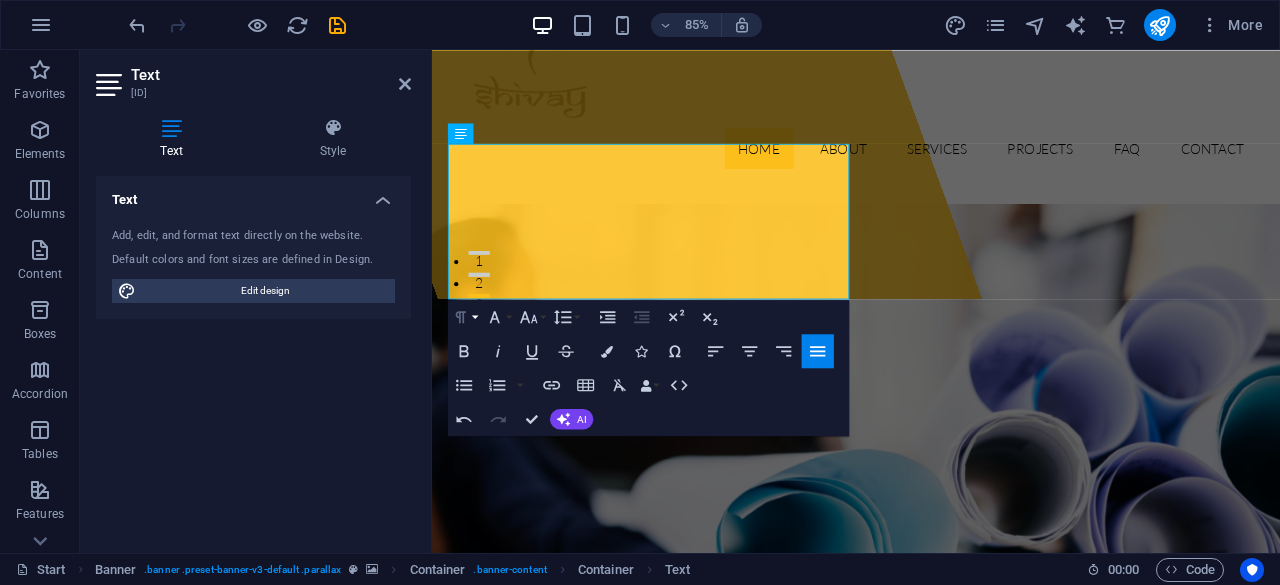 click on "Paragraph Format" at bounding box center [464, 317] 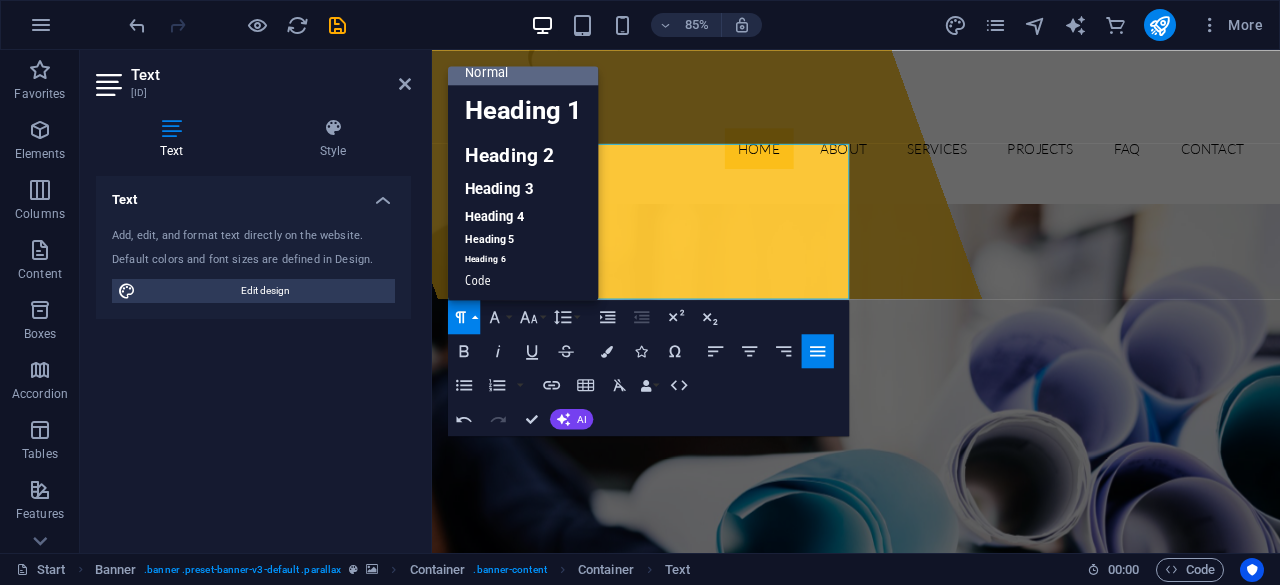 scroll, scrollTop: 16, scrollLeft: 0, axis: vertical 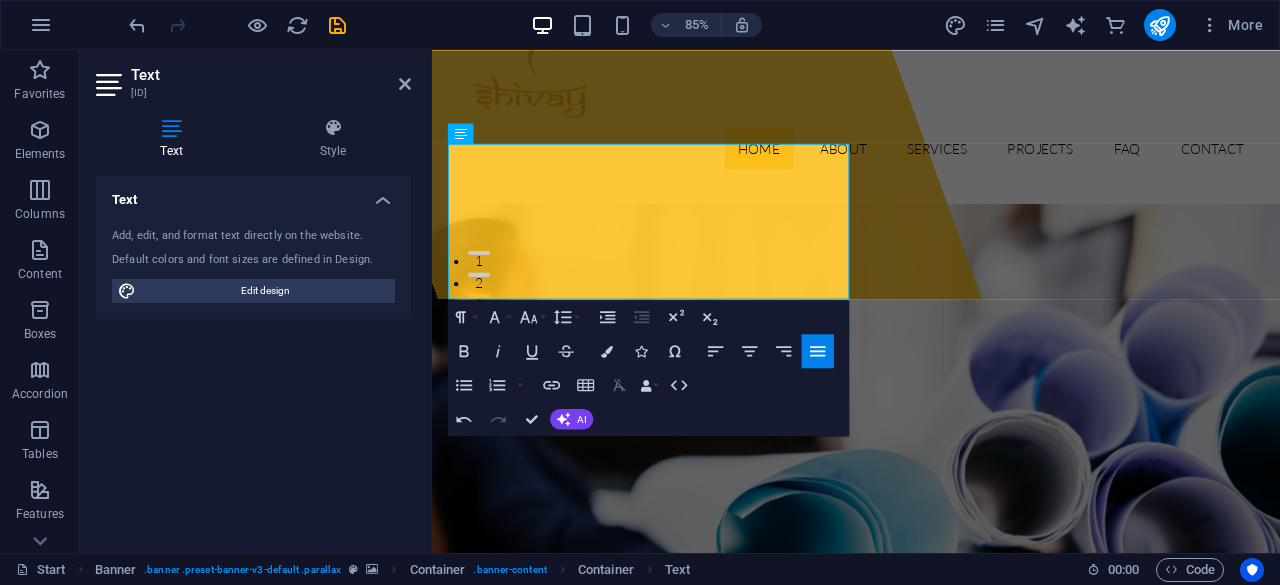 click 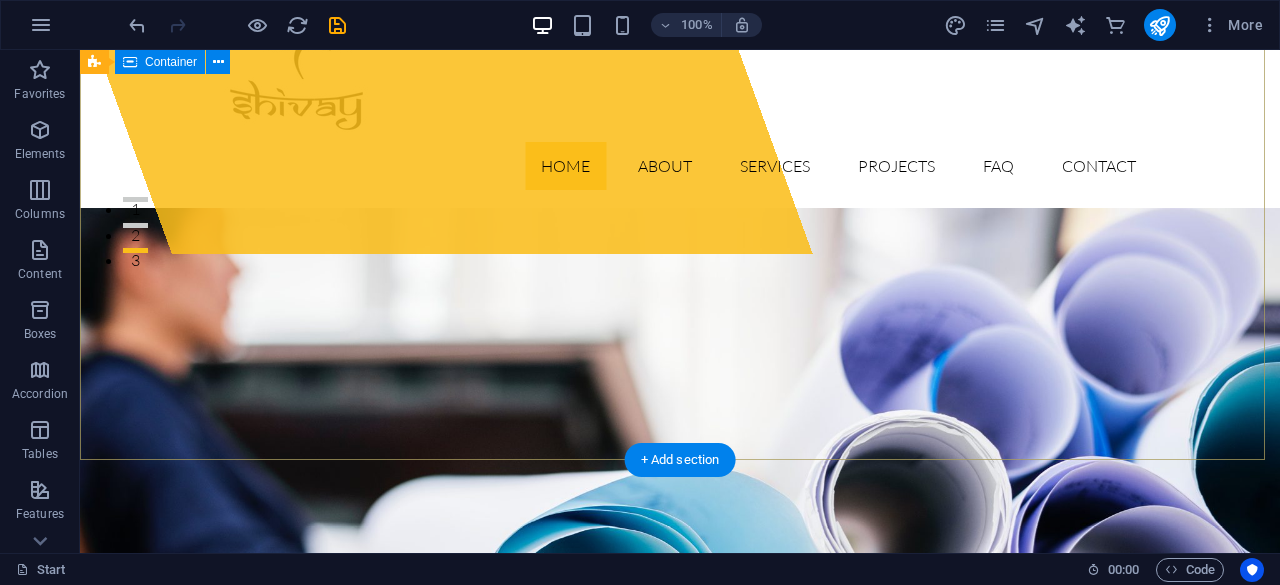 scroll, scrollTop: 100, scrollLeft: 0, axis: vertical 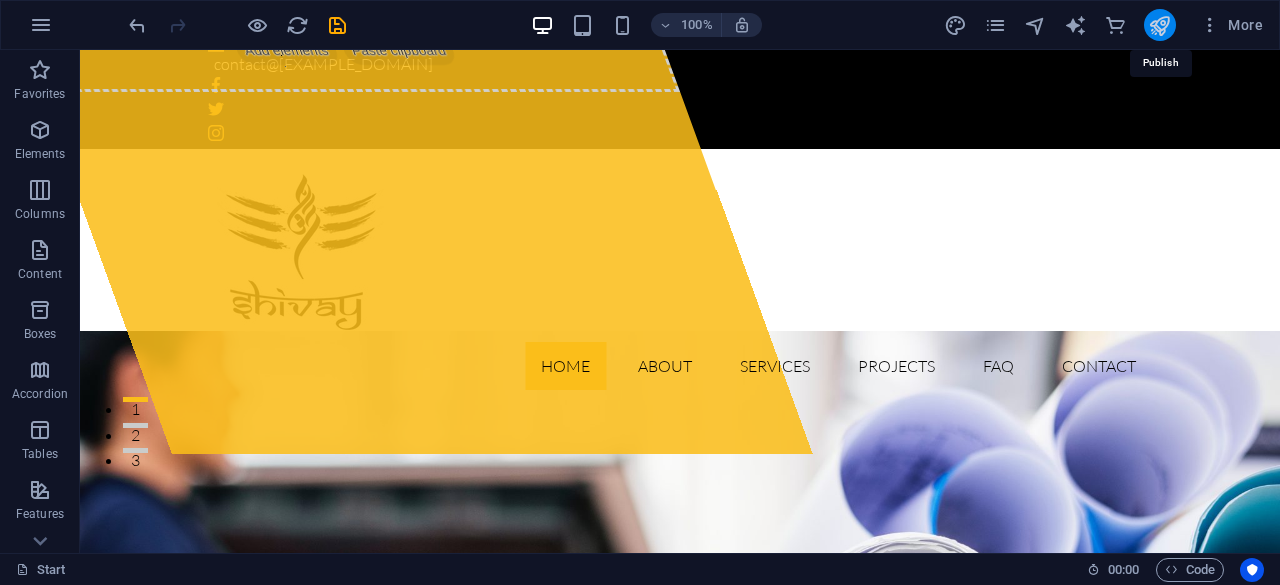 click at bounding box center (1159, 25) 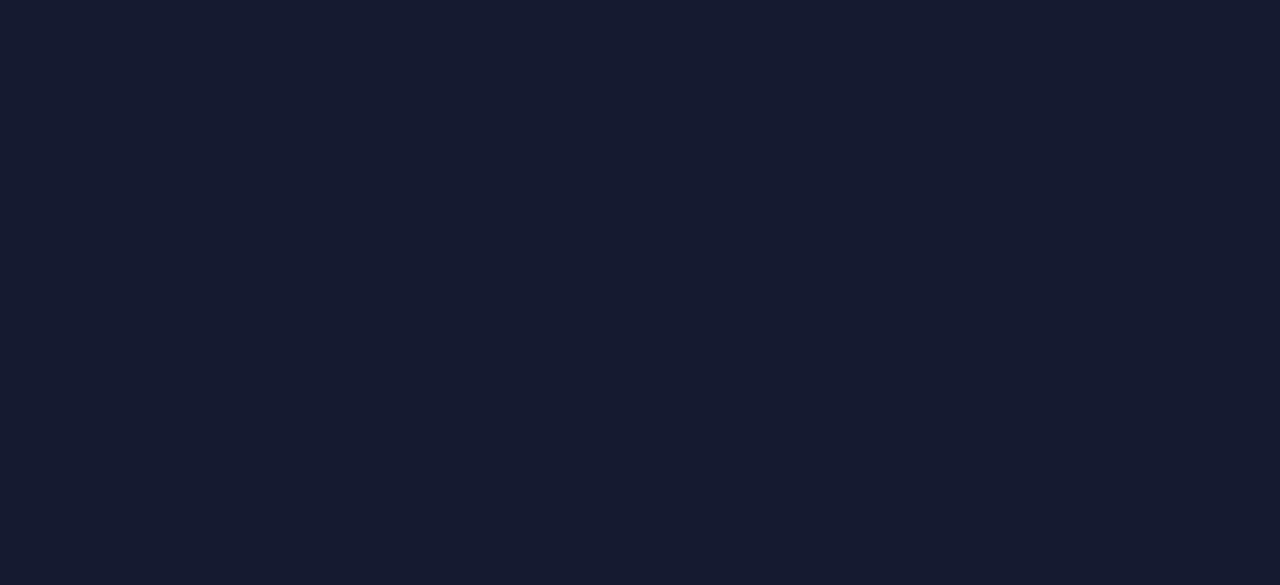 scroll, scrollTop: 0, scrollLeft: 0, axis: both 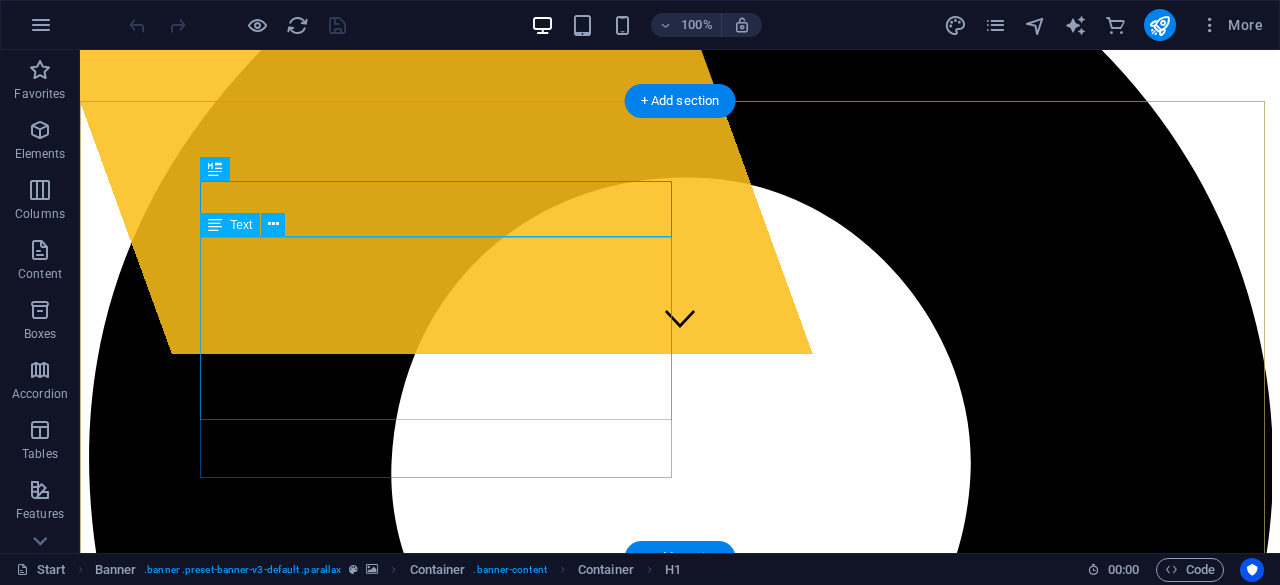 click on "[COMPANY_NAME] was founded with the vision of empowering businesses by providing the necessary Service,Goods, tools and environment for success. Observing a market gap for a comprehensive approach to office management, the company set out to offer essential IT stationary and reliable housekeeping services. The goal was to provide a seamless experience, allowing clients to focus on their core business." at bounding box center [680, 11076] 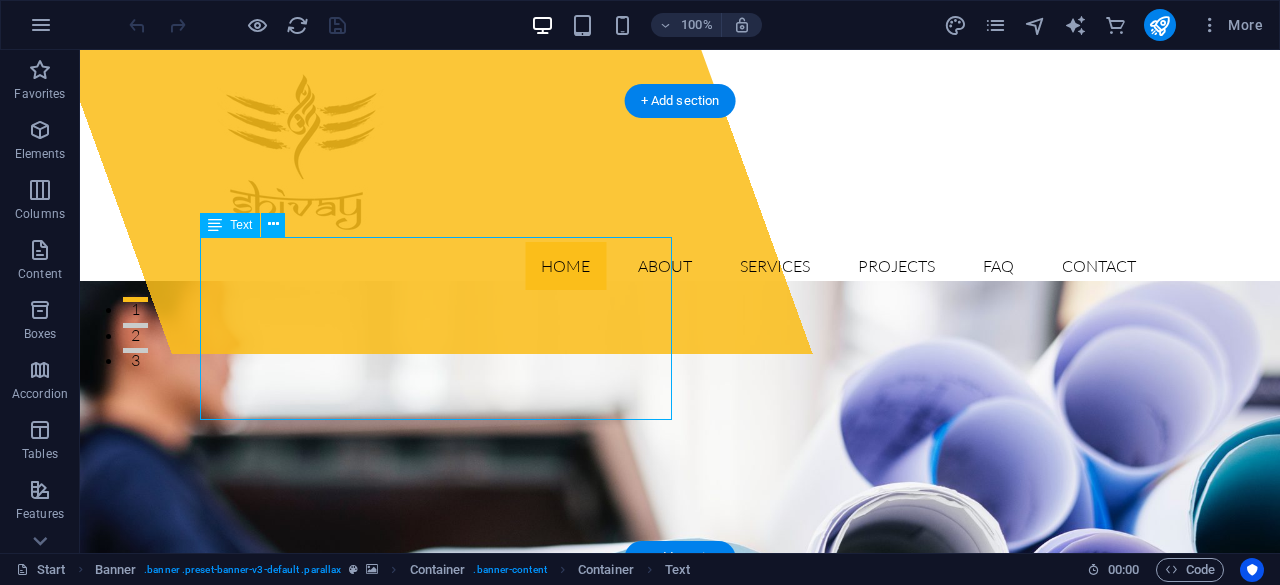 click on "[COMPANY_NAME] was founded with the vision of empowering businesses by providing the necessary Service,Goods, tools and environment for success. Observing a market gap for a comprehensive approach to office management, the company set out to offer essential IT stationary and reliable housekeeping services. The goal was to provide a seamless experience, allowing clients to focus on their core business." at bounding box center [680, 973] 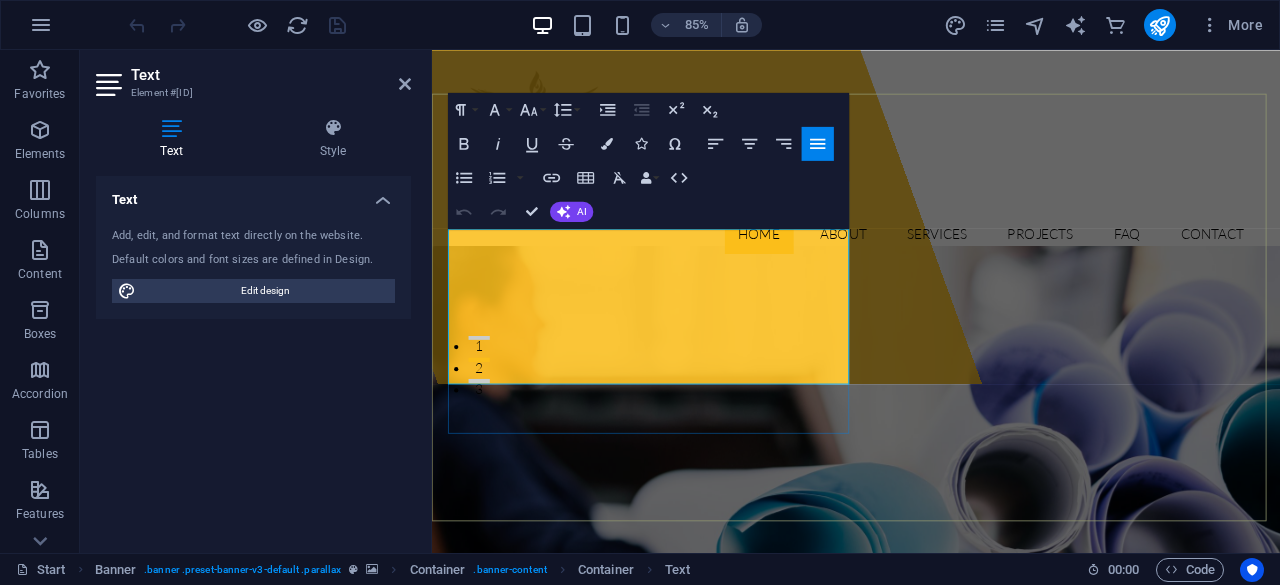 drag, startPoint x: 742, startPoint y: 432, endPoint x: 456, endPoint y: 274, distance: 326.7415 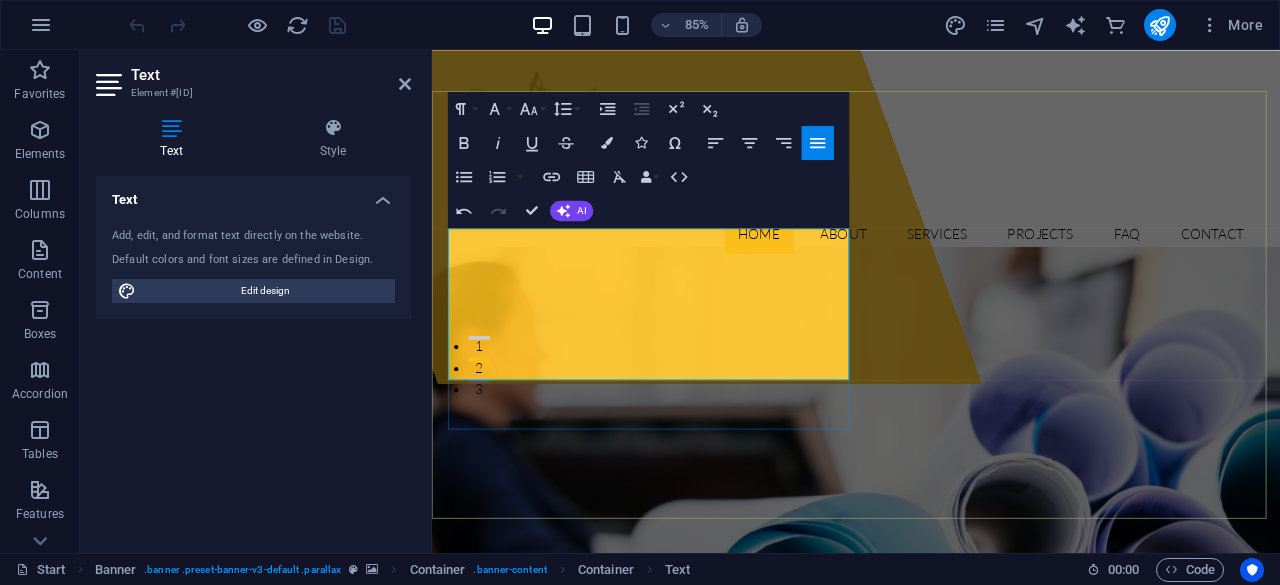 scroll, scrollTop: 202, scrollLeft: 0, axis: vertical 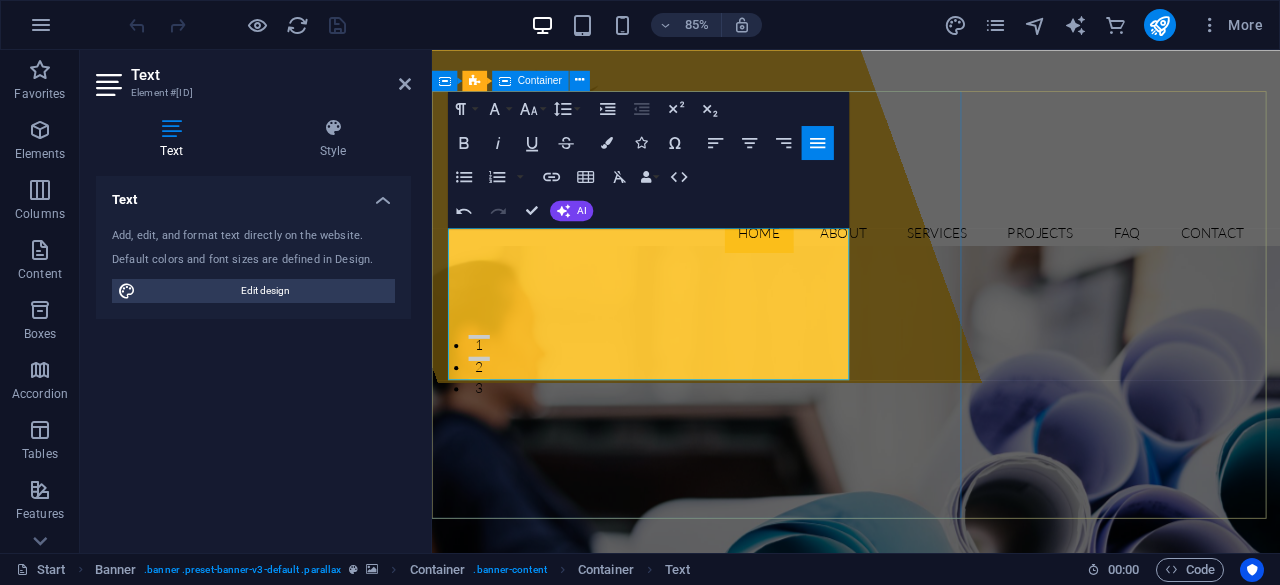 drag, startPoint x: 651, startPoint y: 423, endPoint x: 449, endPoint y: 272, distance: 252.20032 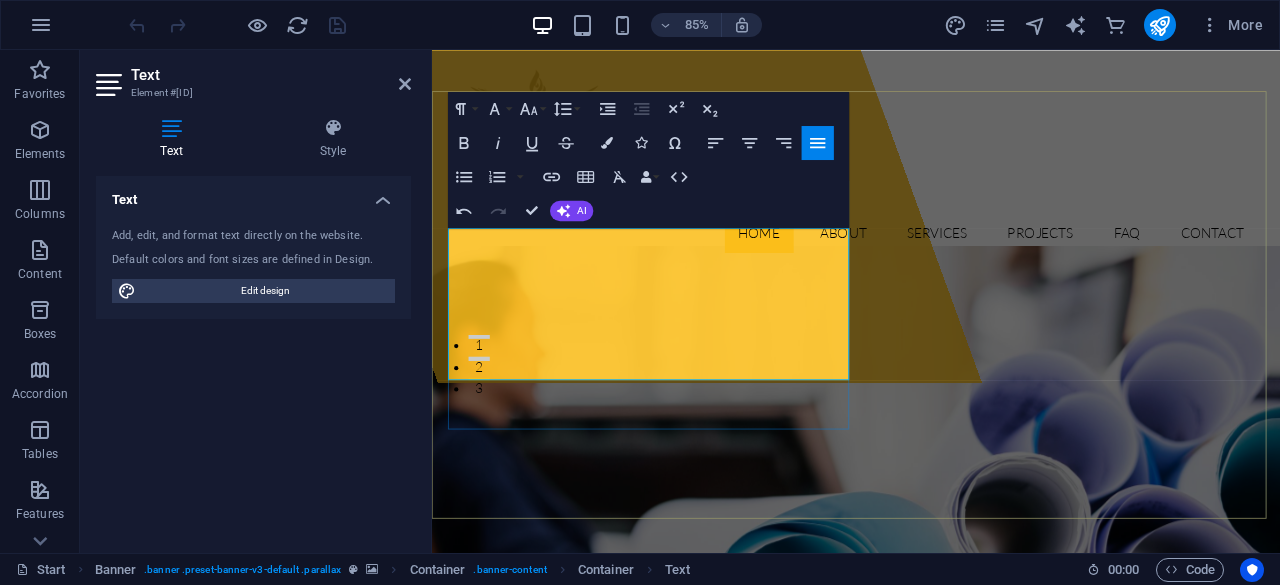 click on "[COMPANY_NAME] was founded with the vision of empowering businesses by providing the necessary Service,Goods, tools and environment for success. Observing a market gap for a comprehensive approach to office management, the company set out to offer essential IT stationary and reliable housekeeping services. The goal was to provide a seamless experience, allowing clients to focus on their core business." at bounding box center (931, 1039) 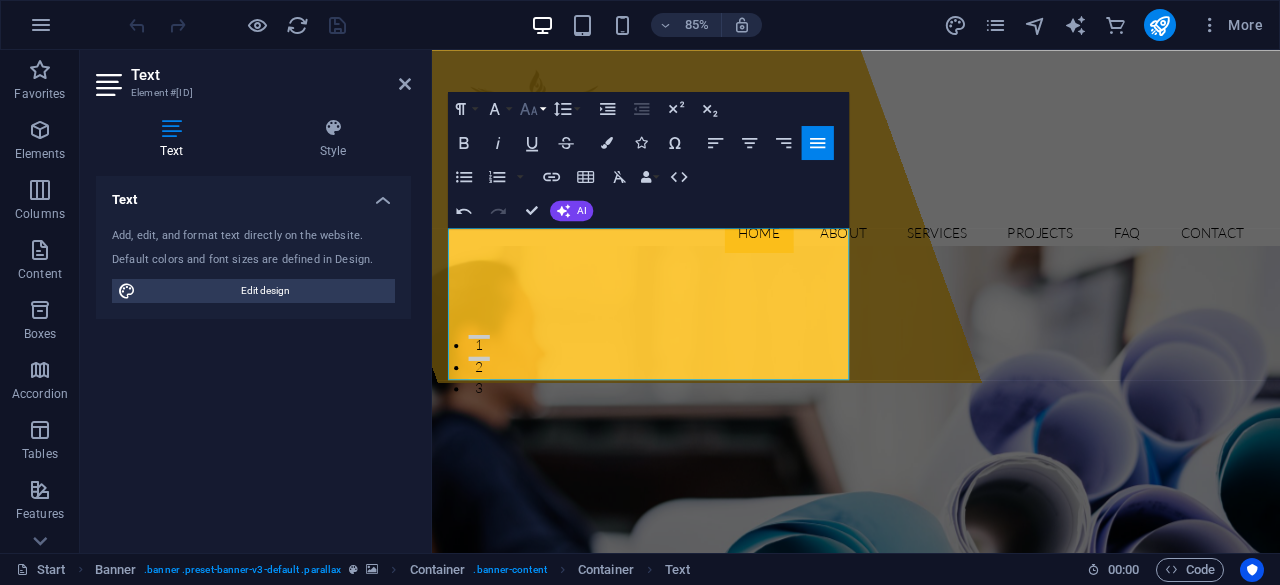 click 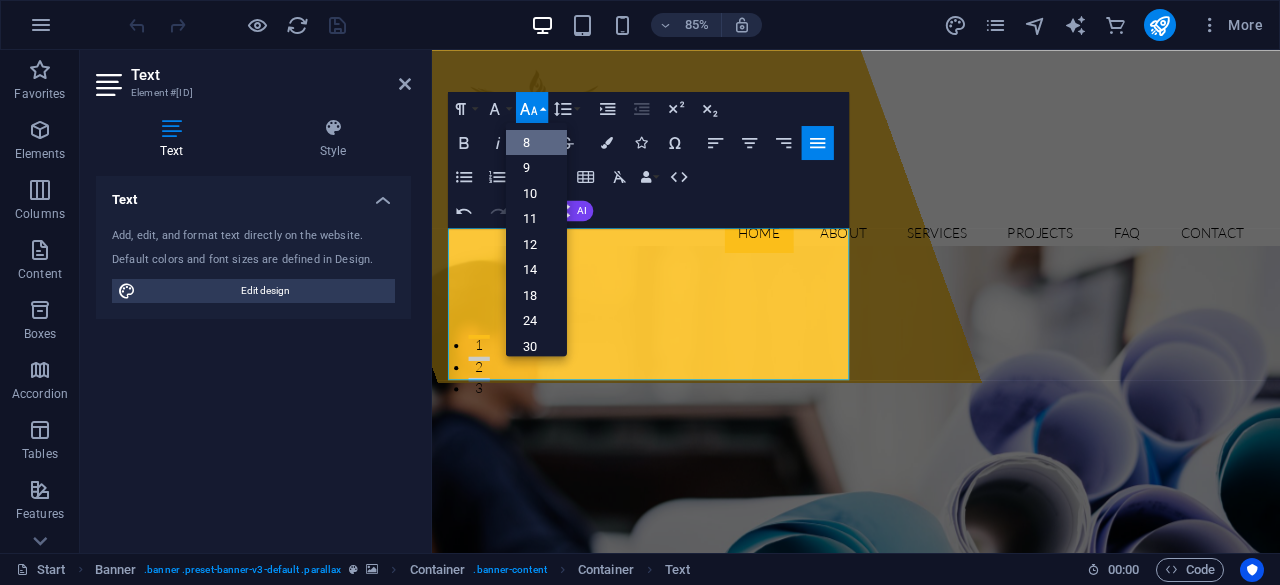 click on "8" at bounding box center (536, 142) 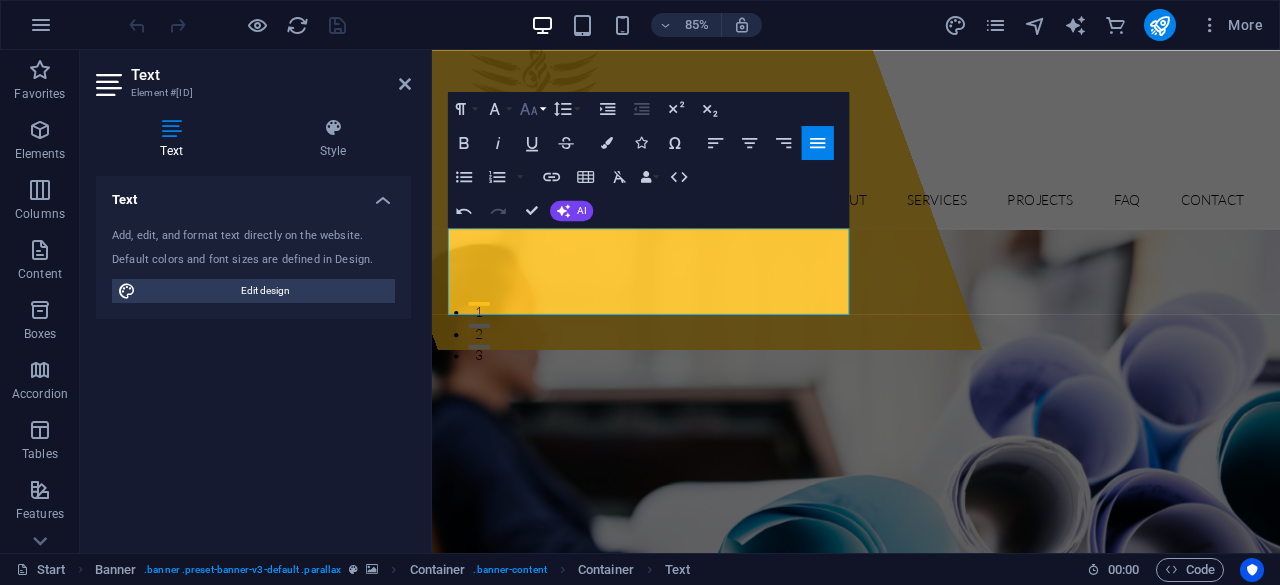 click 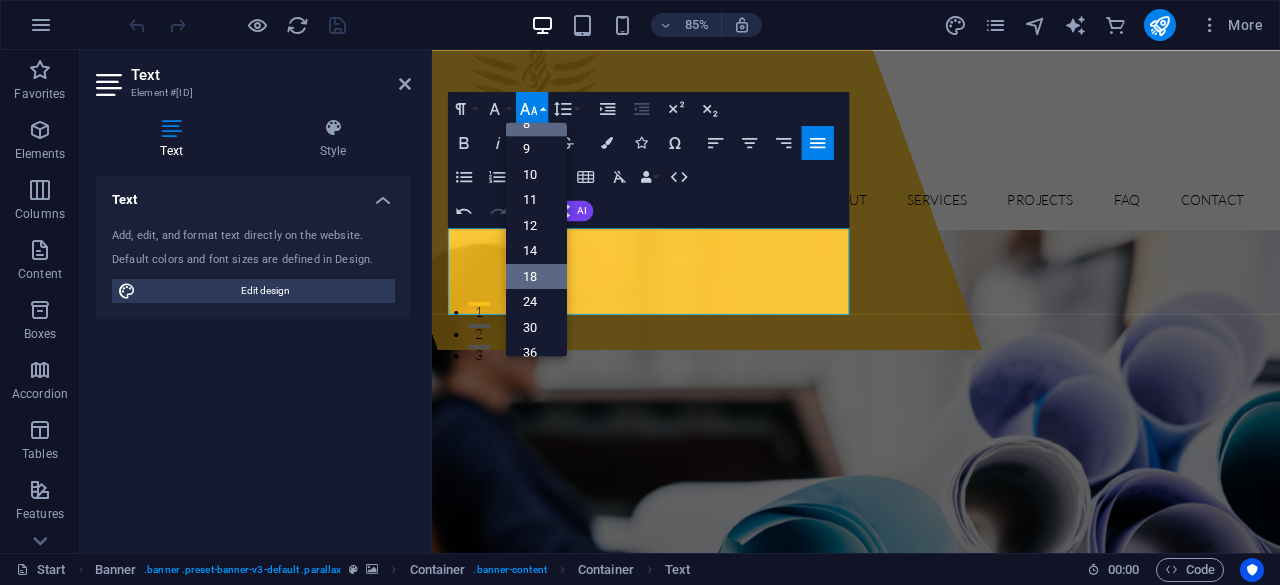 click on "18" at bounding box center (536, 276) 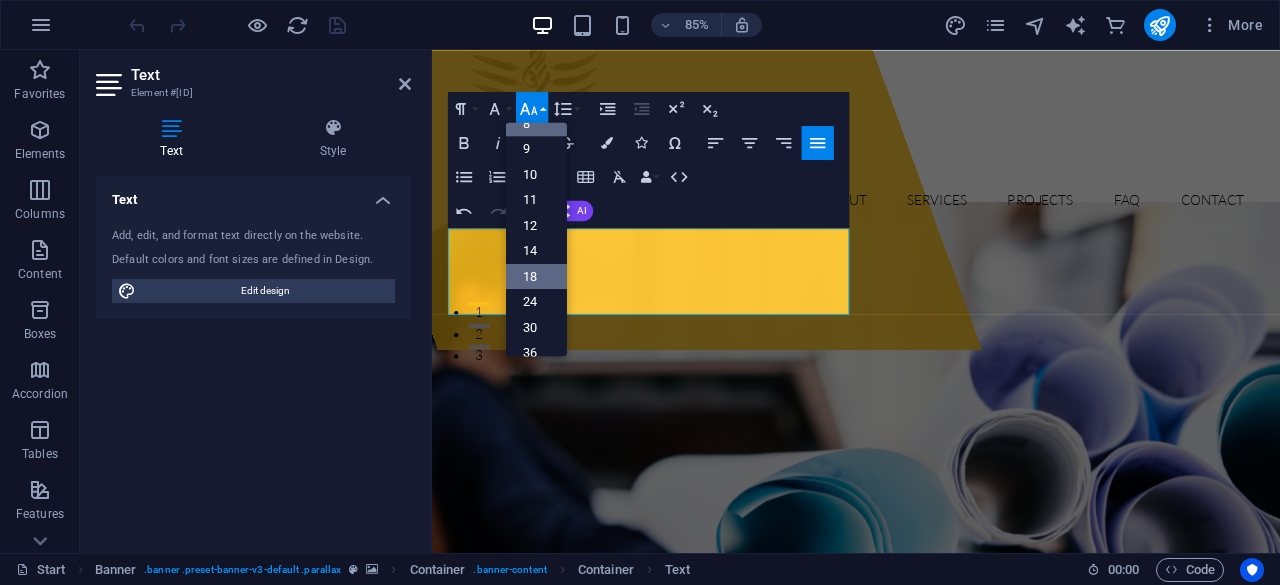 scroll, scrollTop: 177, scrollLeft: 0, axis: vertical 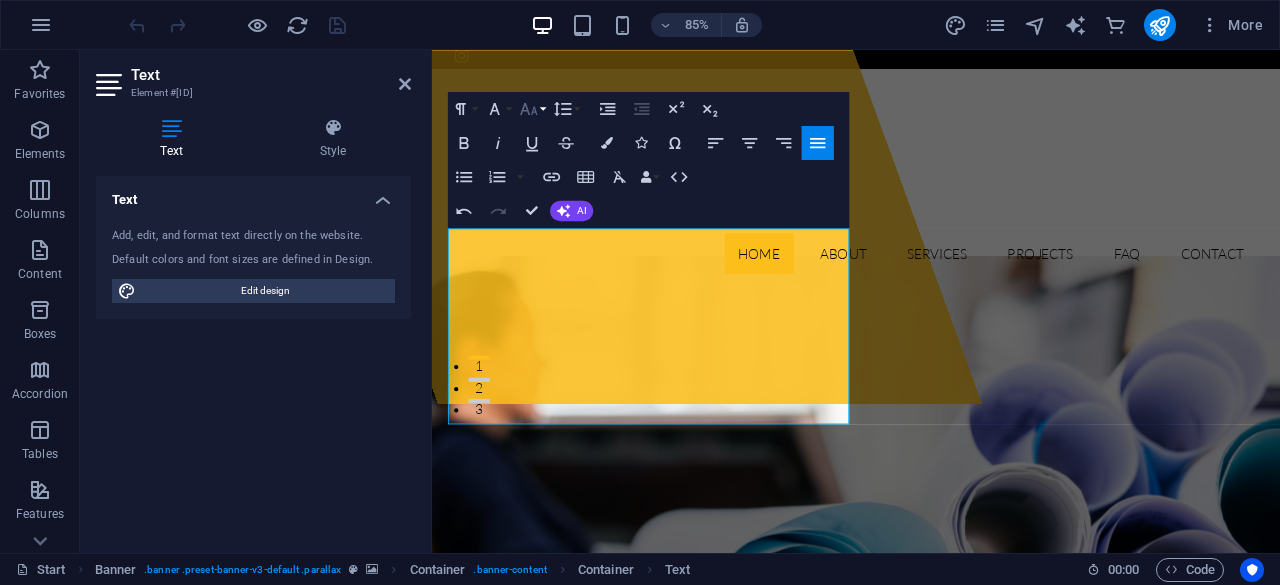 click 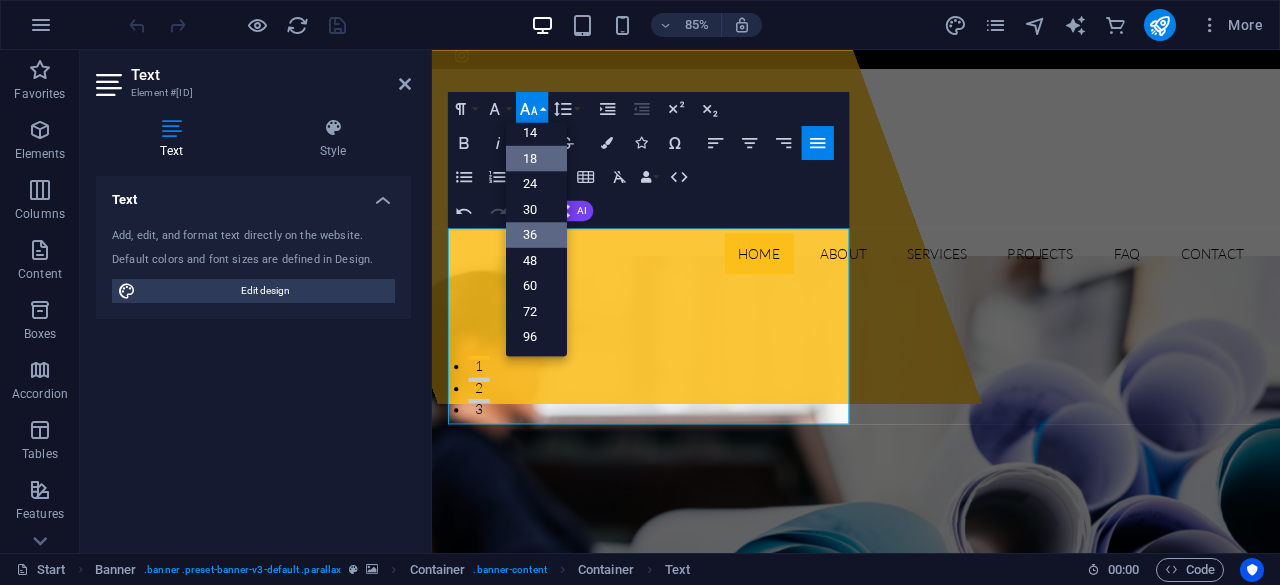 scroll, scrollTop: 160, scrollLeft: 0, axis: vertical 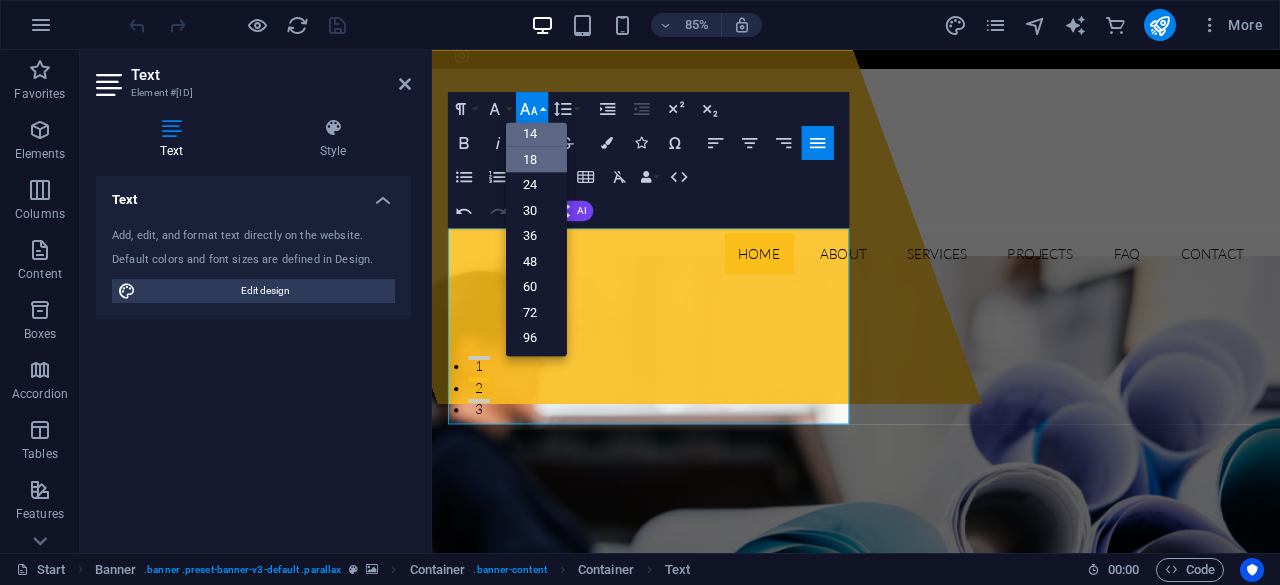 click on "14" at bounding box center (536, 134) 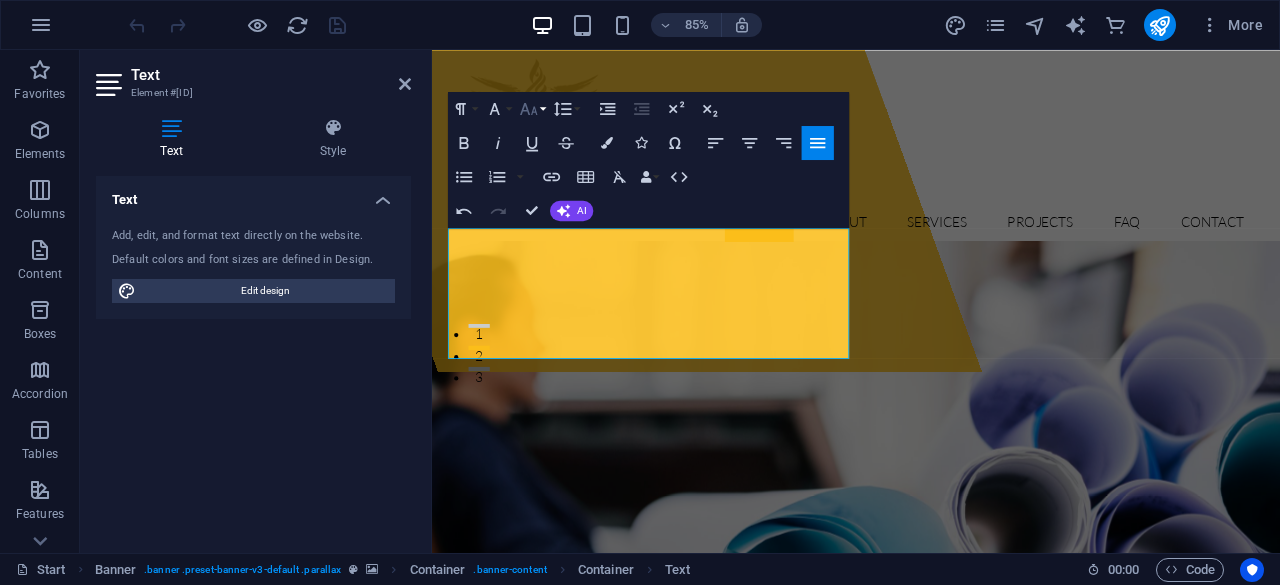 click 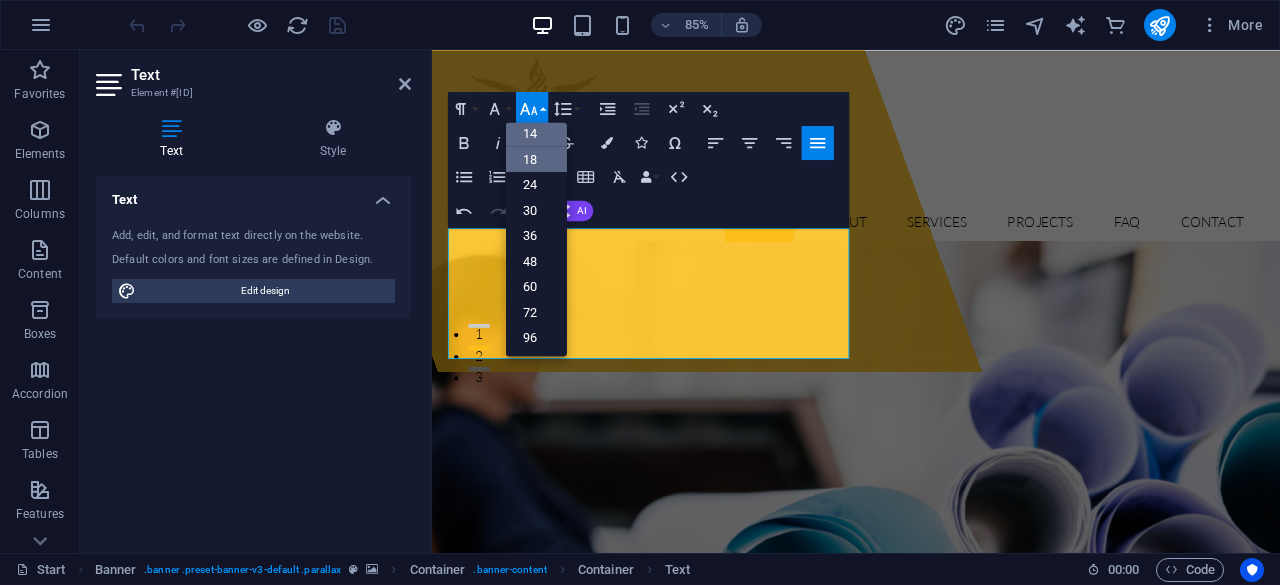 click on "18" at bounding box center (536, 159) 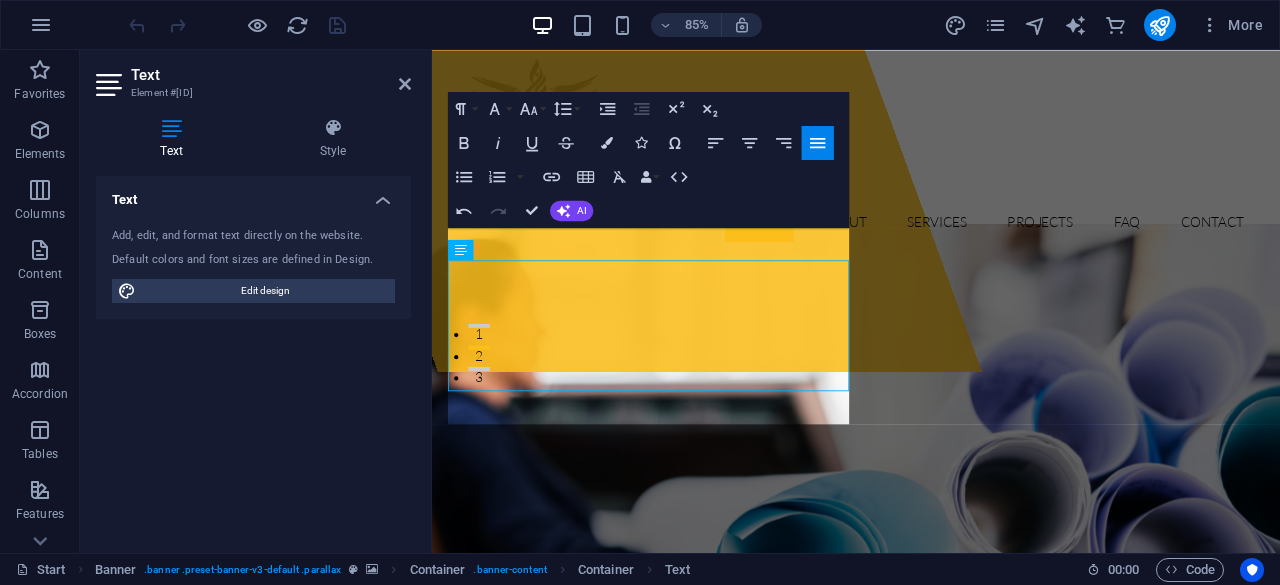 scroll, scrollTop: 177, scrollLeft: 0, axis: vertical 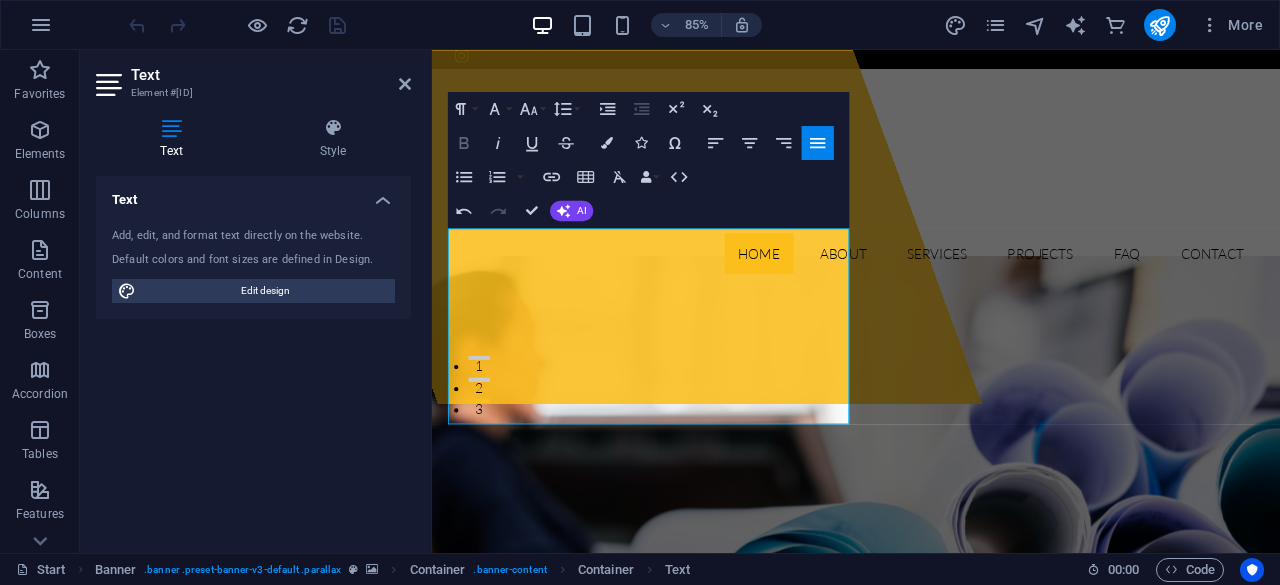 click 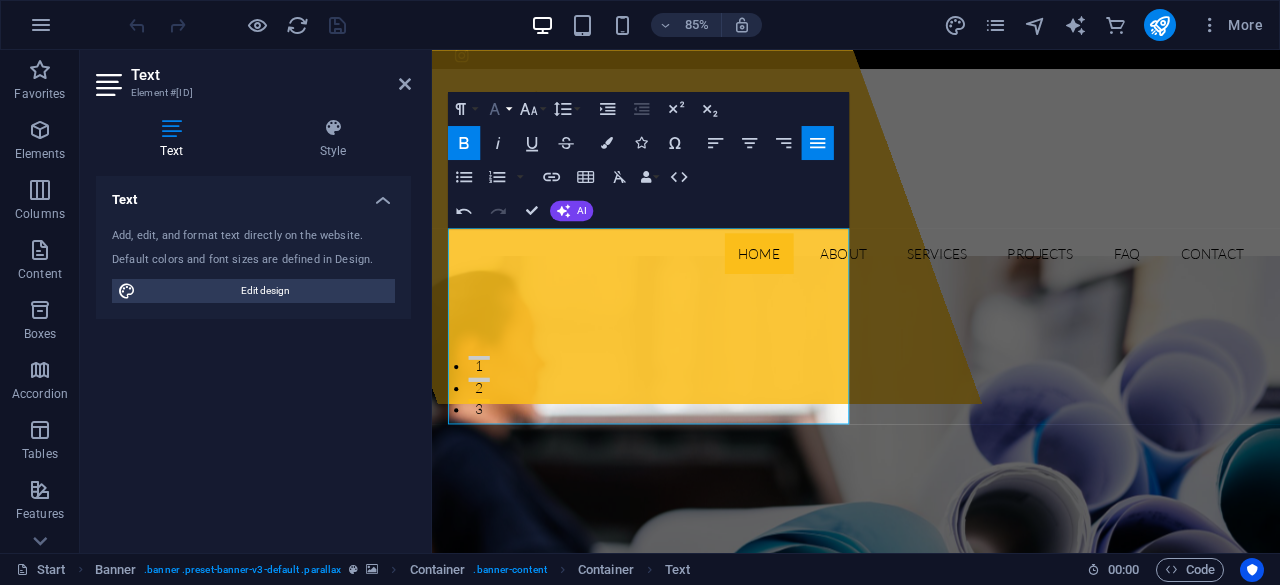 click on "Font Family" at bounding box center (498, 109) 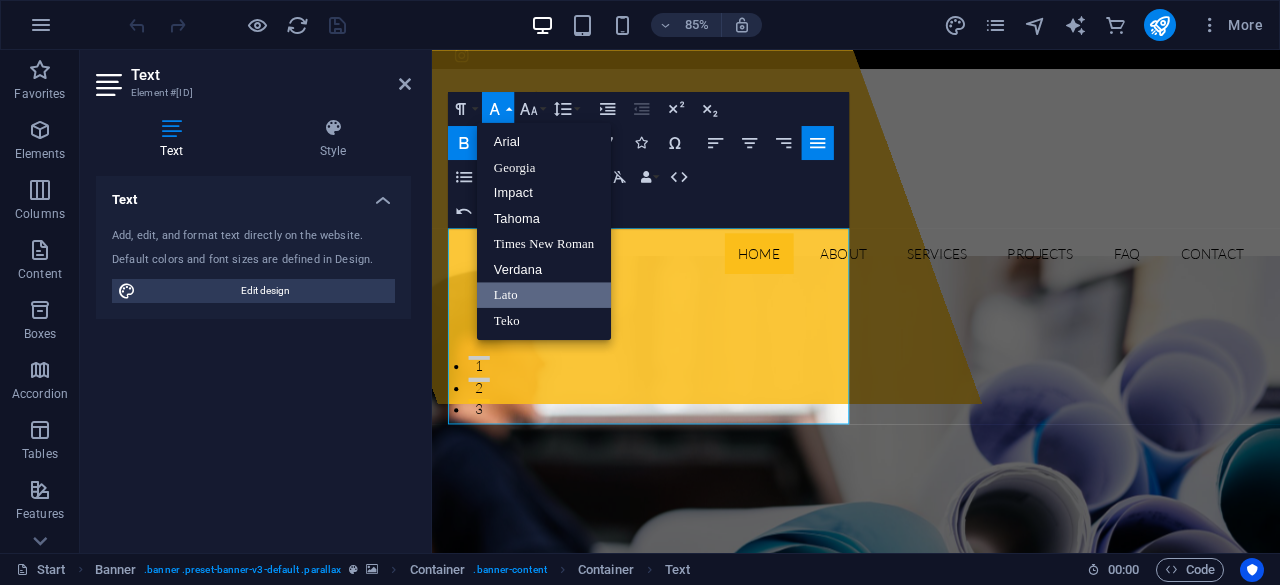 scroll, scrollTop: 0, scrollLeft: 0, axis: both 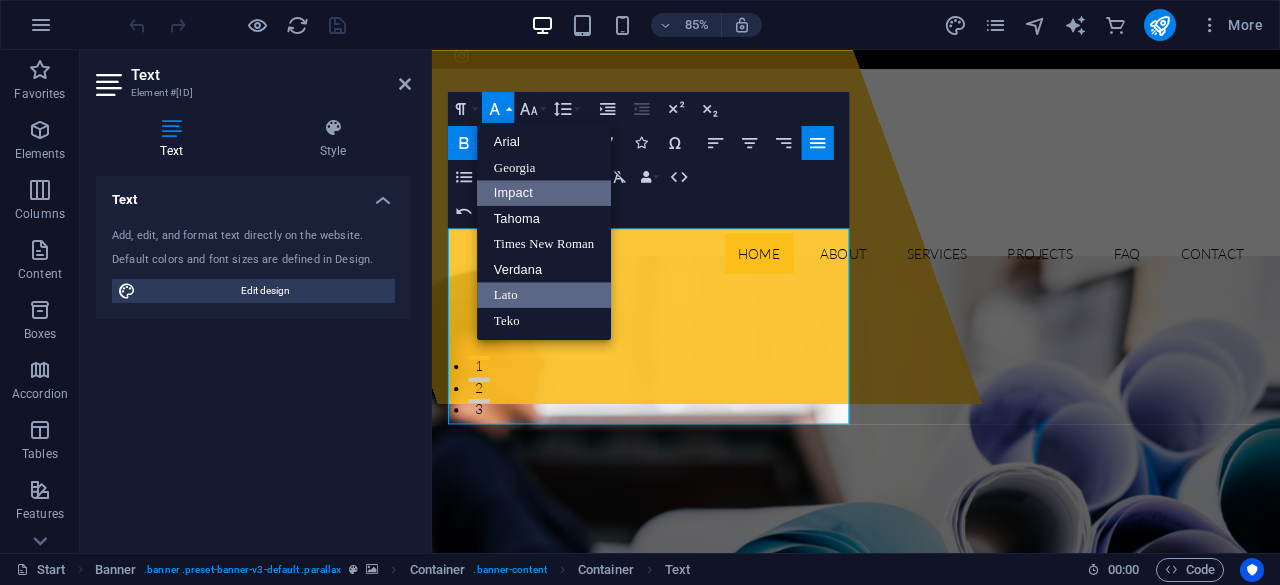 click on "Impact" at bounding box center [544, 193] 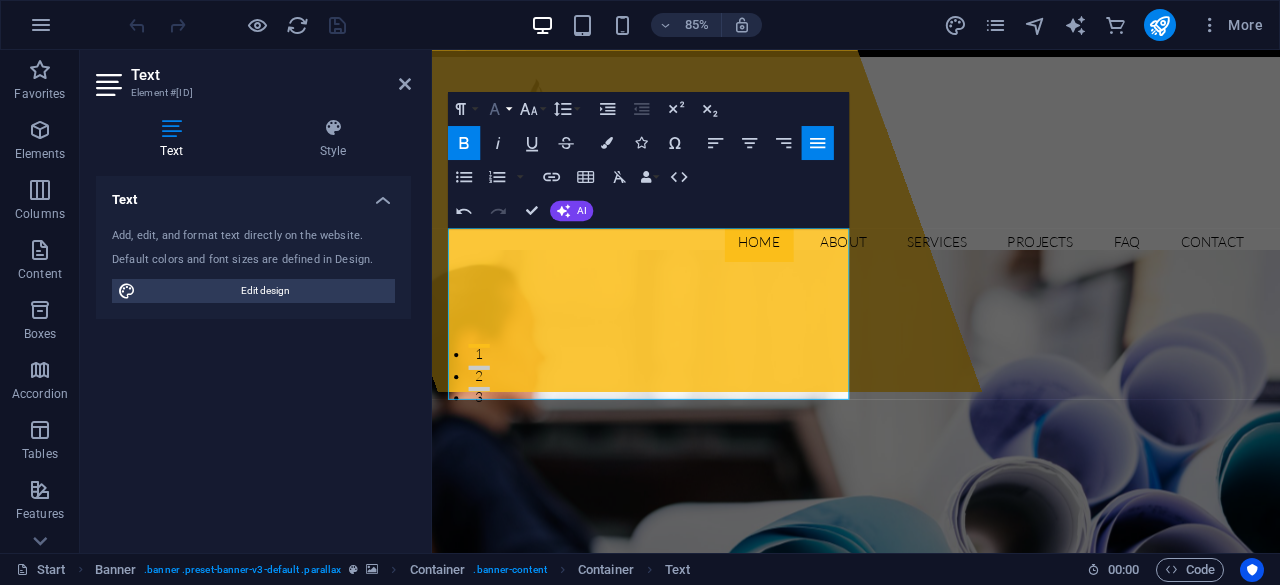 click 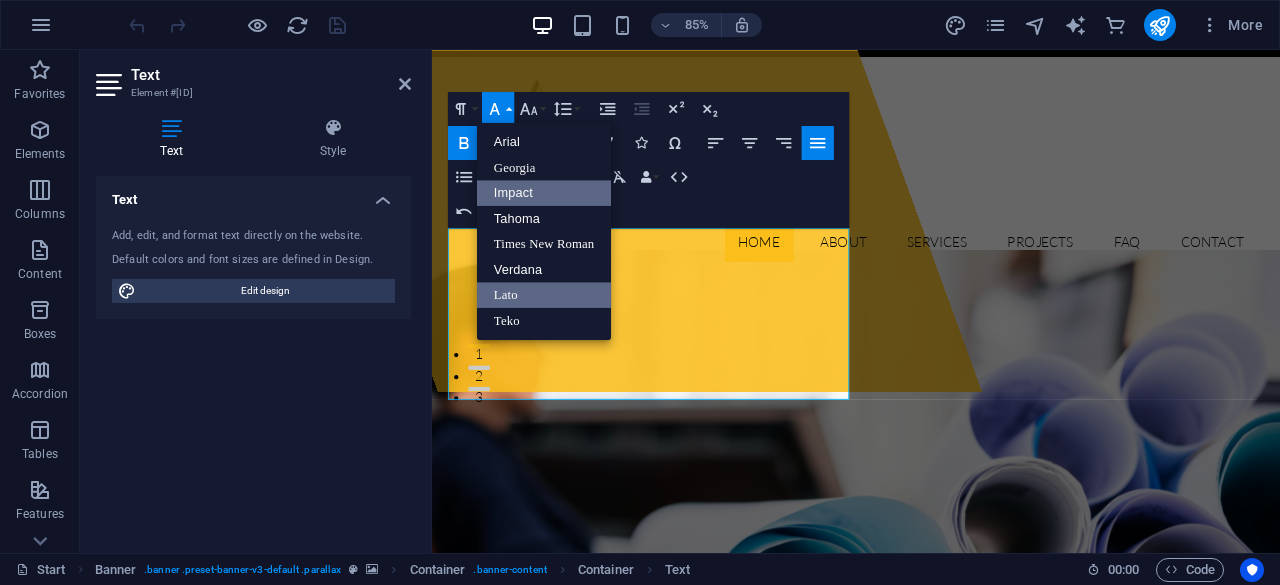 scroll, scrollTop: 0, scrollLeft: 0, axis: both 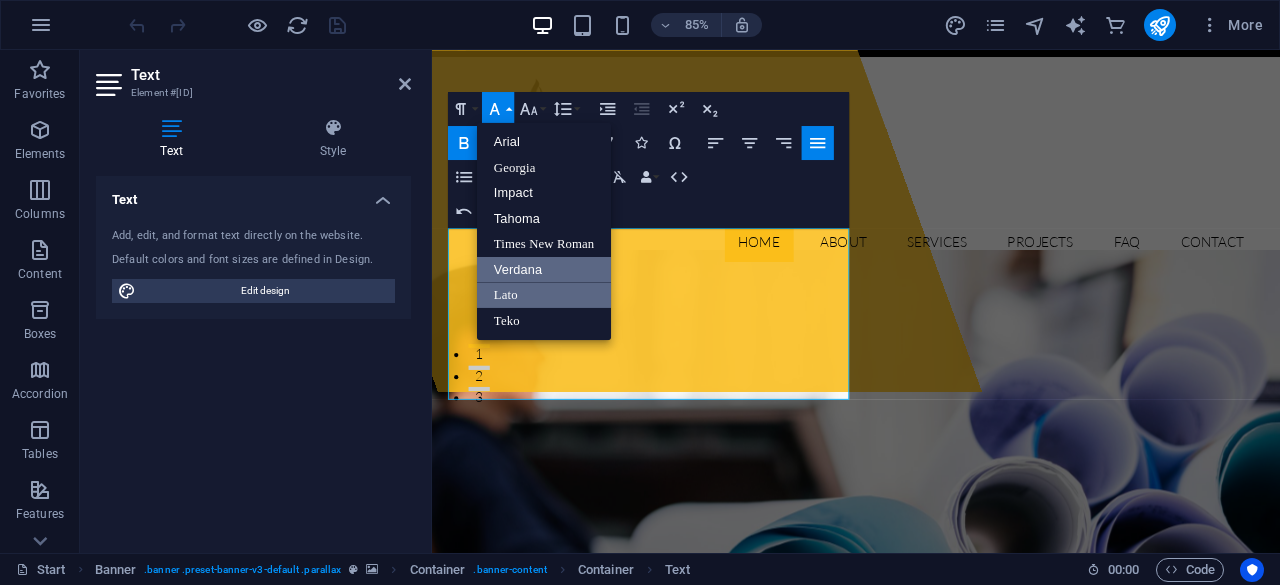 click on "Verdana" at bounding box center [544, 270] 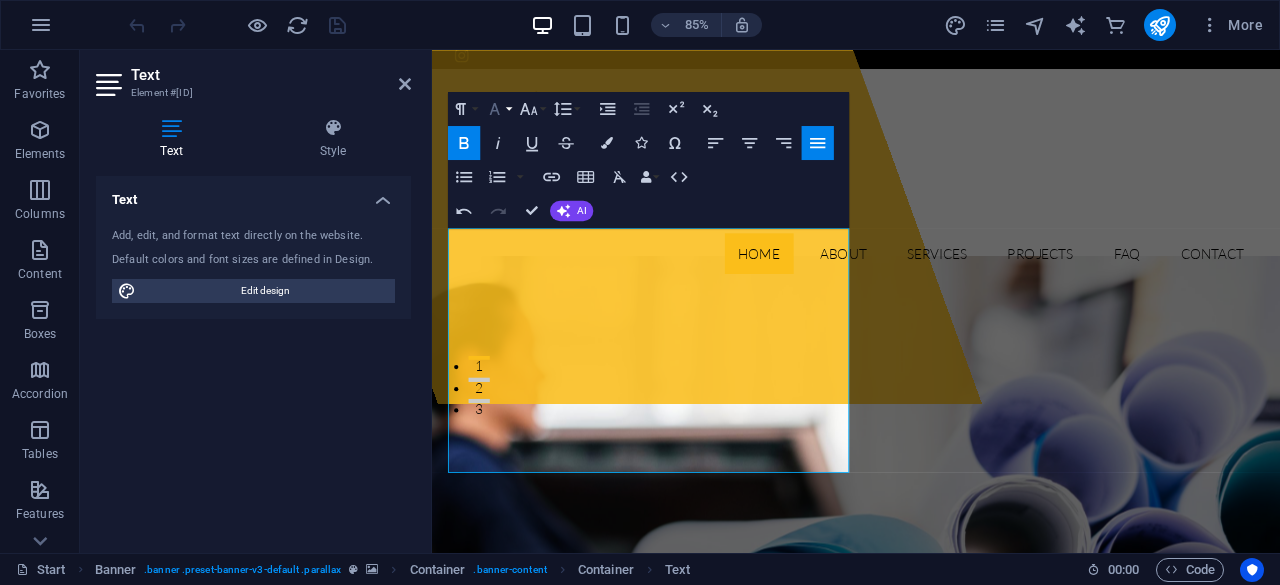 click on "Font Family" at bounding box center [498, 109] 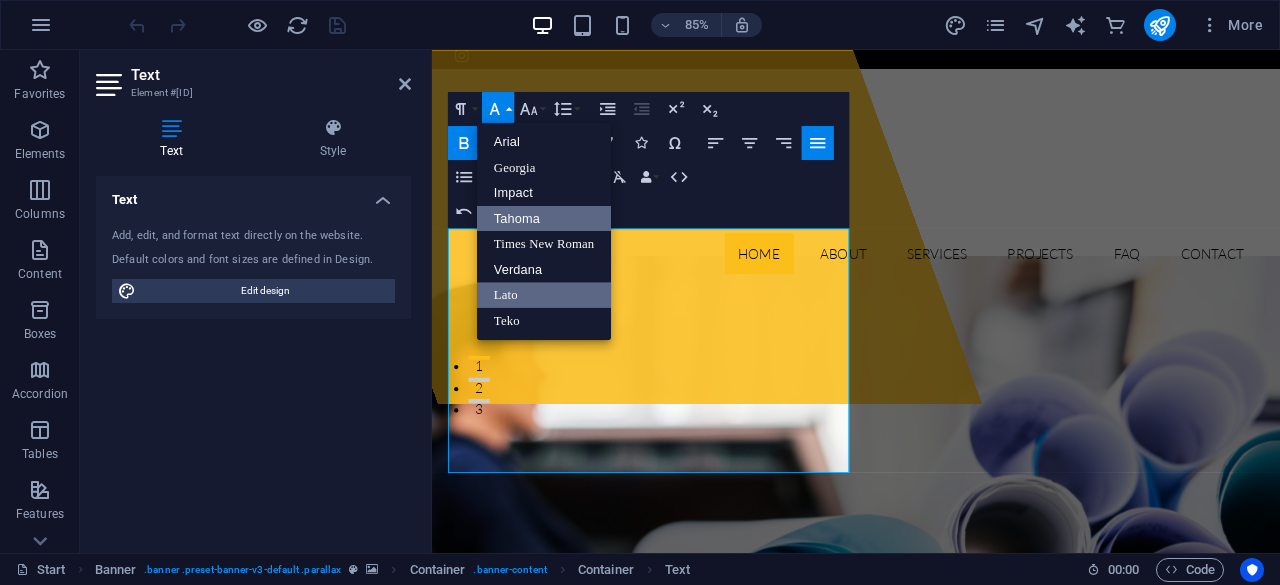 scroll, scrollTop: 0, scrollLeft: 0, axis: both 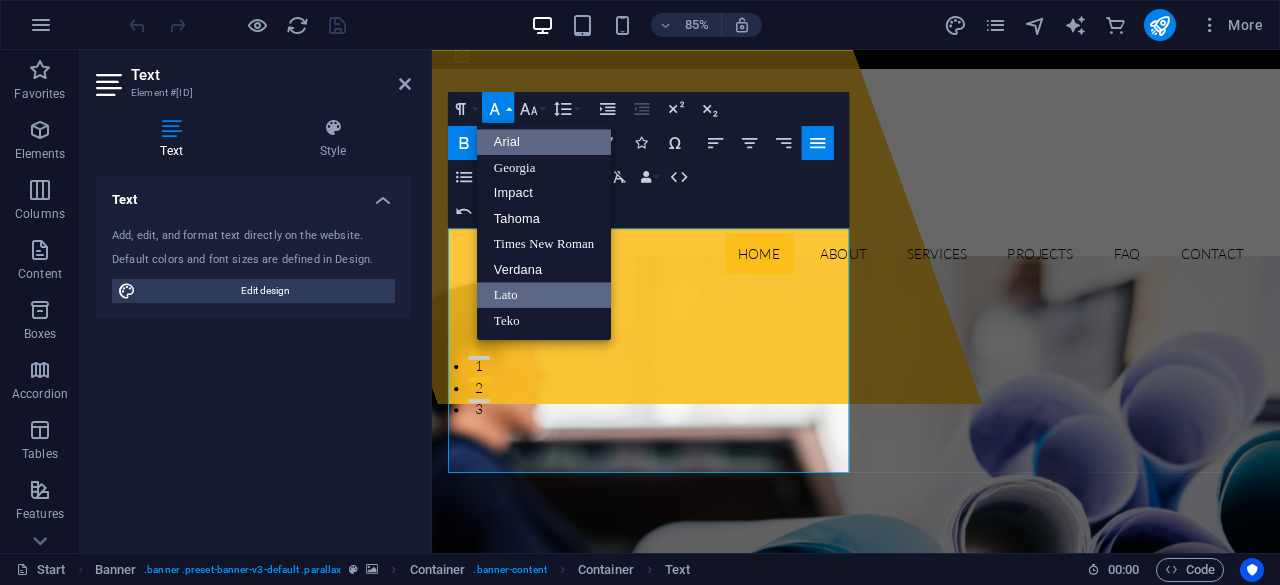 click on "Arial" at bounding box center (544, 142) 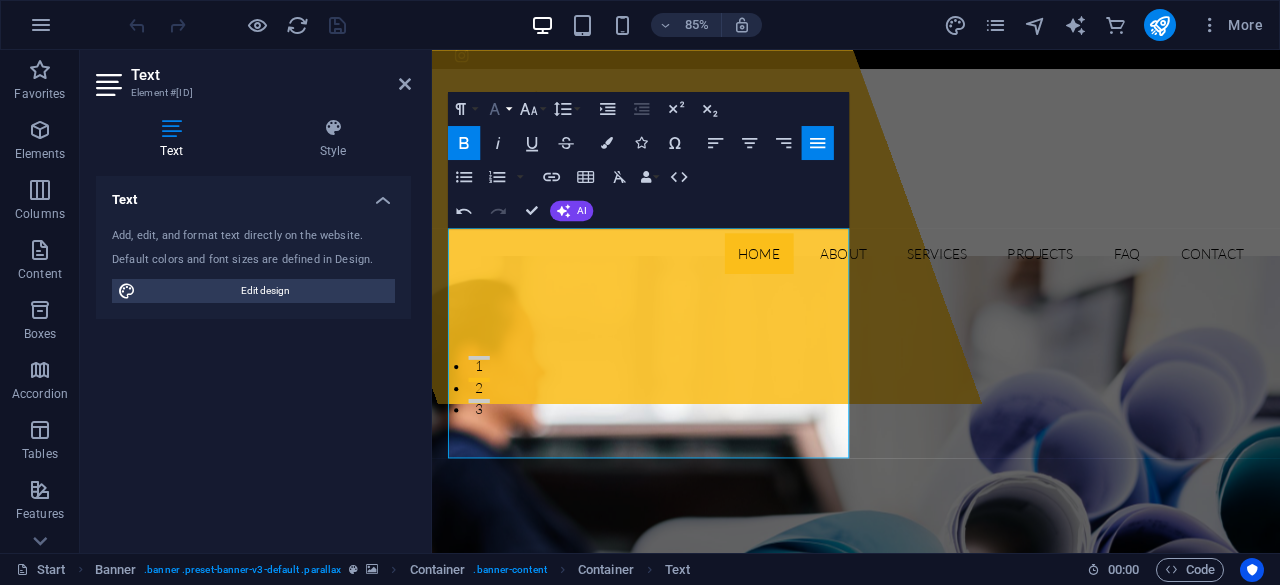 click 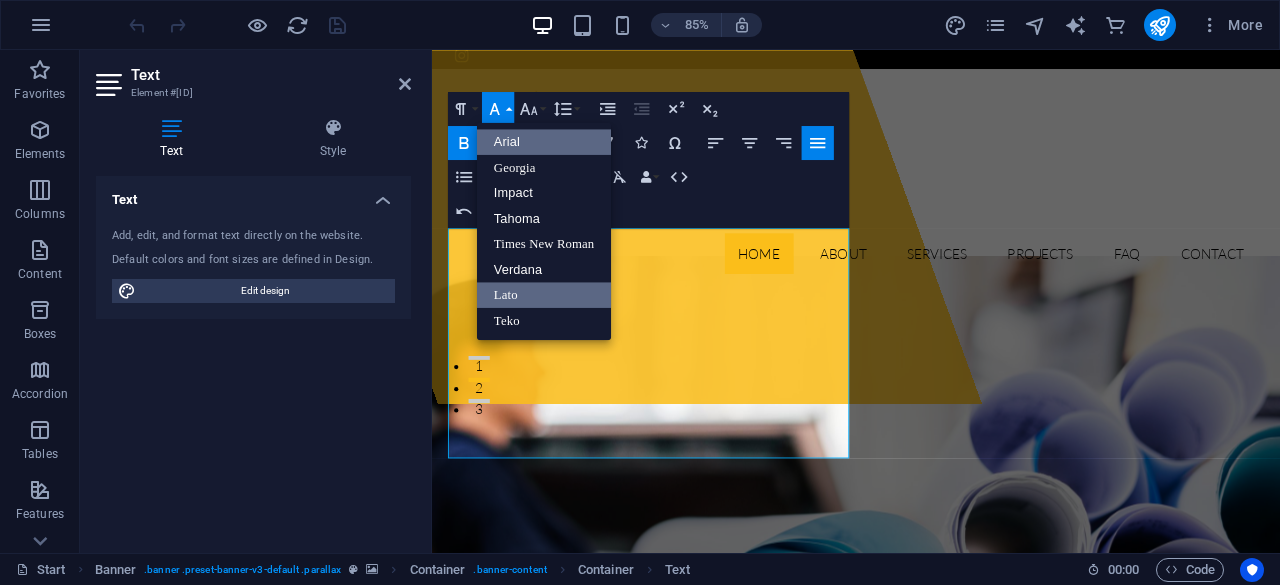 scroll, scrollTop: 0, scrollLeft: 0, axis: both 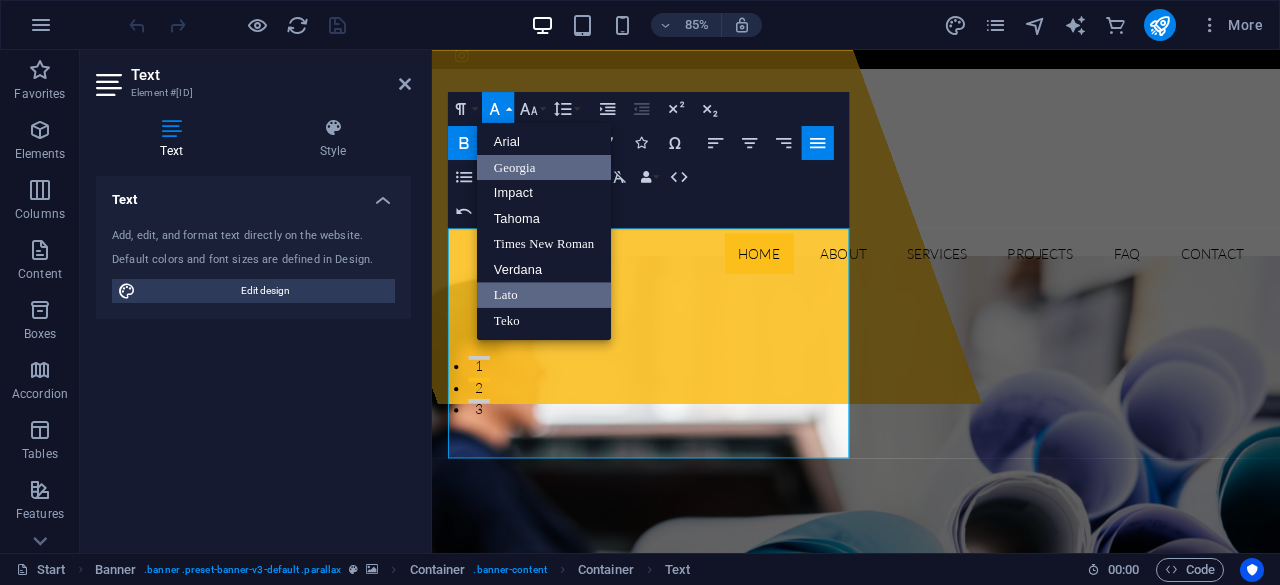 click on "Georgia" at bounding box center [544, 168] 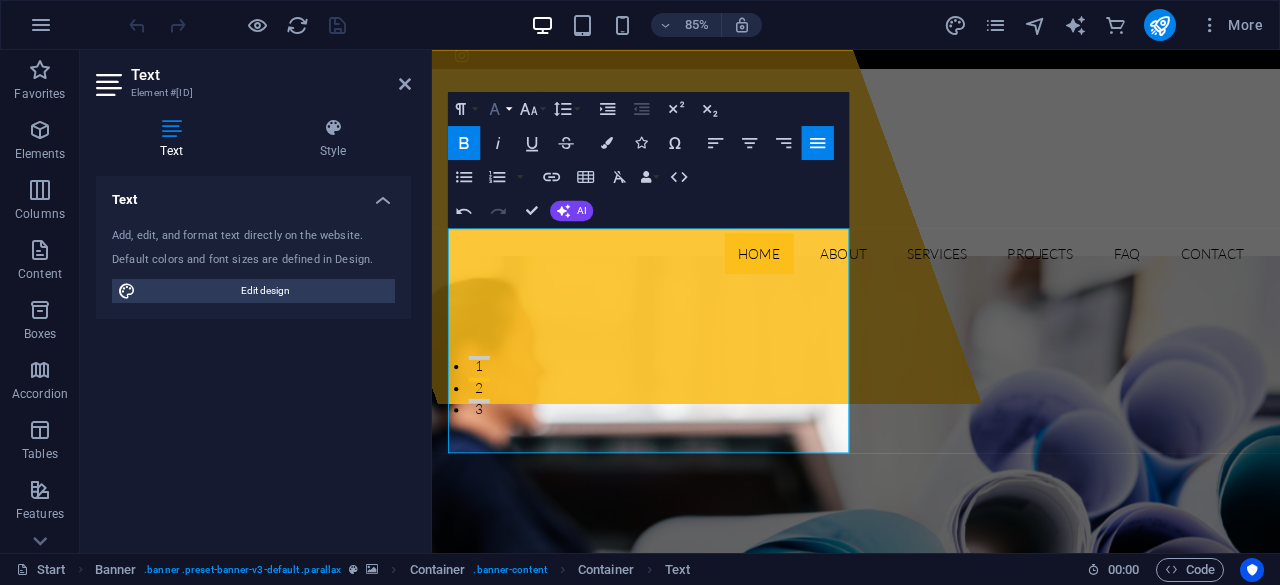 click 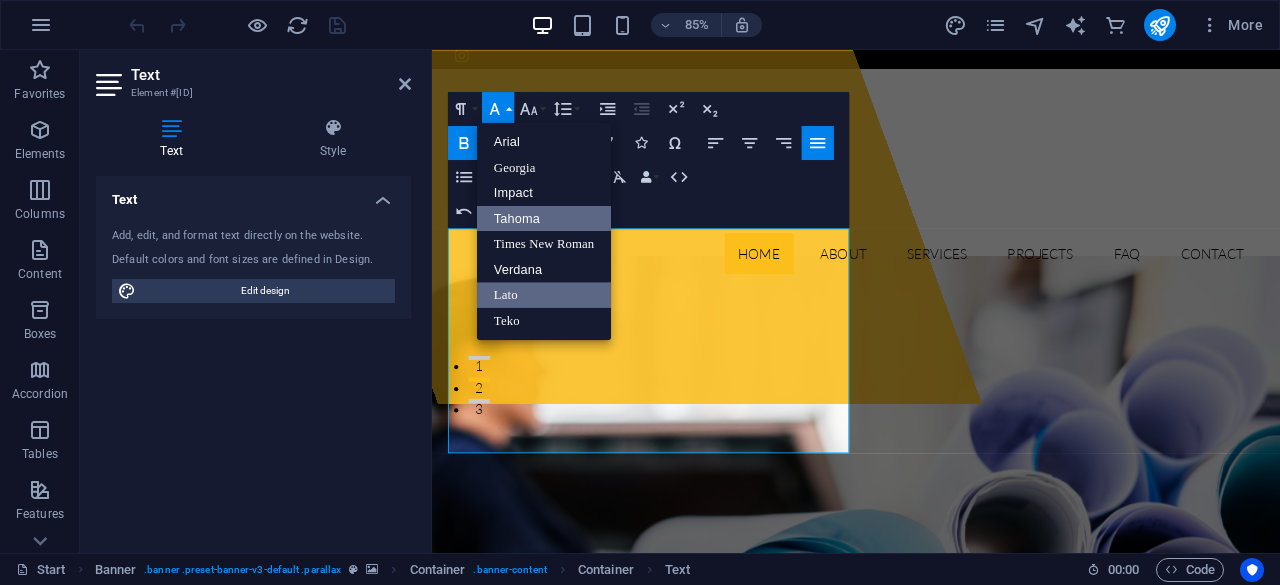 scroll, scrollTop: 0, scrollLeft: 0, axis: both 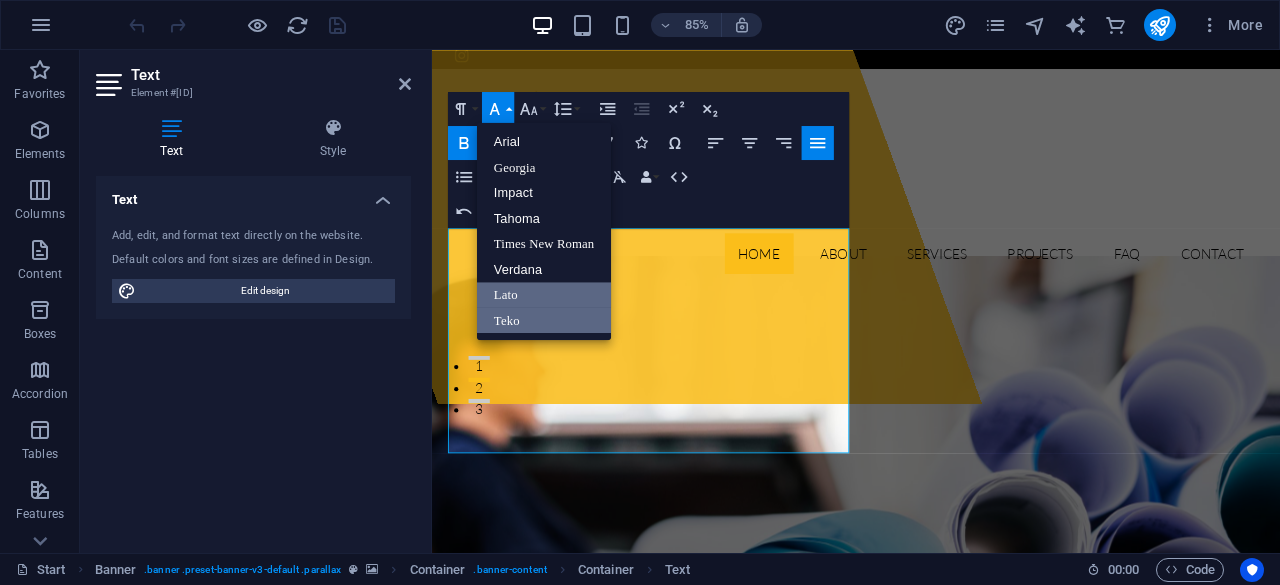 click on "Teko" at bounding box center (544, 321) 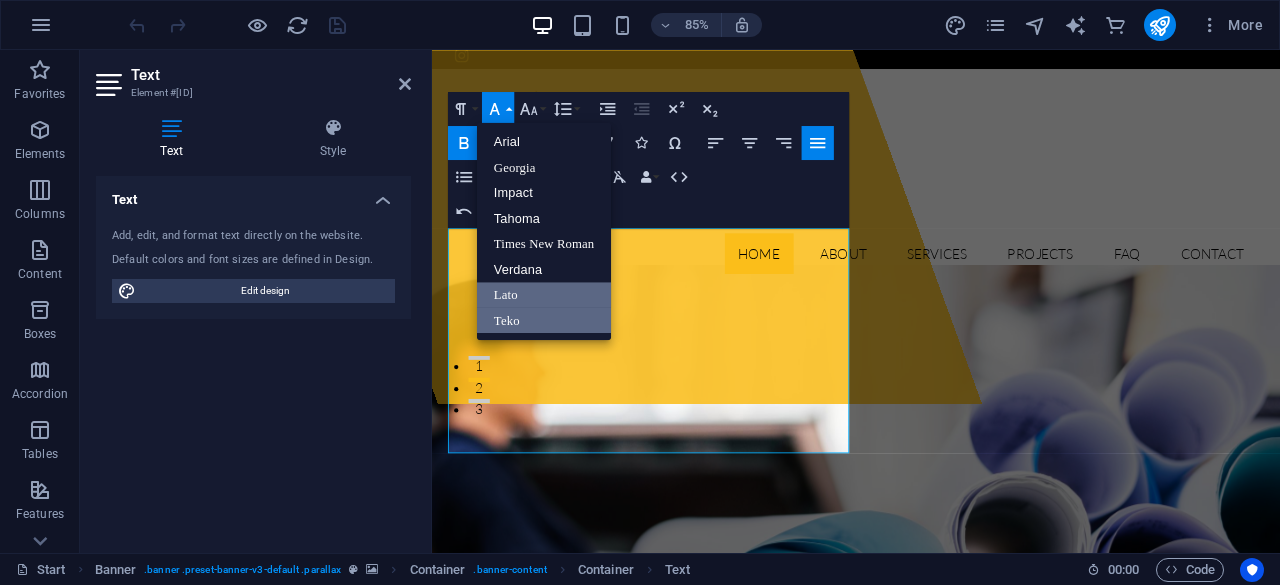 scroll, scrollTop: 198, scrollLeft: 0, axis: vertical 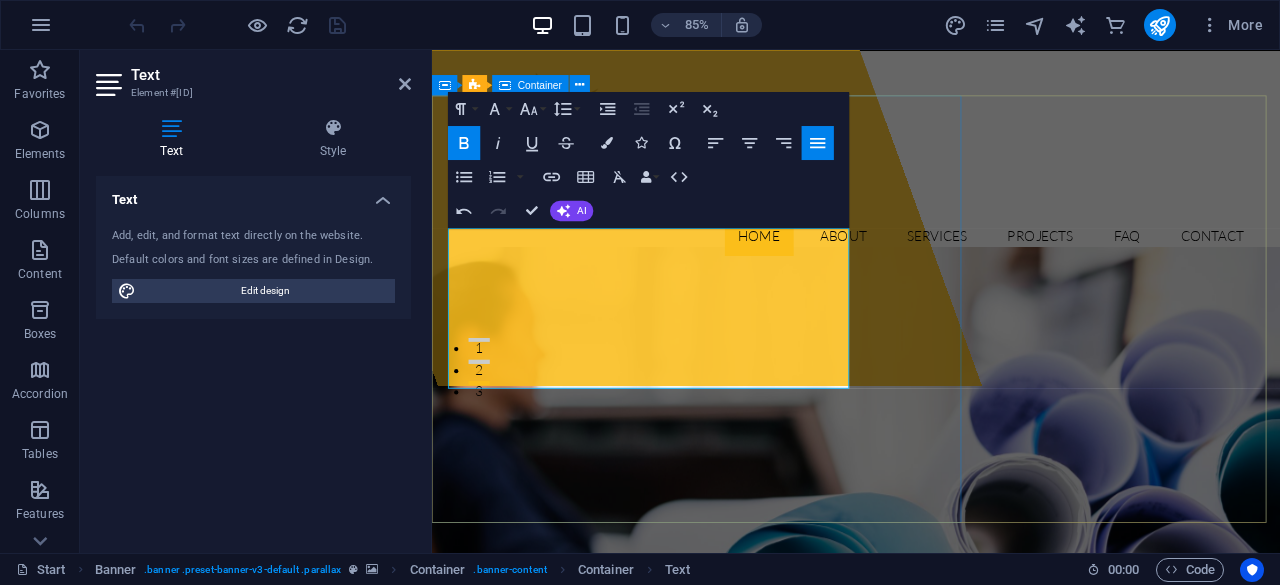 click on "Drop content here or  Add elements  Paste clipboard" at bounding box center (650, 148) 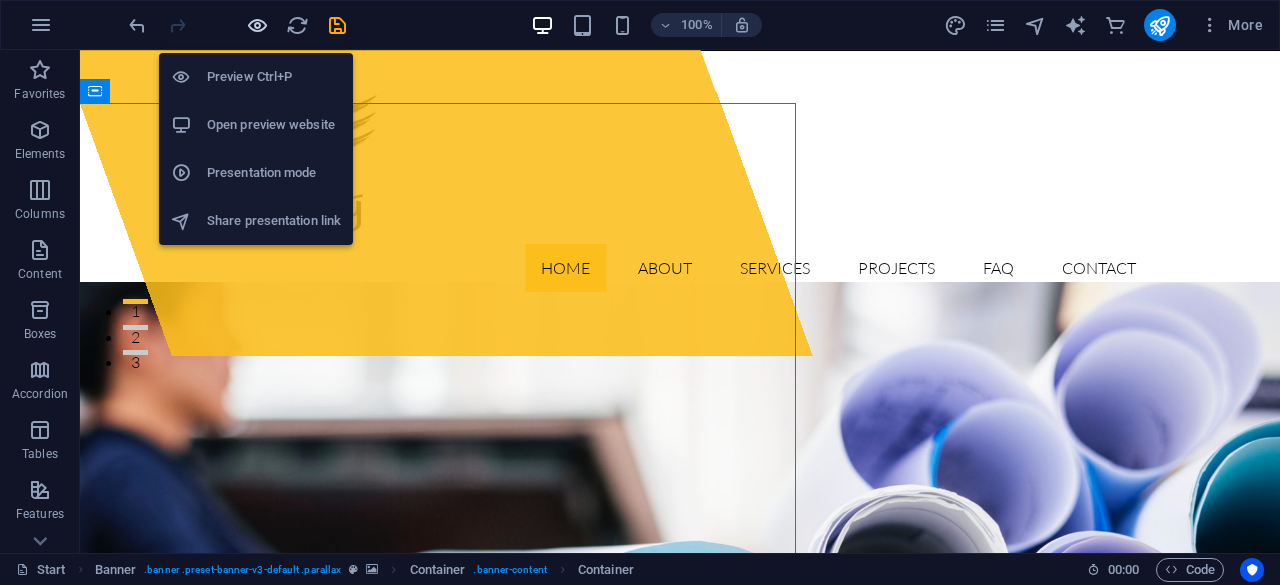 click at bounding box center (257, 25) 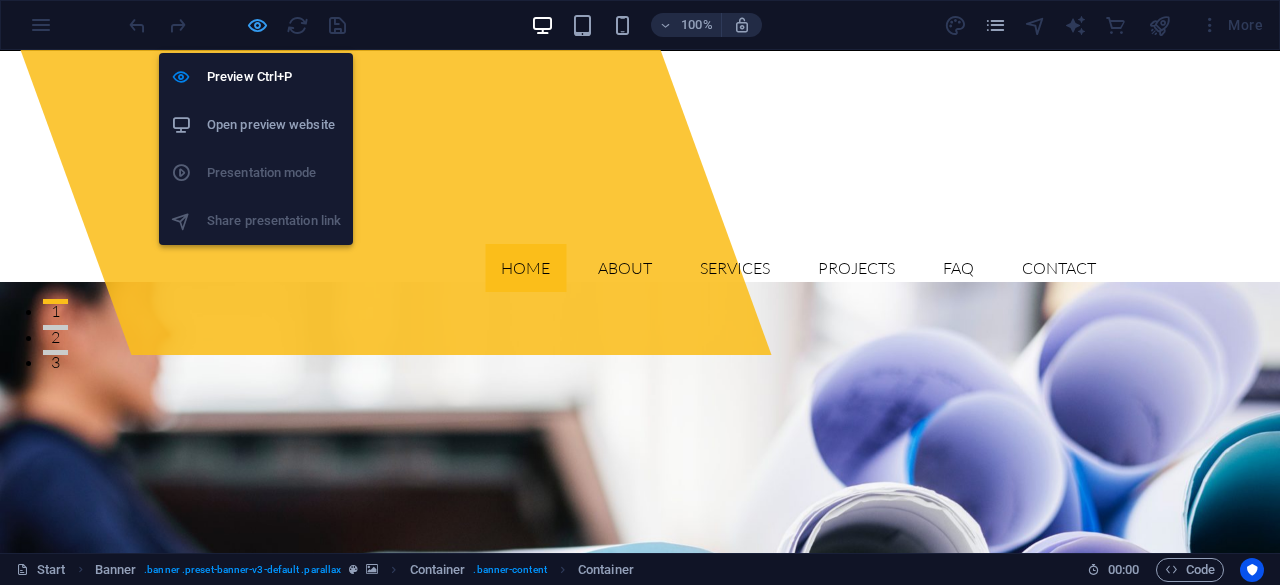 click at bounding box center (257, 25) 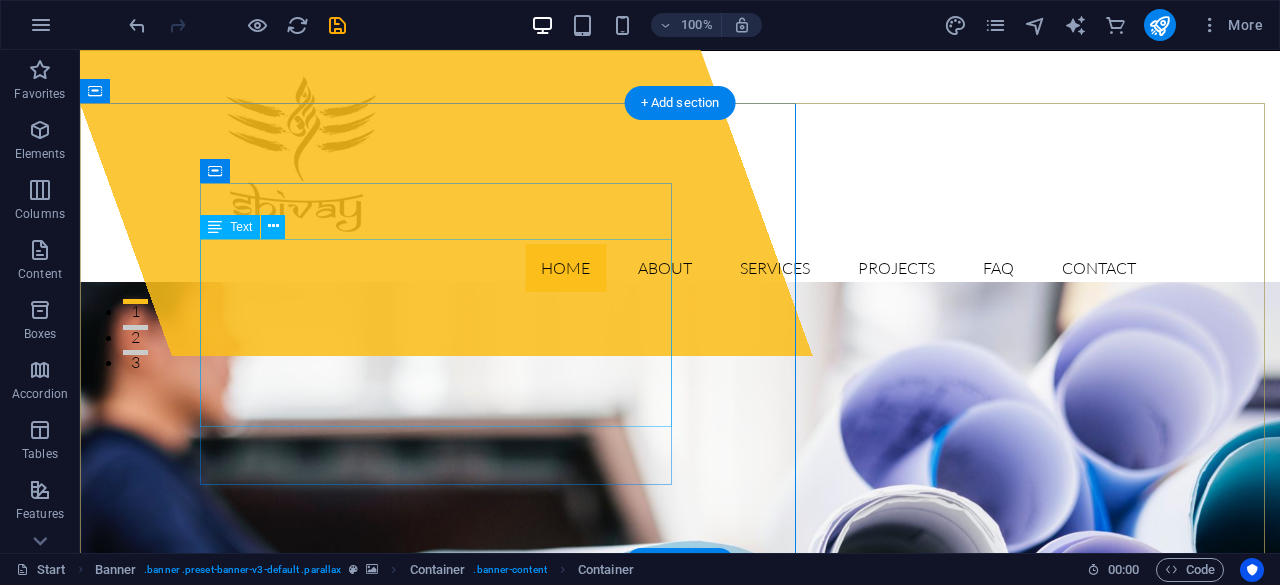 click on "[COMPANY_NAME] was founded with the vision of empowering businesses by providing the necessary Service,Goods, tools and environment for success. Observing a market gap for a comprehensive approach to office management, the company set out to offer essential IT stationary and reliable housekeeping services. The goal was to provide a seamless experience, allowing clients to focus on their core business." at bounding box center (680, 974) 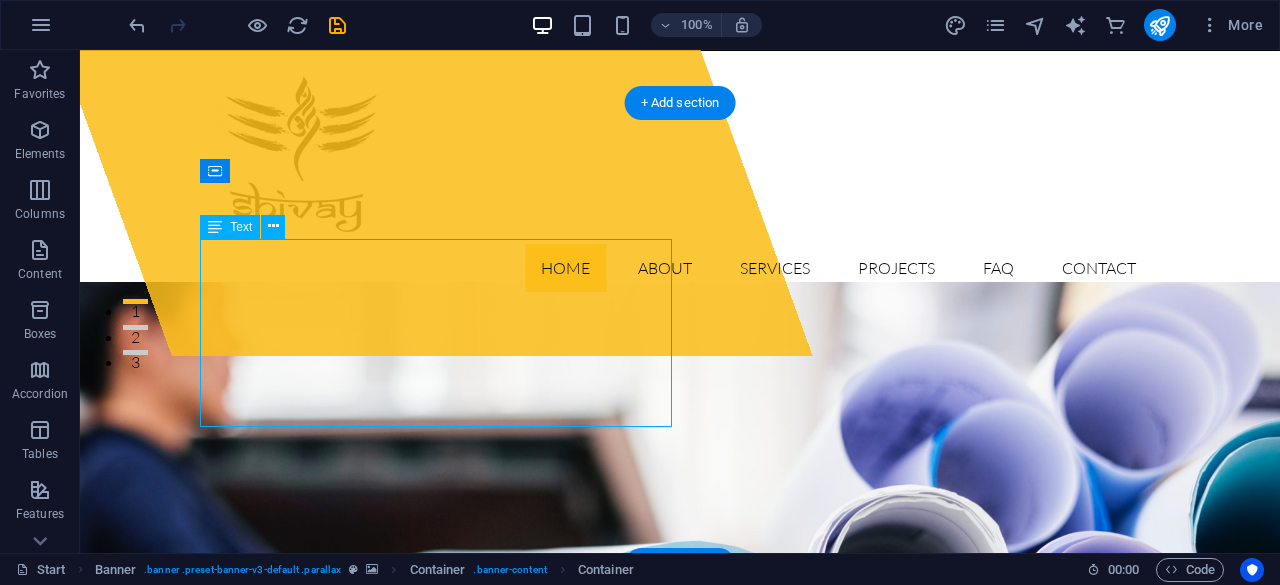 click on "[COMPANY_NAME] was founded with the vision of empowering businesses by providing the necessary Service,Goods, tools and environment for success. Observing a market gap for a comprehensive approach to office management, the company set out to offer essential IT stationary and reliable housekeeping services. The goal was to provide a seamless experience, allowing clients to focus on their core business." at bounding box center (680, 974) 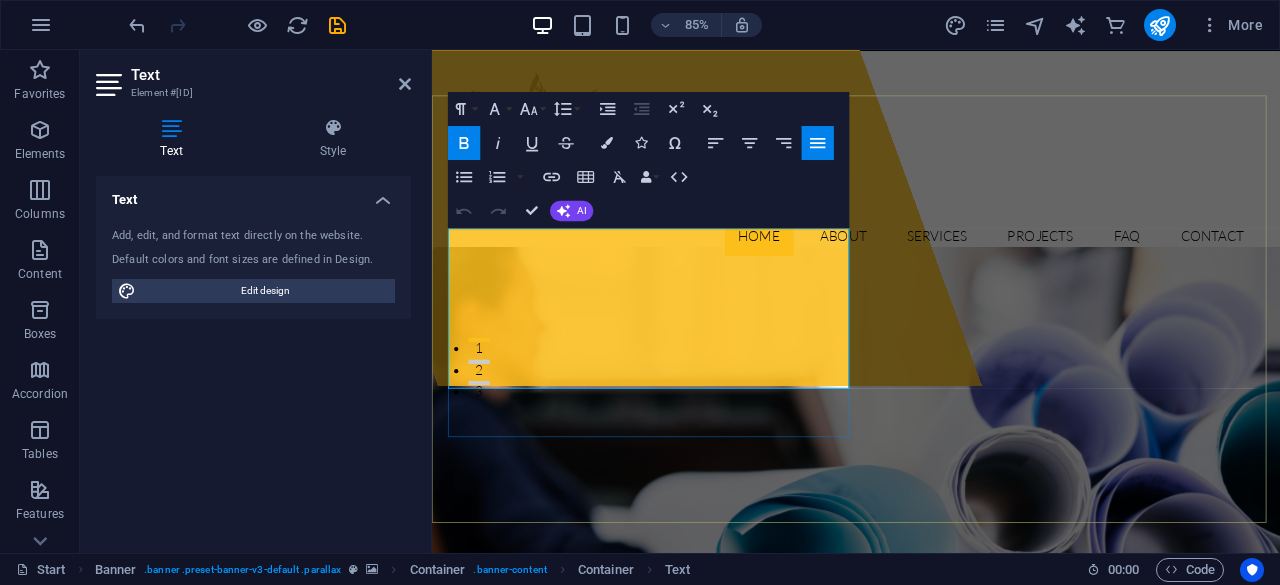 click on "[COMPANY_NAME] was founded with the vision of empowering businesses by providing the necessary Service,Goods, tools and environment for success. Observing a market gap for a comprehensive approach to office management, the company set out to offer essential IT stationary and reliable housekeeping services. The goal was to provide a seamless experience, allowing clients to focus on their core business." at bounding box center [931, 974] 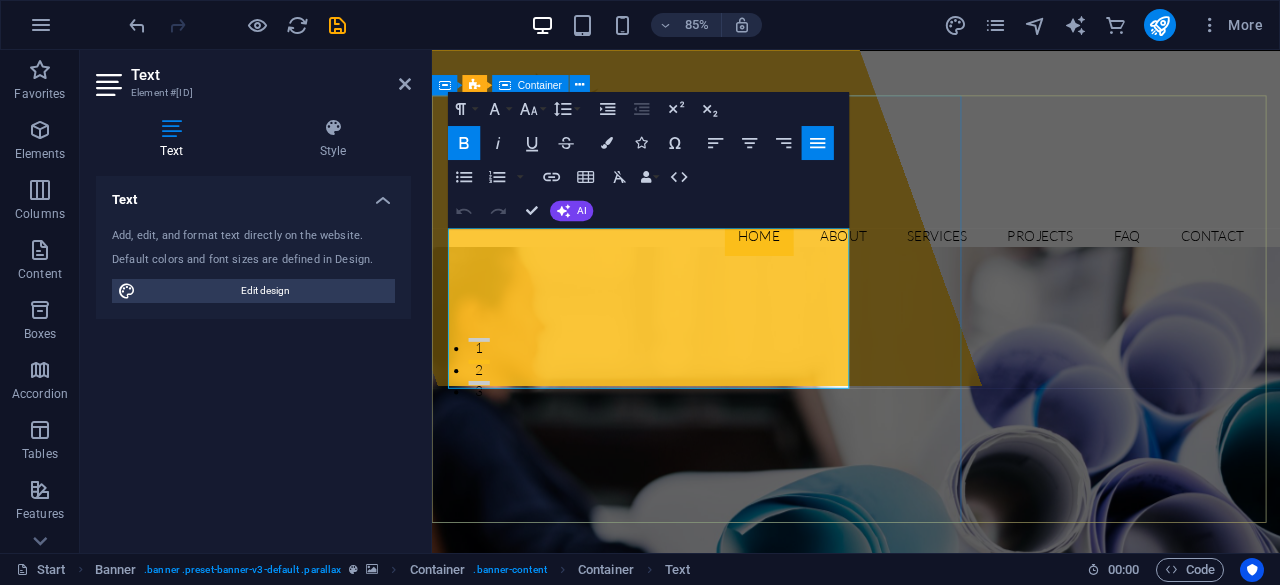 drag, startPoint x: 628, startPoint y: 437, endPoint x: 449, endPoint y: 265, distance: 248.24384 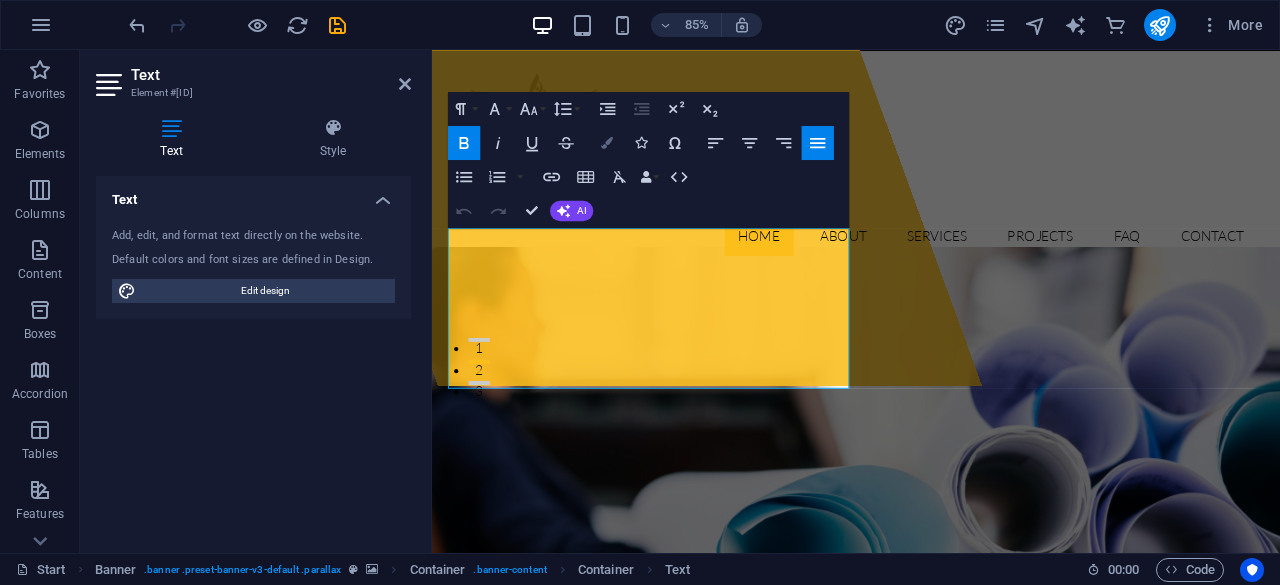 click at bounding box center (607, 143) 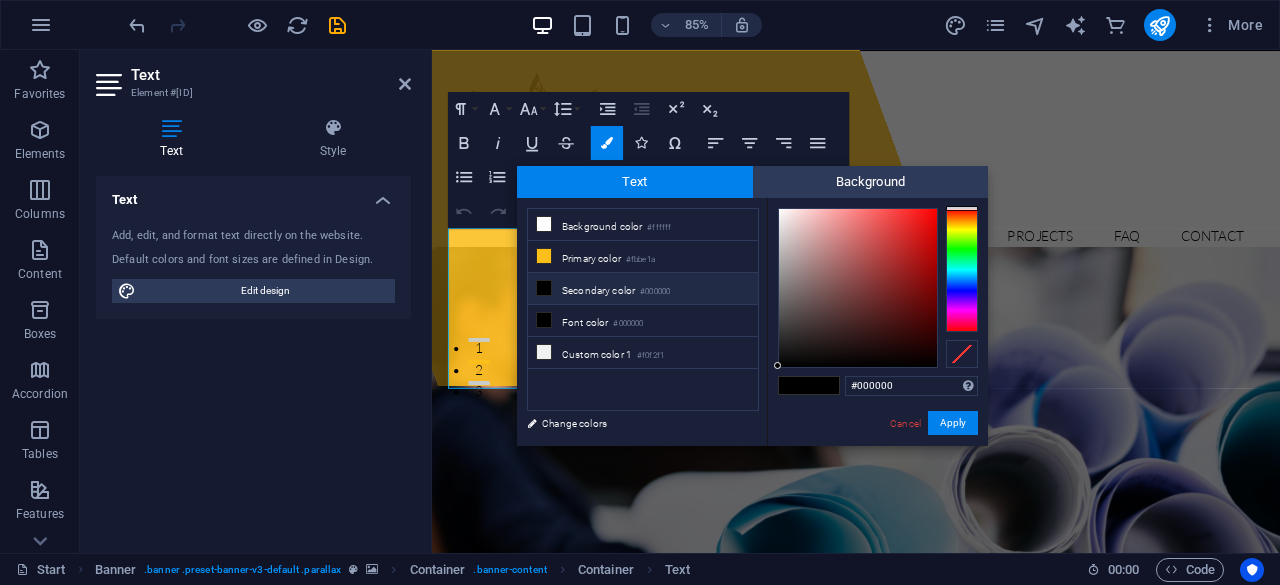 click on "Paragraph Format Normal Heading 1 Heading 2 Heading 3 Heading 4 Heading 5 Heading 6 Code Font Family Arial Georgia Impact Tahoma Times New Roman Verdana Lato Teko Font Size 8 9 10 11 12 14 18 24 30 36 48 60 72 96 Line Height Default Single 1.15 1.5 Double Increase Indent Decrease Indent Superscript Subscript Bold Italic Underline Strikethrough Colors Icons Special Characters Align Left Align Center Align Right Align Justify Unordered List   Default Circle Disc Square    Ordered List   Default Lower Alpha Lower Greek Lower Roman Upper Alpha Upper Roman    Insert Link Insert Table Clear Formatting Data Bindings Company First name Last name Street ZIP code City Email Phone Mobile Fax Custom field 1 Custom field 2 Custom field 3 Custom field 4 Custom field 5 Custom field 6 HTML Undo Redo Confirm (Ctrl+⏎) AI Improve Make shorter Make longer Fix spelling & grammar Translate to English Generate text" at bounding box center [648, 160] 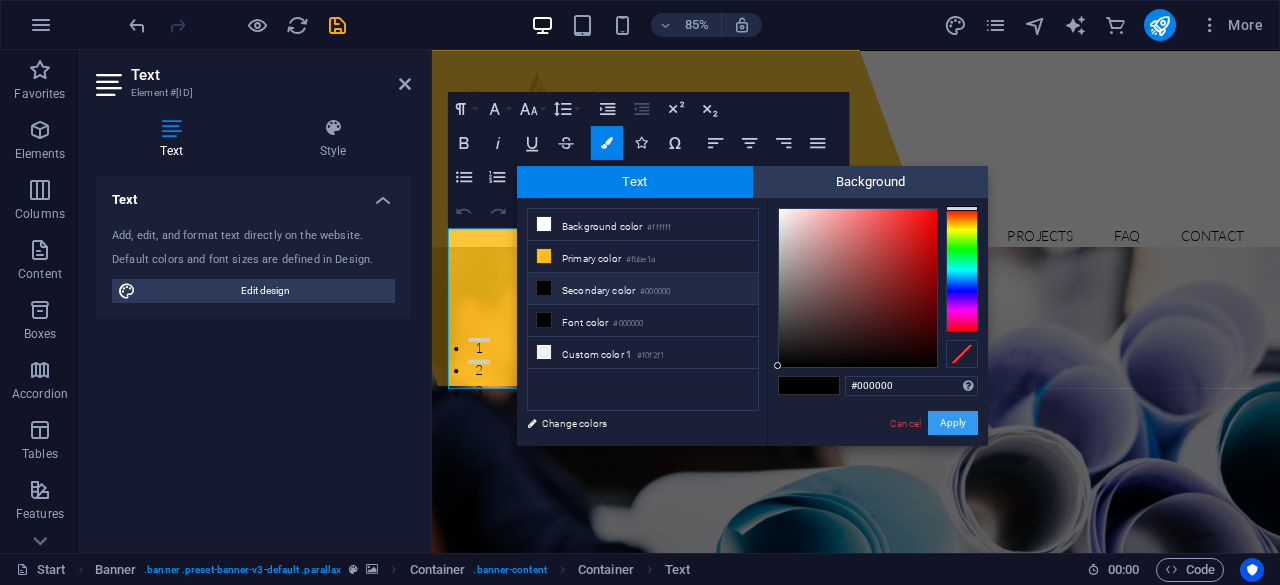click on "Apply" at bounding box center (953, 423) 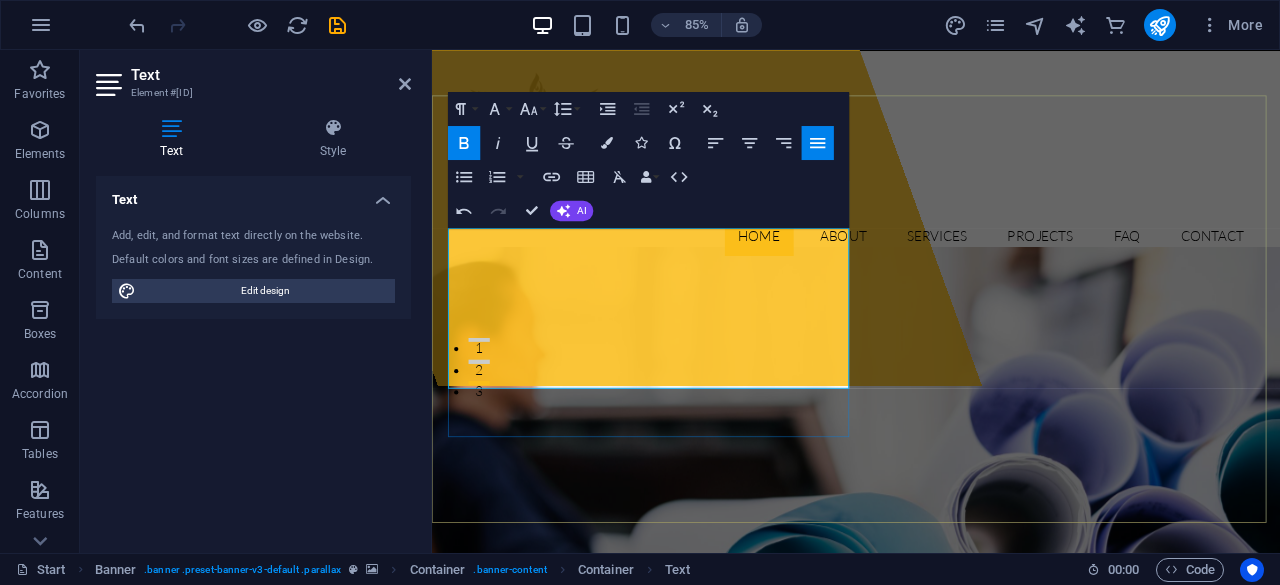 click on "providing the necessary Service,Goods, tools and environment for success. Observing a market gap for a comprehensive approach to office management, the company set out to offer essential IT stationary and reliable housekeeping services. The goal was to provide a seamless experience, allowing clients to focus on their core business." at bounding box center (931, 1041) 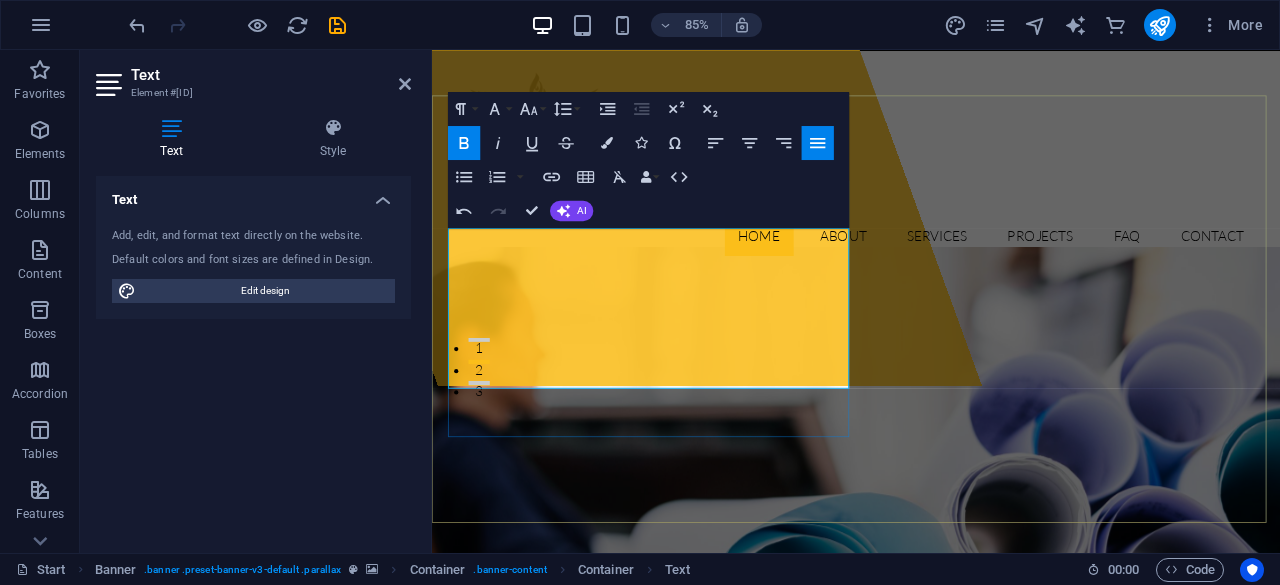 drag, startPoint x: 637, startPoint y: 428, endPoint x: 453, endPoint y: 270, distance: 242.52835 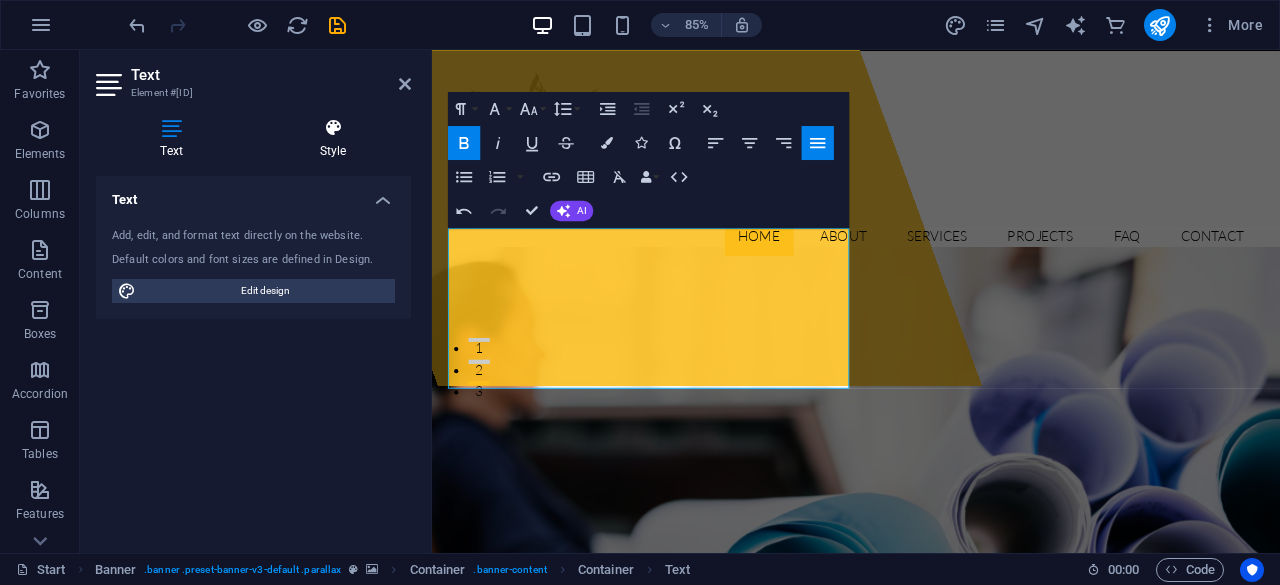 click at bounding box center [333, 128] 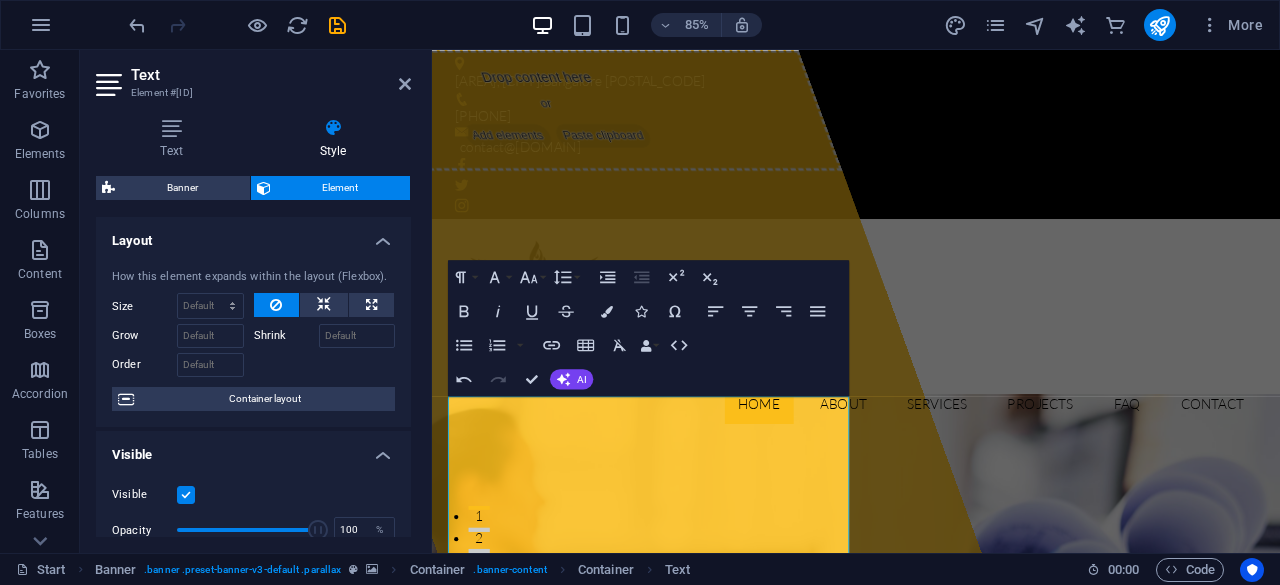 scroll, scrollTop: 400, scrollLeft: 0, axis: vertical 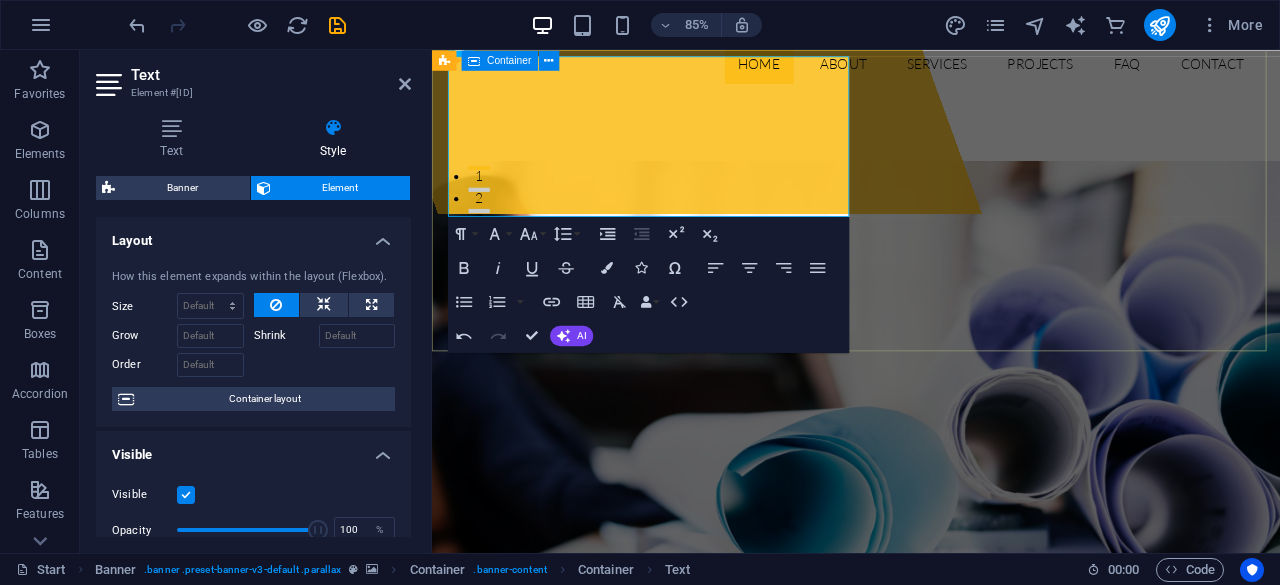 click at bounding box center (237, 25) 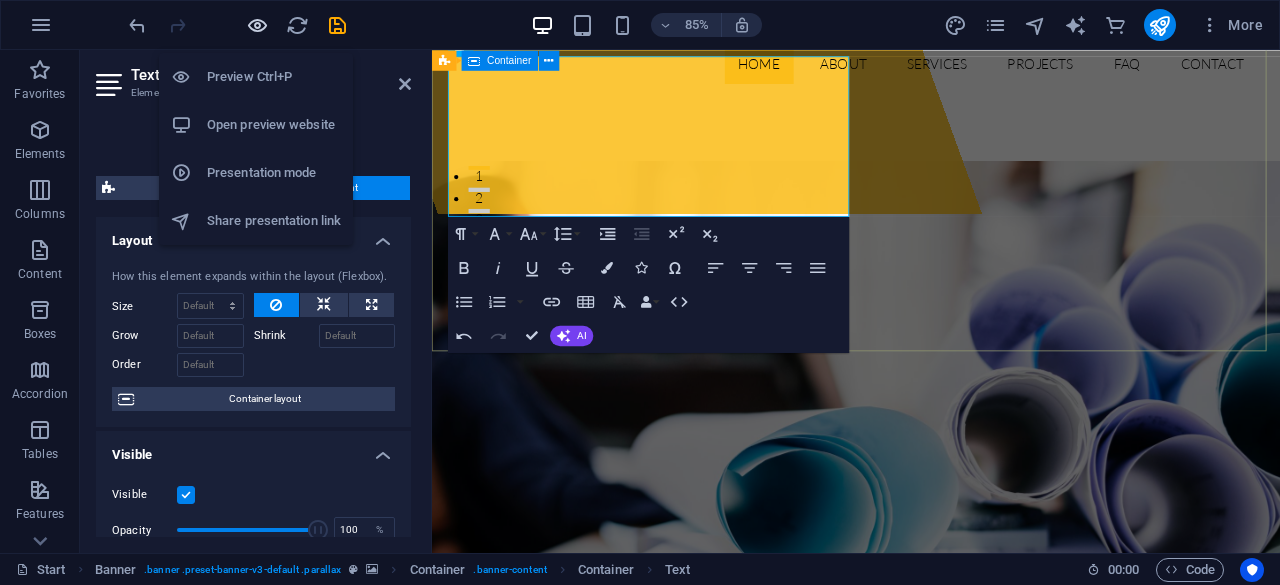 click at bounding box center [257, 25] 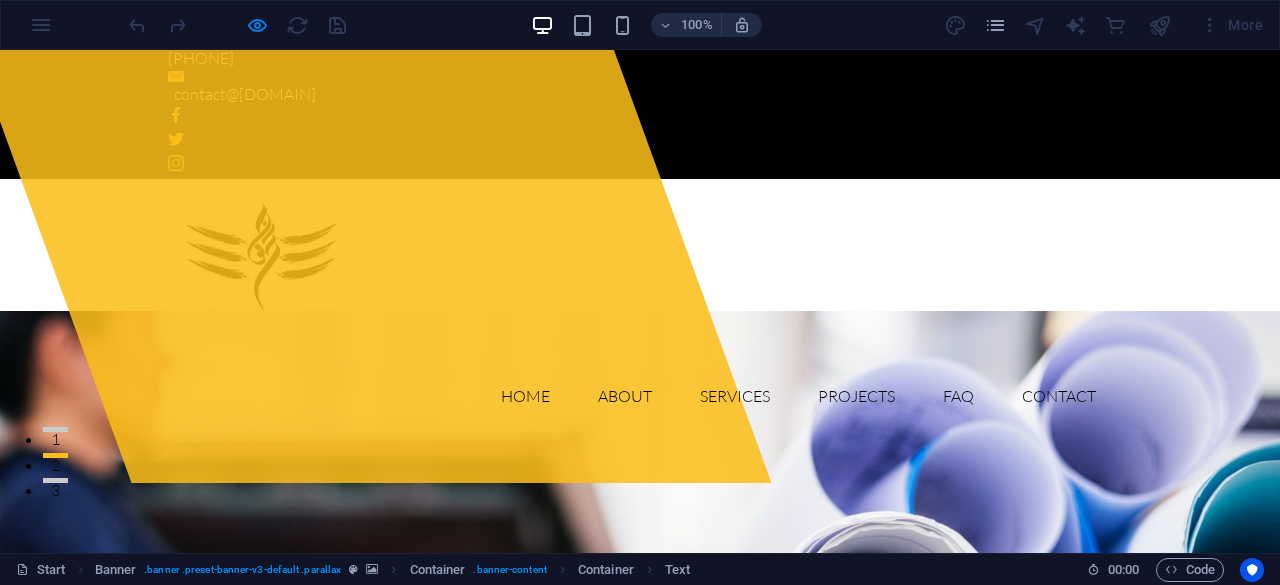 scroll, scrollTop: 100, scrollLeft: 0, axis: vertical 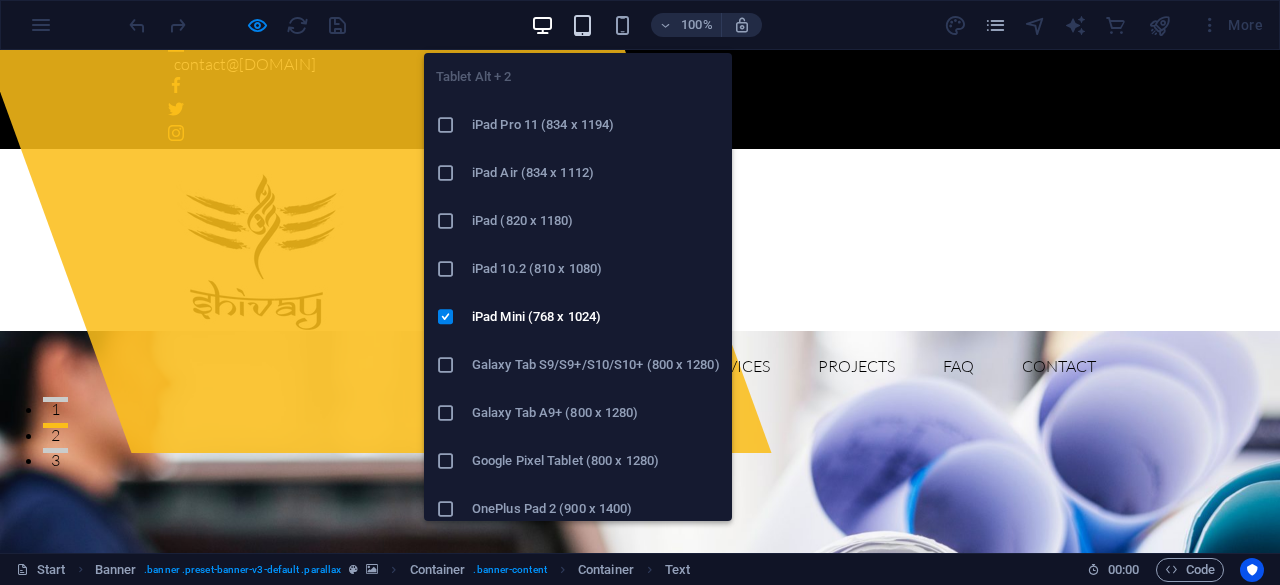 click at bounding box center (582, 25) 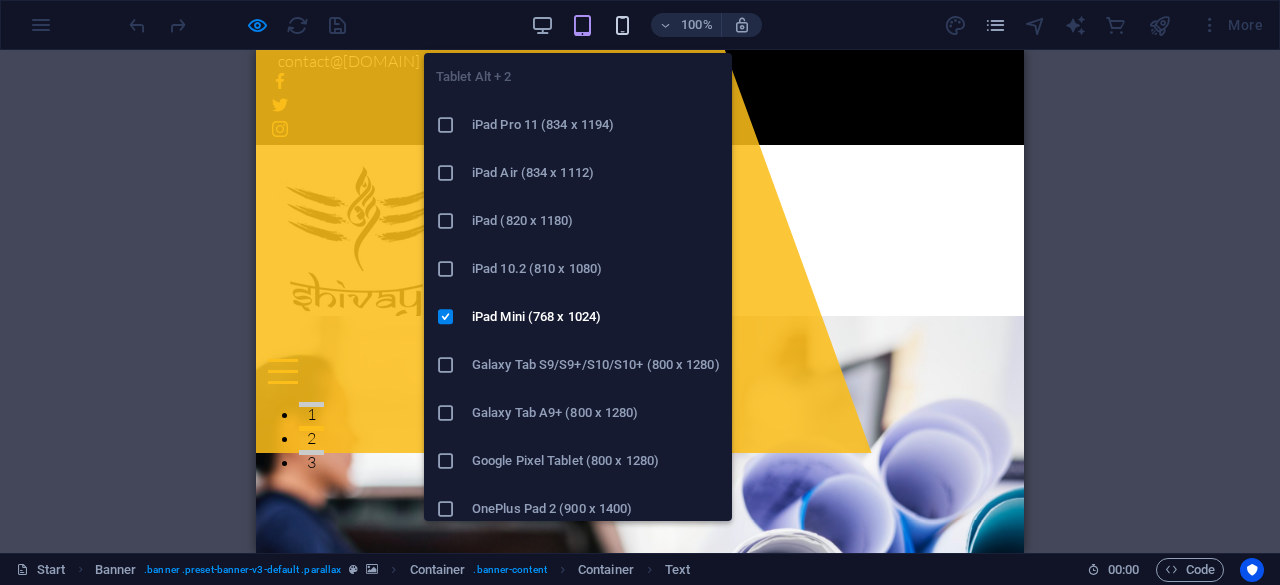 scroll, scrollTop: 98, scrollLeft: 0, axis: vertical 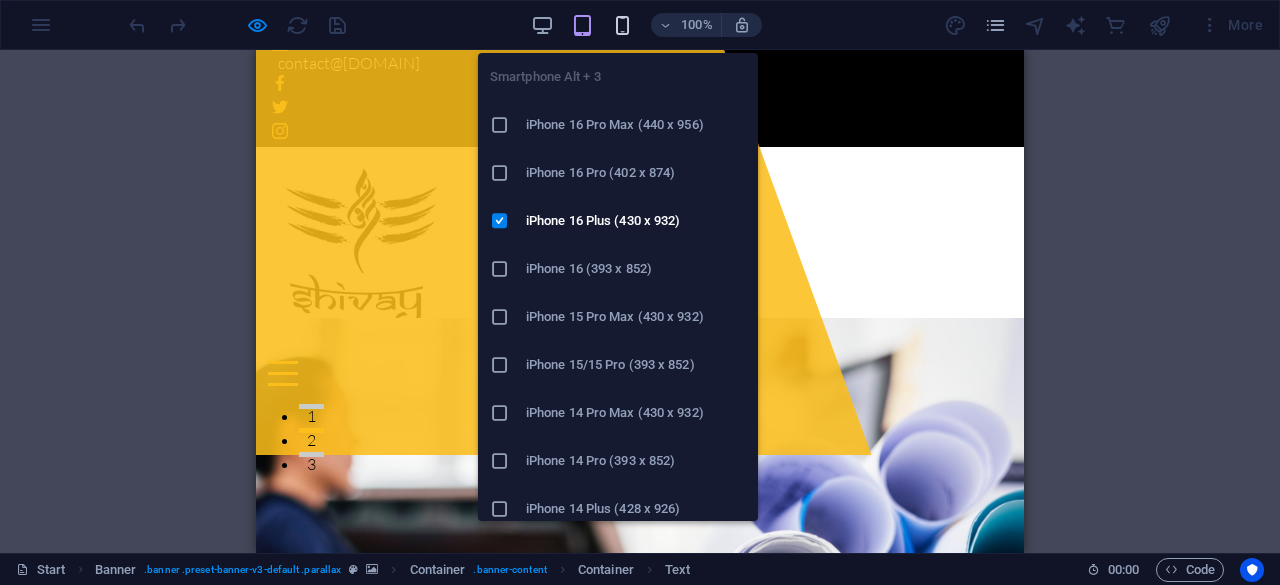 click at bounding box center [622, 25] 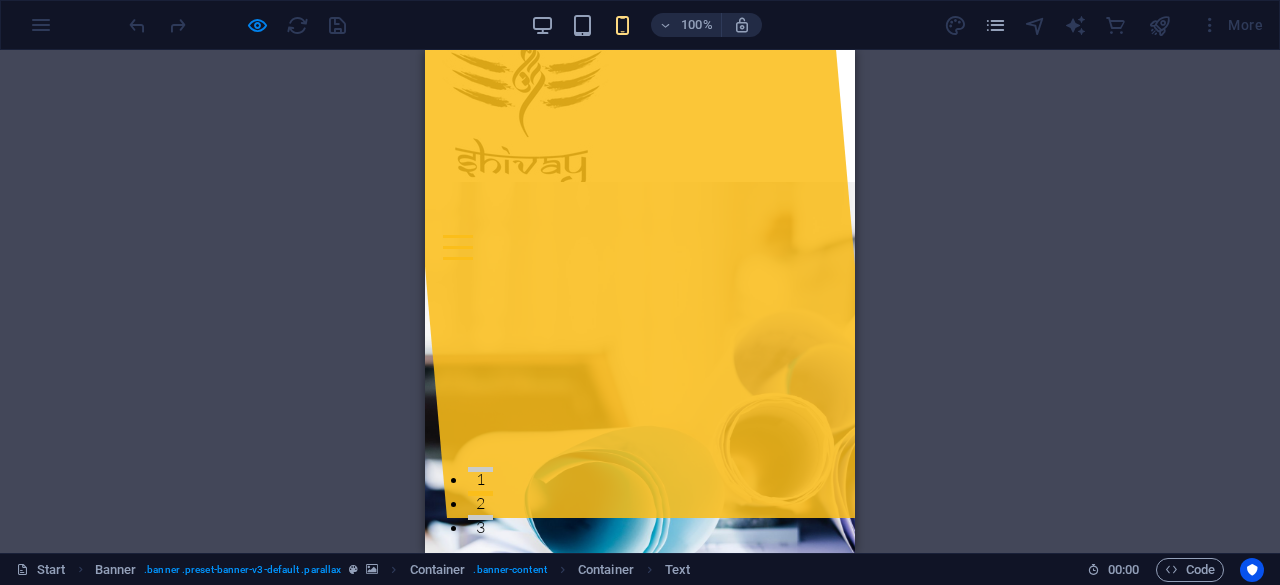 scroll, scrollTop: 0, scrollLeft: 0, axis: both 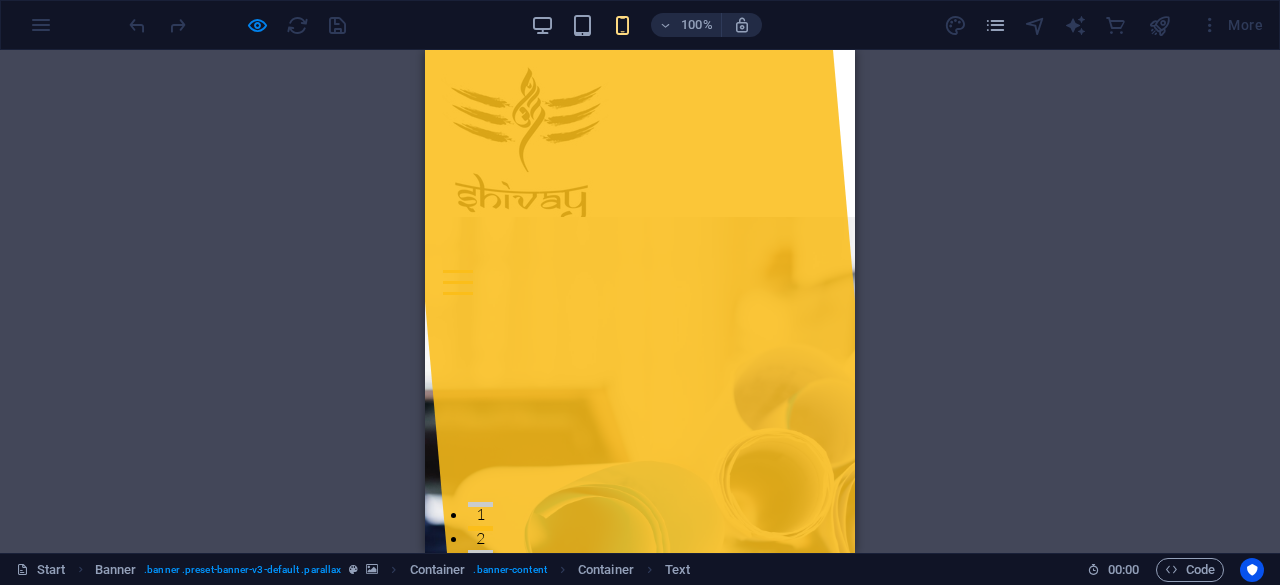 click on "100% More" at bounding box center (698, 25) 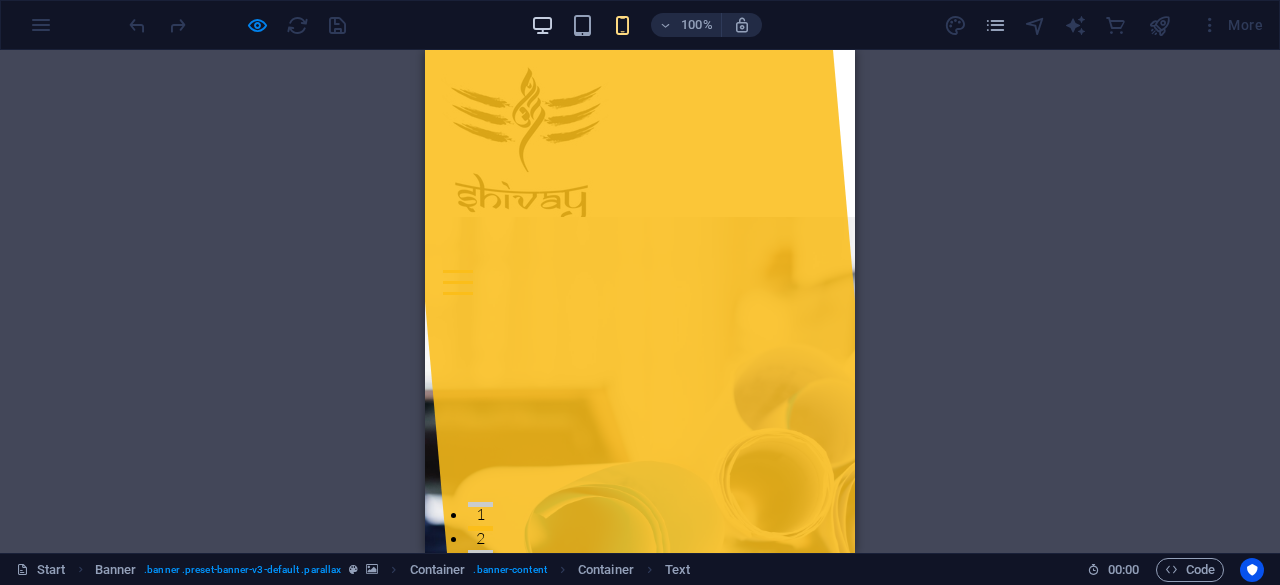 click at bounding box center [542, 25] 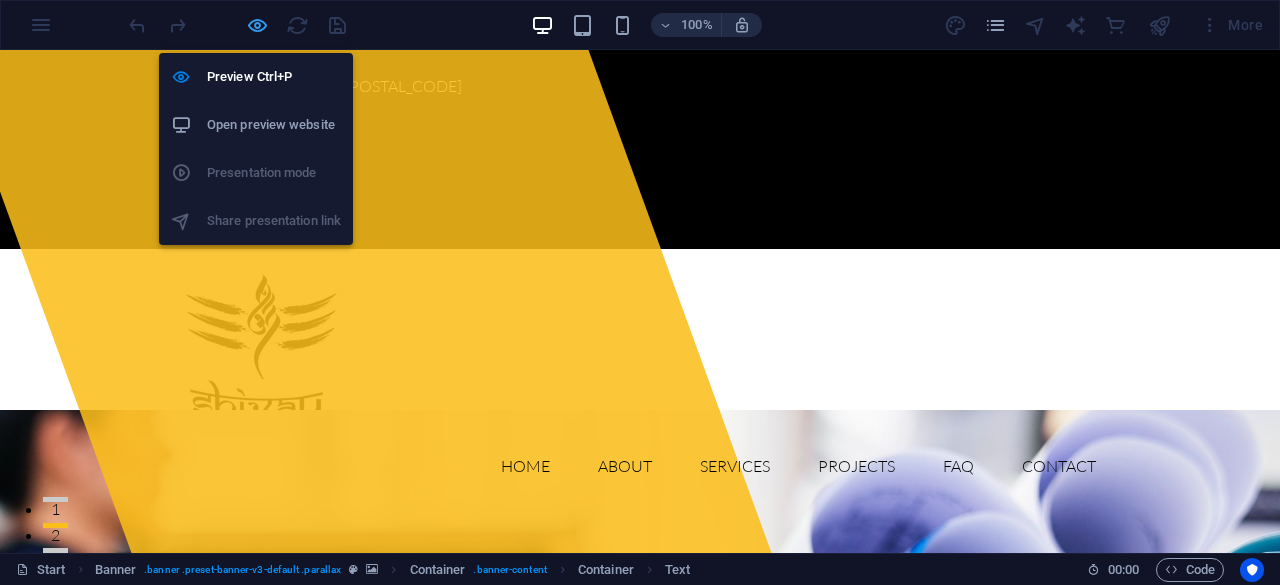 click at bounding box center (257, 25) 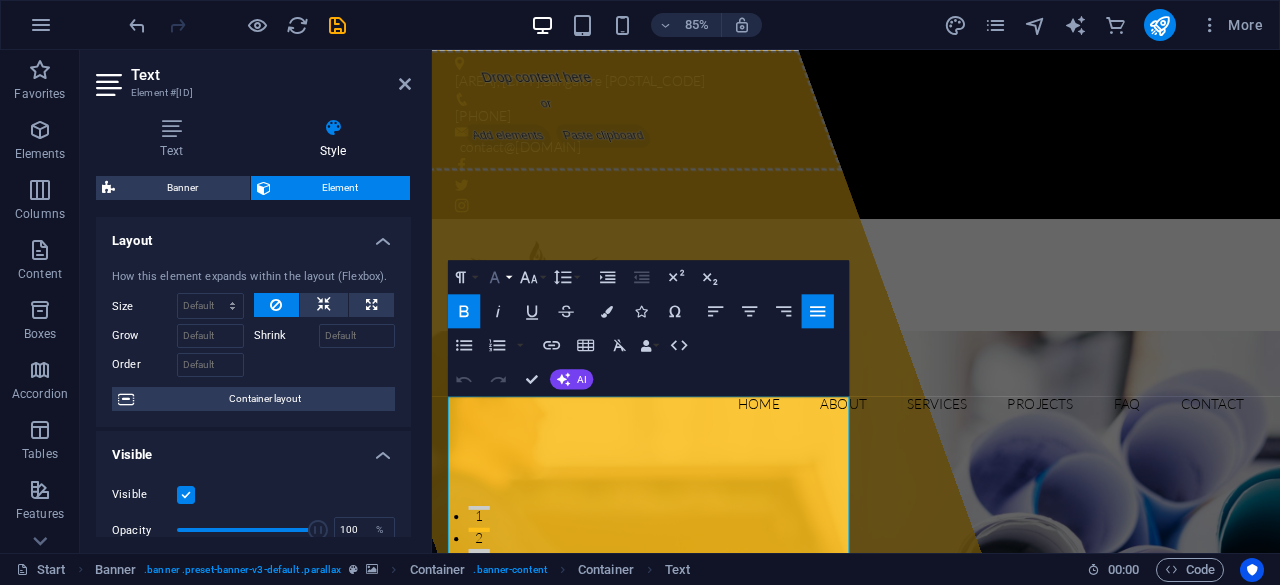click 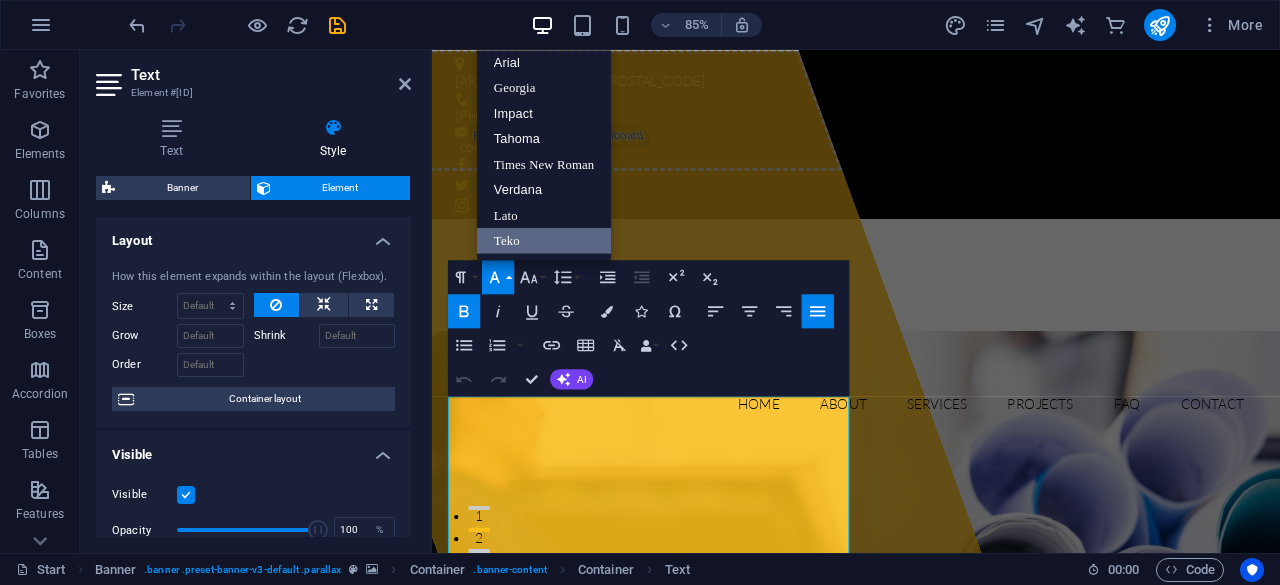 scroll, scrollTop: 0, scrollLeft: 0, axis: both 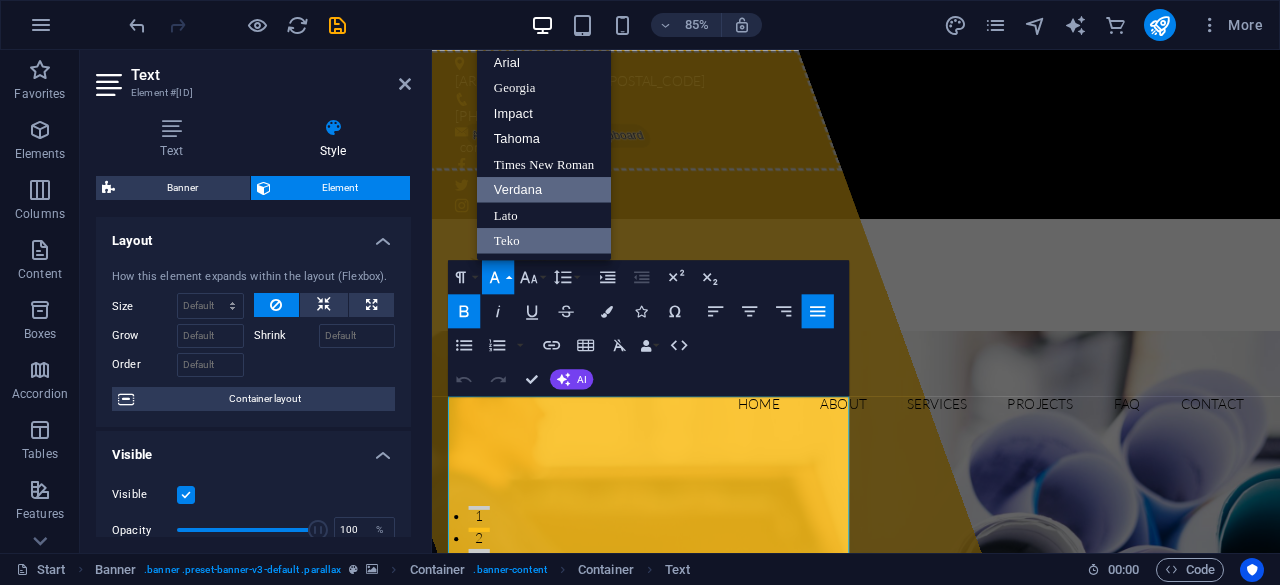 click on "Verdana" at bounding box center [544, 190] 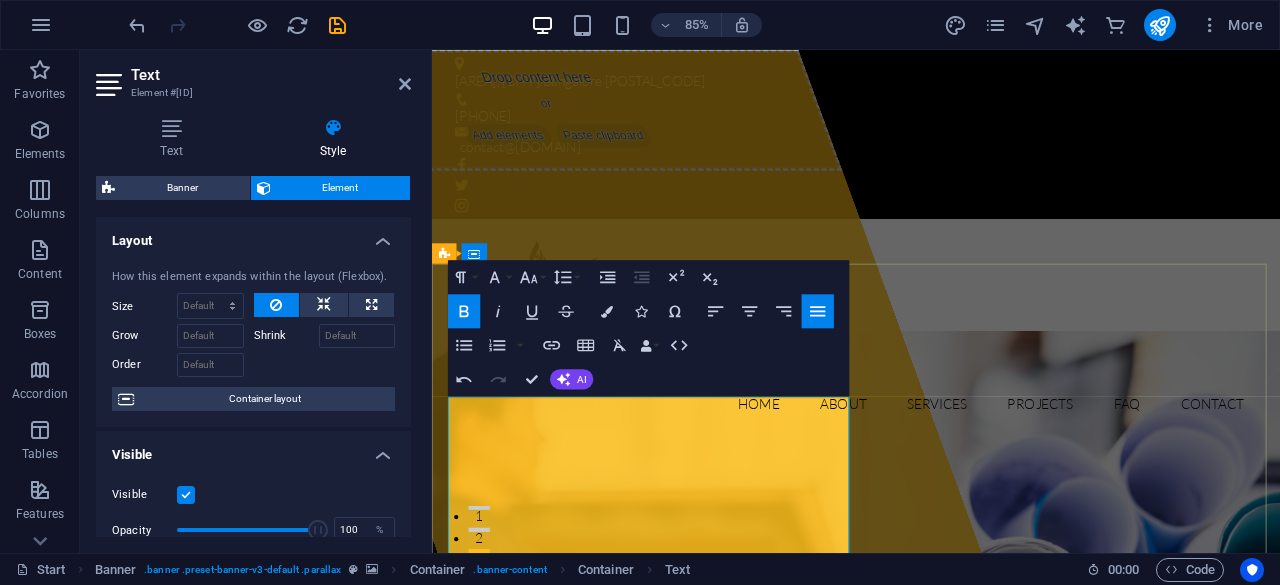 click on "​ [COMPANY_NAME] was founded with the vision of empowering businesses by  providing the necessary Service,Goods, tools and environment for success. Observing a market gap for a comprehensive approach to office management, the company set out to offer essential IT stationary and reliable housekeeping services. The goal was to provide a seamless experience, allowing clients to focus on their core business." at bounding box center [931, 1237] 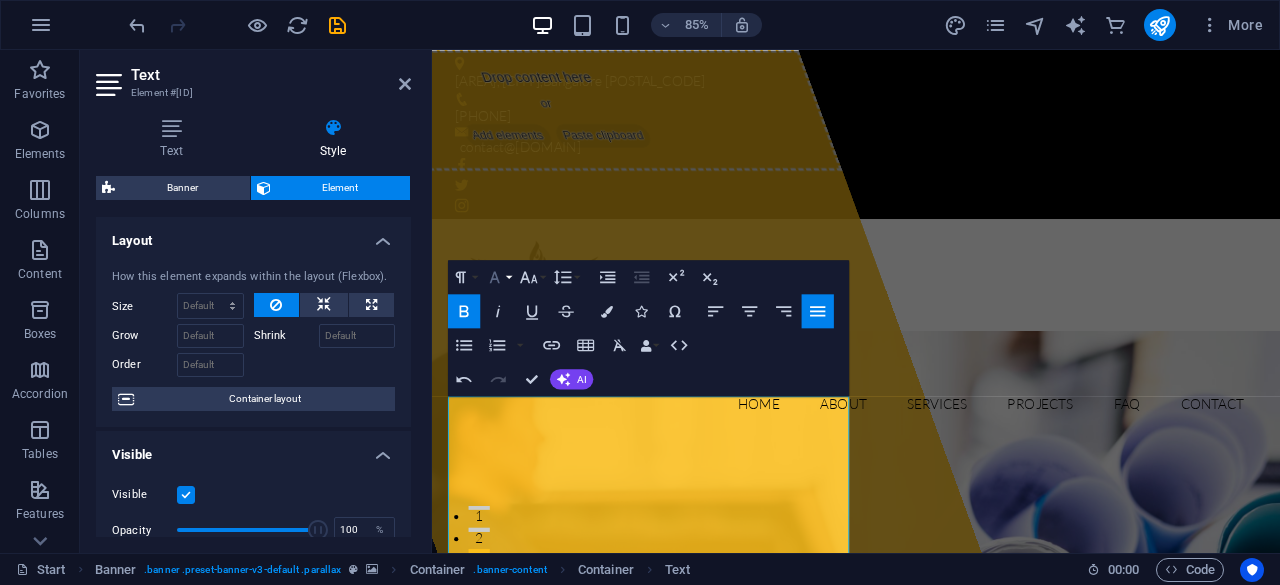 click 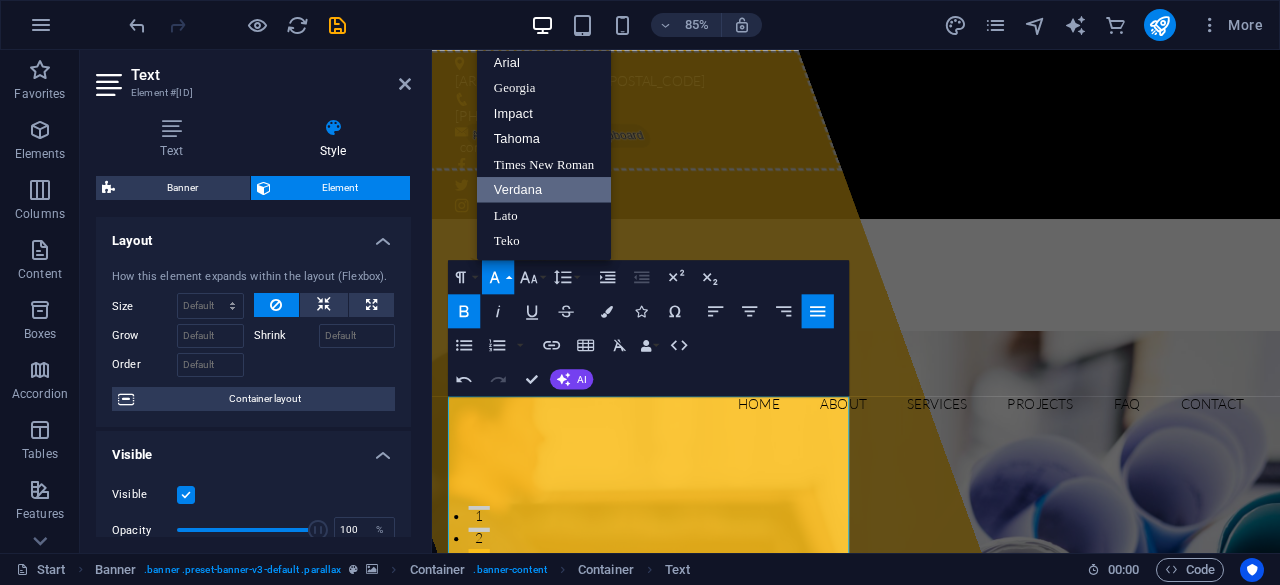 scroll, scrollTop: 0, scrollLeft: 0, axis: both 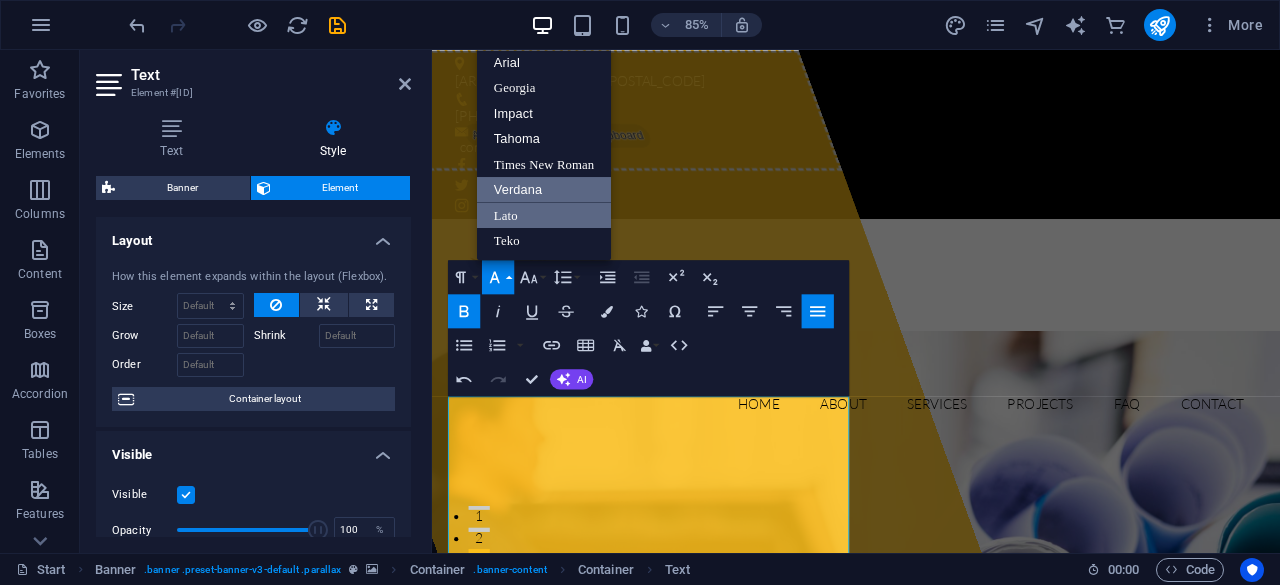 click on "Lato" at bounding box center [544, 215] 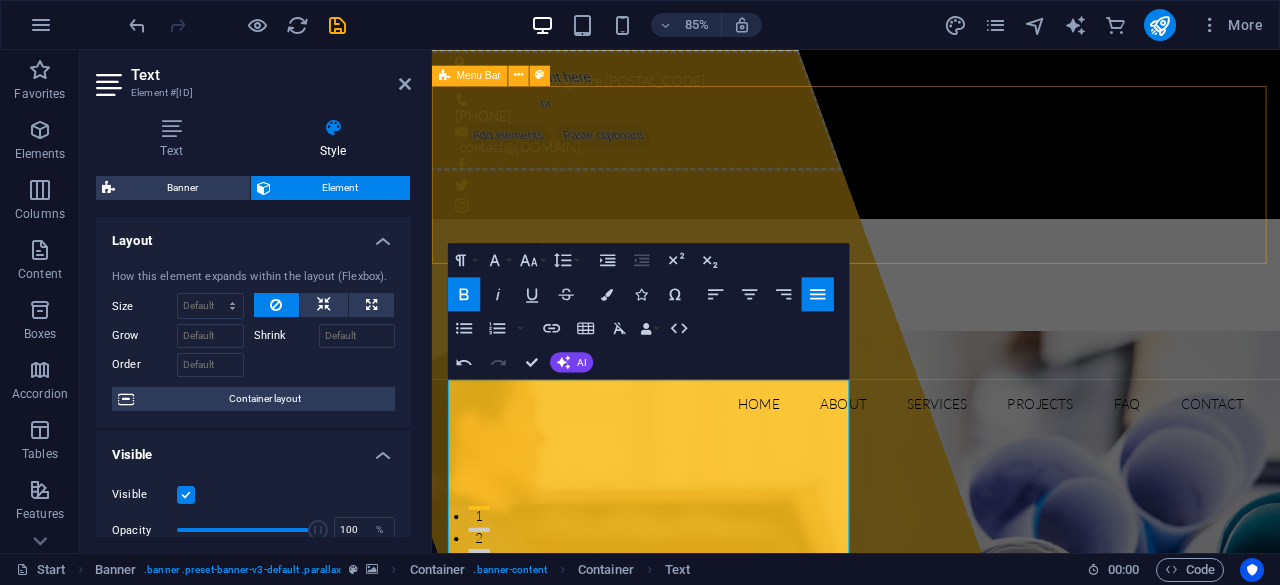 click on "Home About Services Projects FAQ Contact" at bounding box center (931, 377) 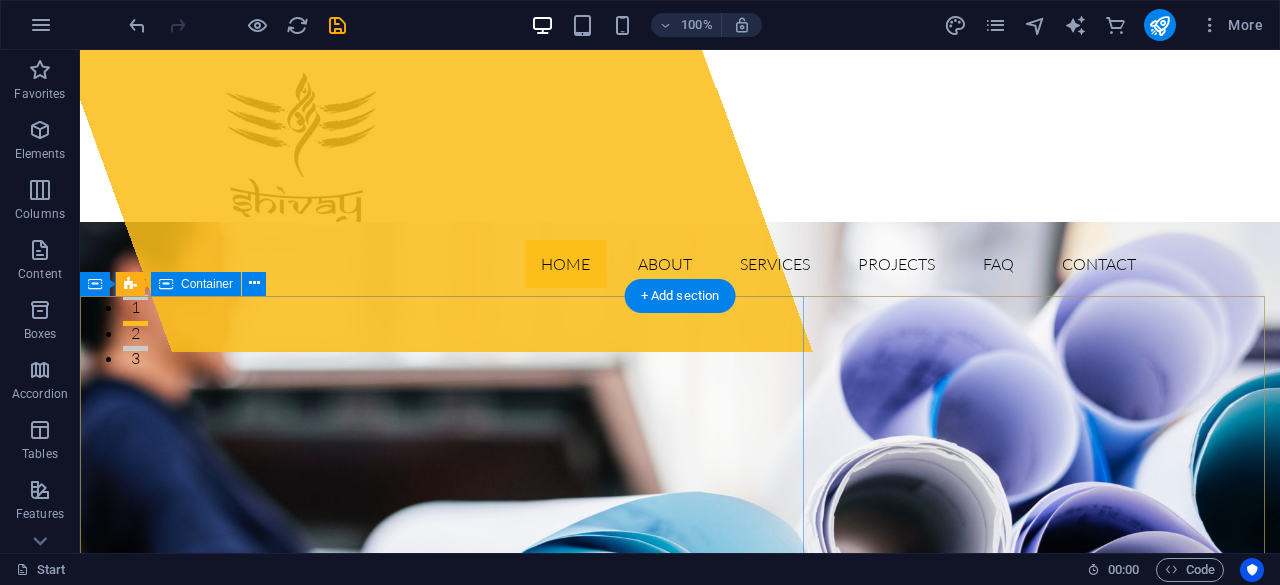 scroll, scrollTop: 0, scrollLeft: 0, axis: both 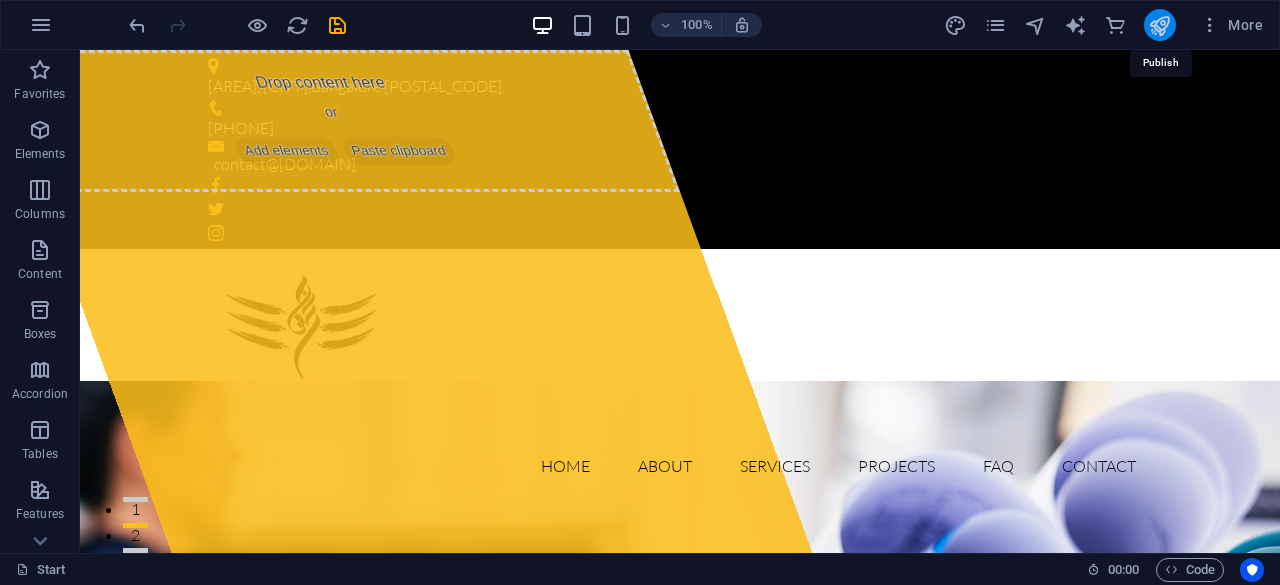 click at bounding box center (1159, 25) 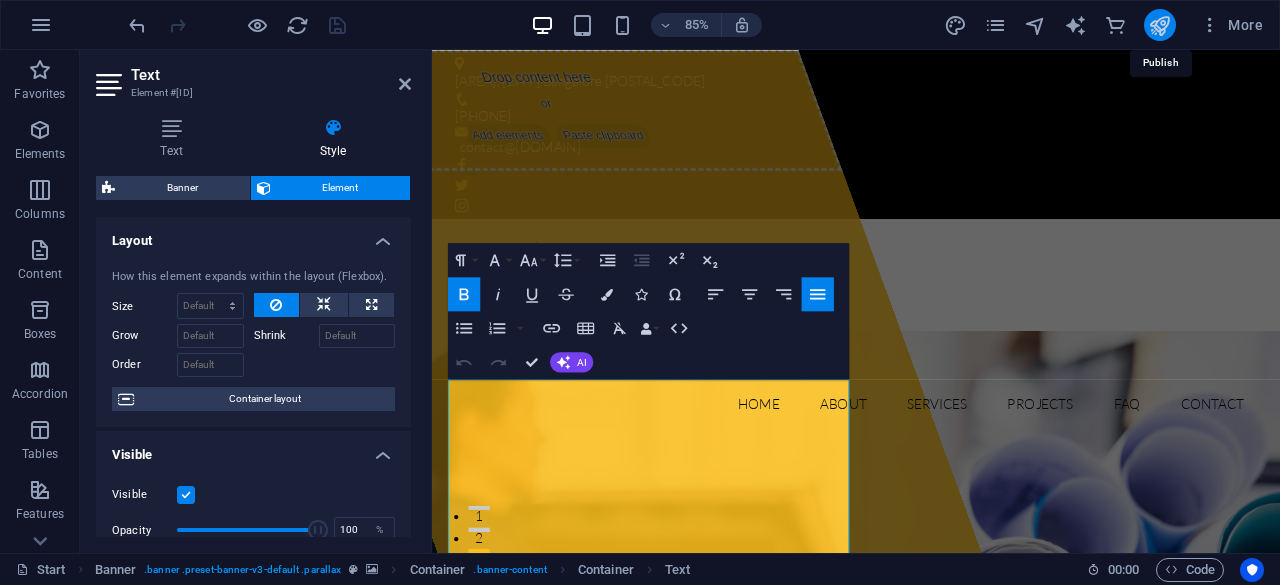 click at bounding box center (1159, 25) 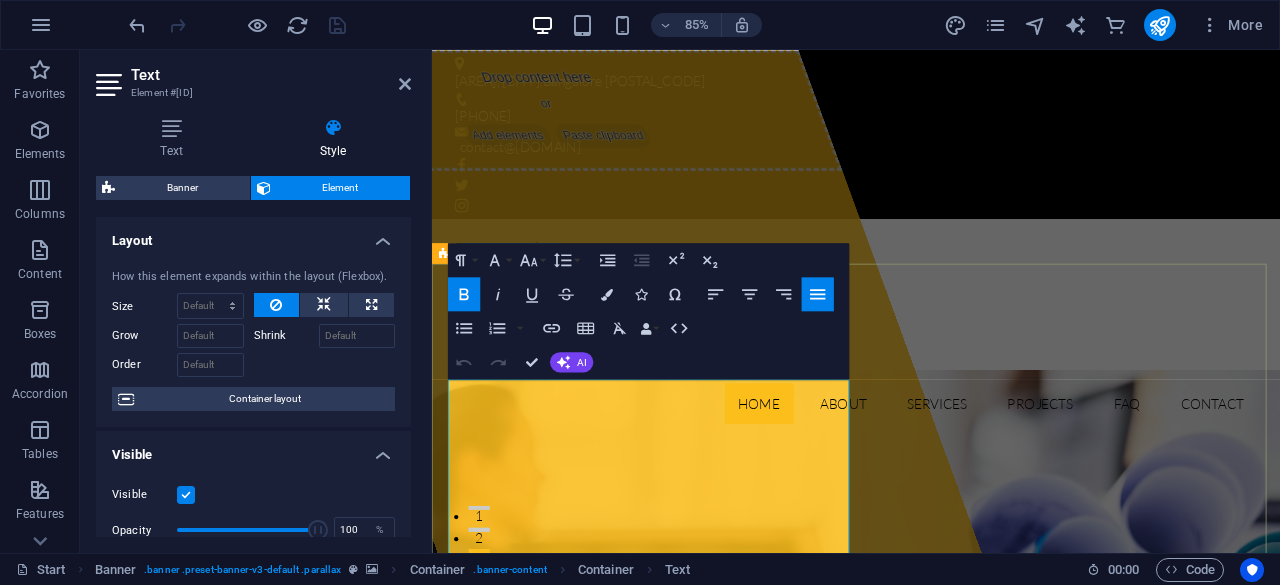 scroll, scrollTop: 400, scrollLeft: 0, axis: vertical 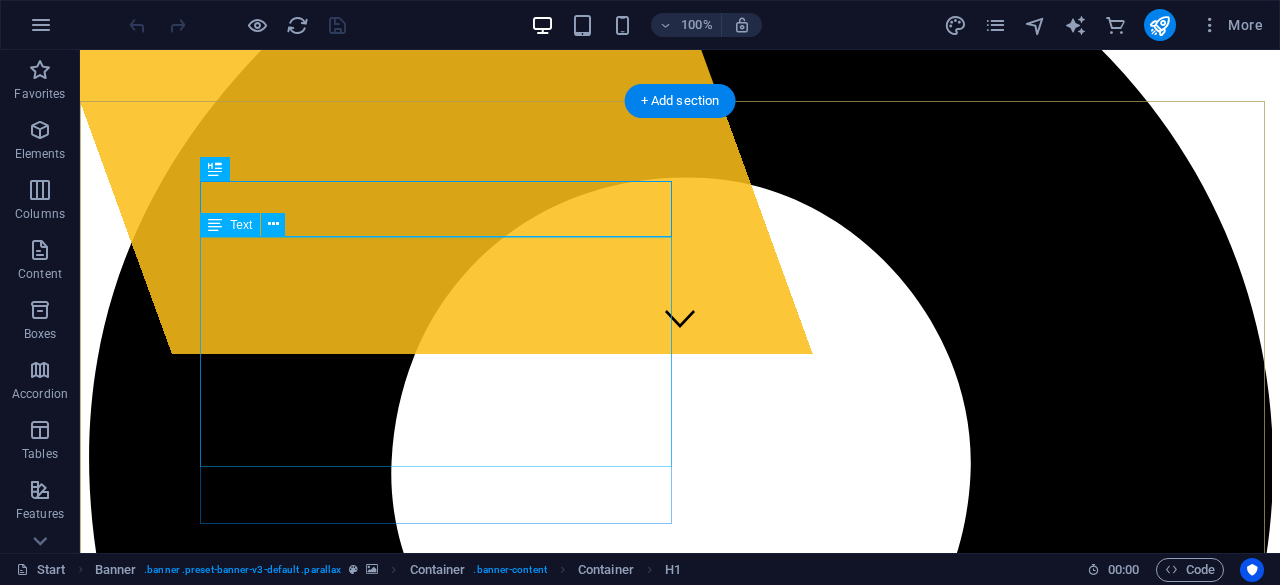 click on "[COMPANY_NAME] was founded with the vision of empowering businesses by  providing the necessary Service,Goods, tools and environment for success. Observing a market gap for a comprehensive approach to office management, the company set out to offer essential IT stationary and reliable housekeeping services. The goal was to provide a seamless experience, allowing clients to focus on their core business." at bounding box center [680, 11107] 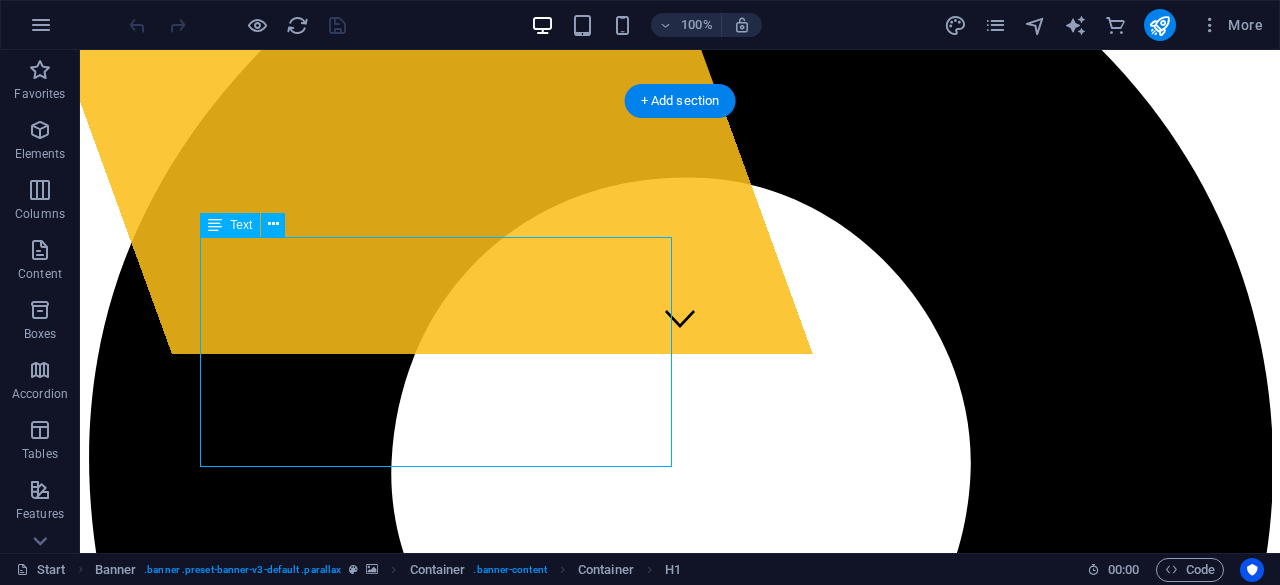 click on "[COMPANY_NAME] was founded with the vision of empowering businesses by  providing the necessary Service,Goods, tools and environment for success. Observing a market gap for a comprehensive approach to office management, the company set out to offer essential IT stationary and reliable housekeeping services. The goal was to provide a seamless experience, allowing clients to focus on their core business." at bounding box center (680, 11107) 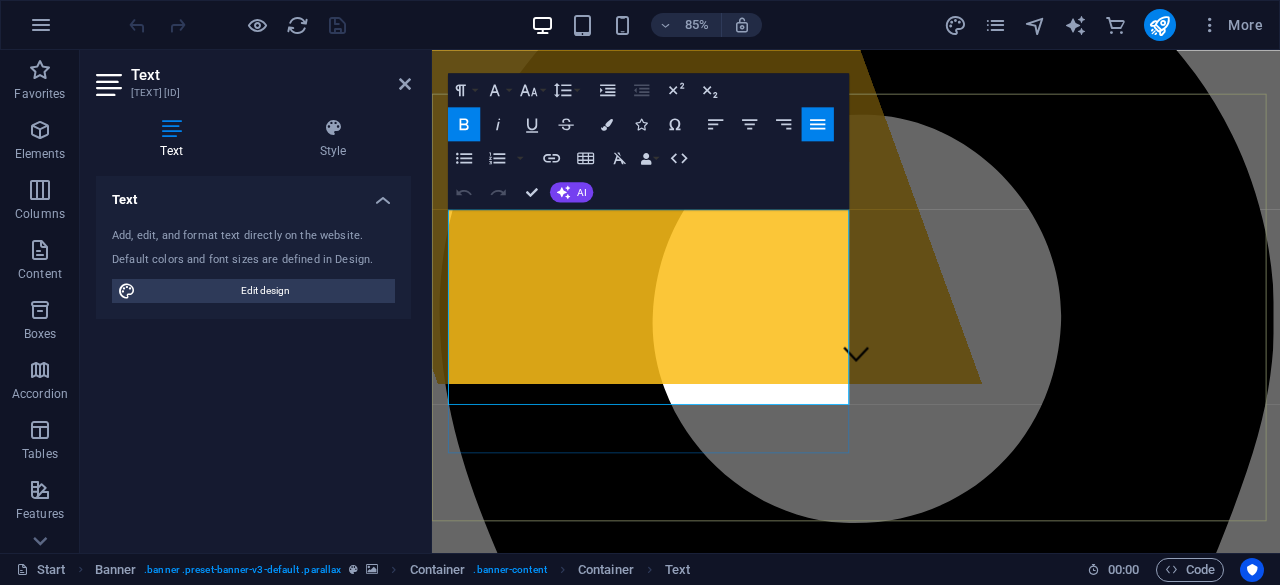 click on "providing the necessary Service,Goods, tools and environment for success. Observing a market gap for a comprehensive approach to office management, the company set out to offer essential IT stationary and reliable housekeeping services. The goal was to provide a seamless experience, allowing clients to focus on their core business." 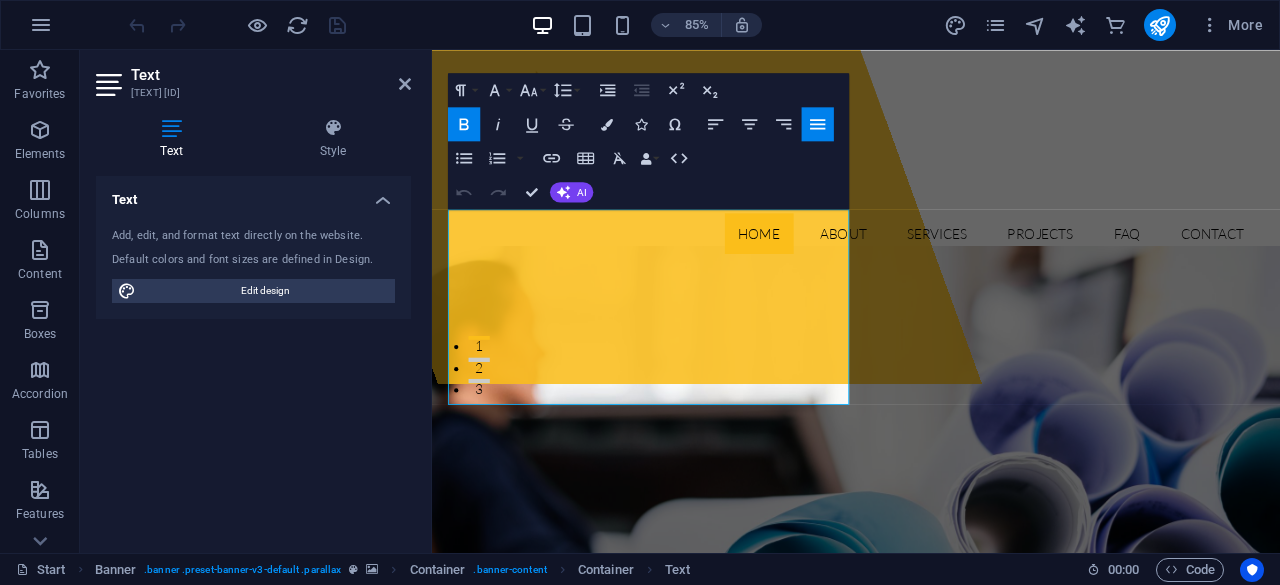 click 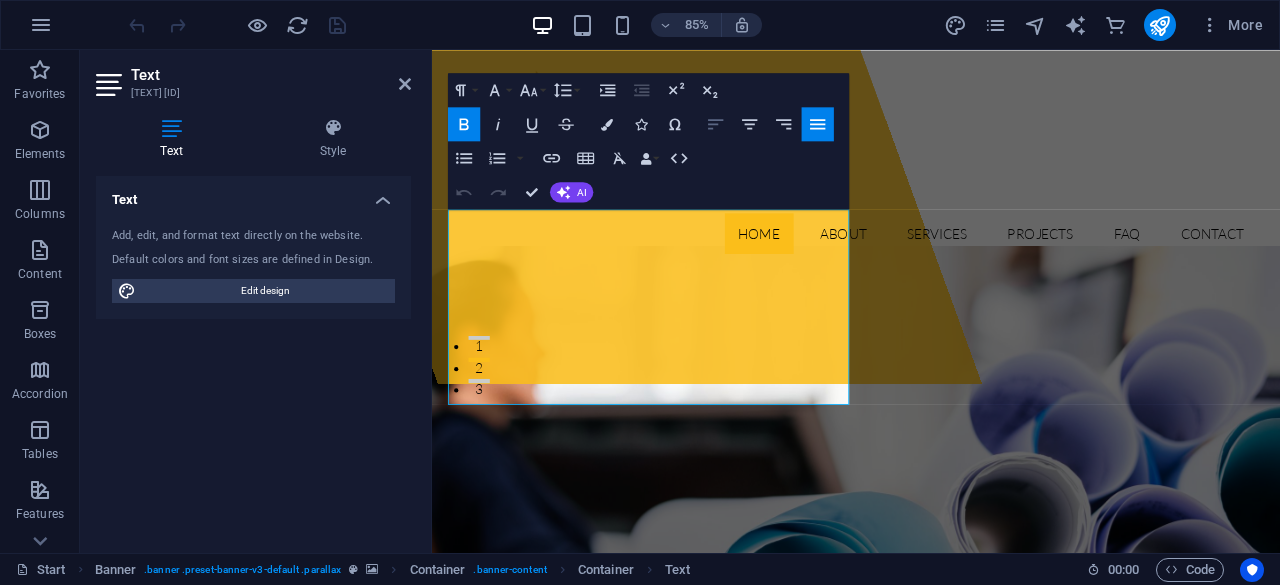 click 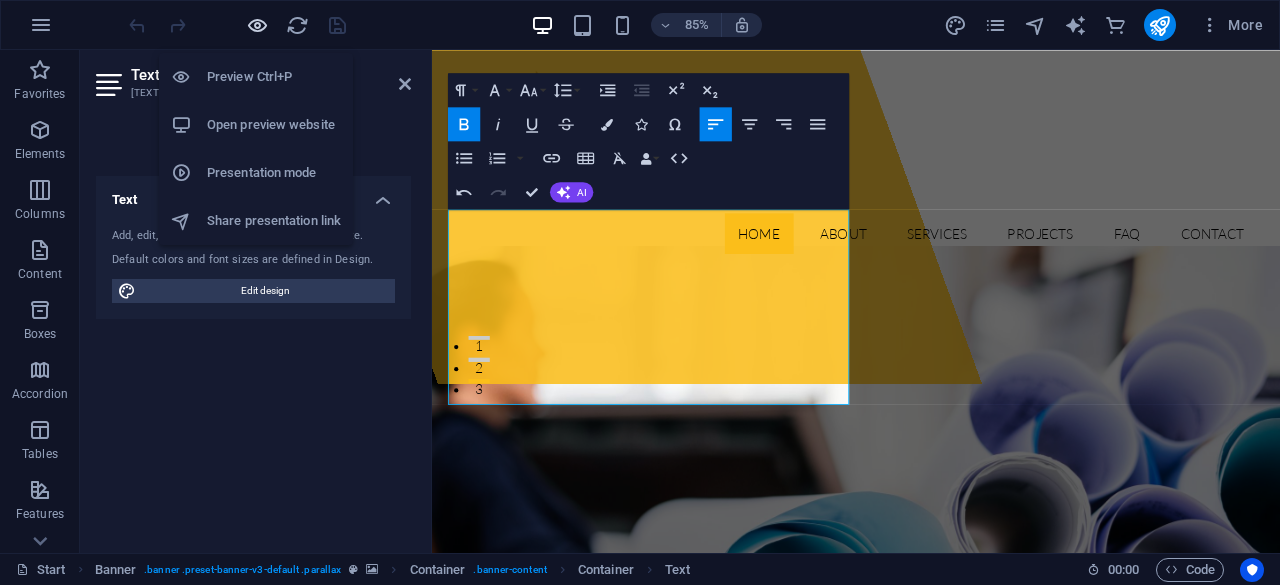 click at bounding box center (257, 25) 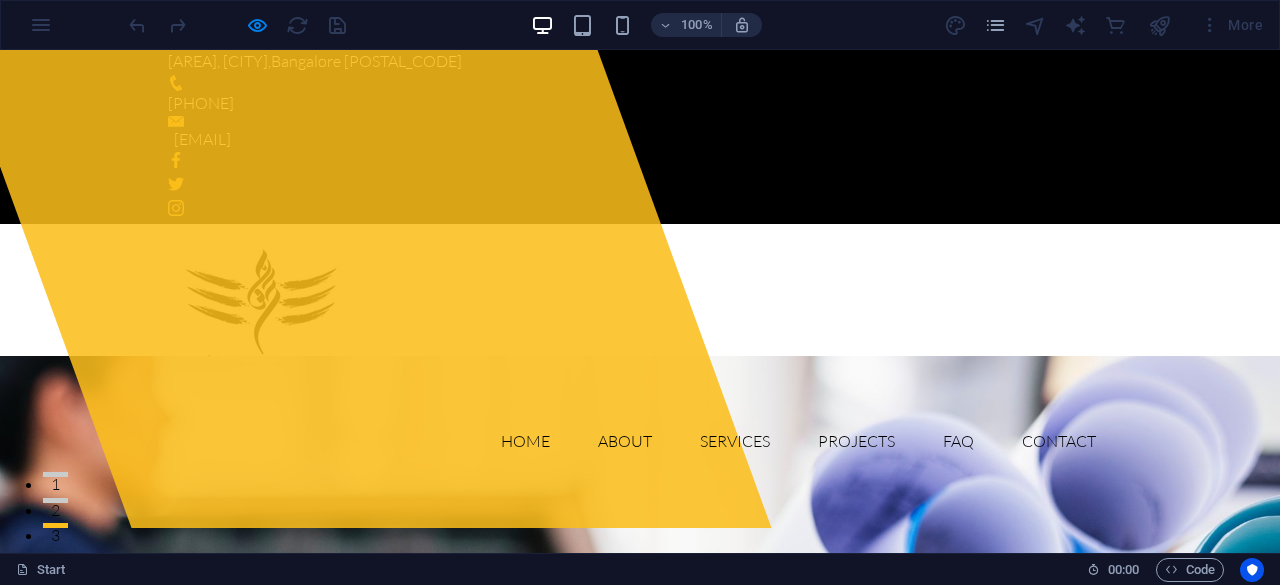 scroll, scrollTop: 0, scrollLeft: 0, axis: both 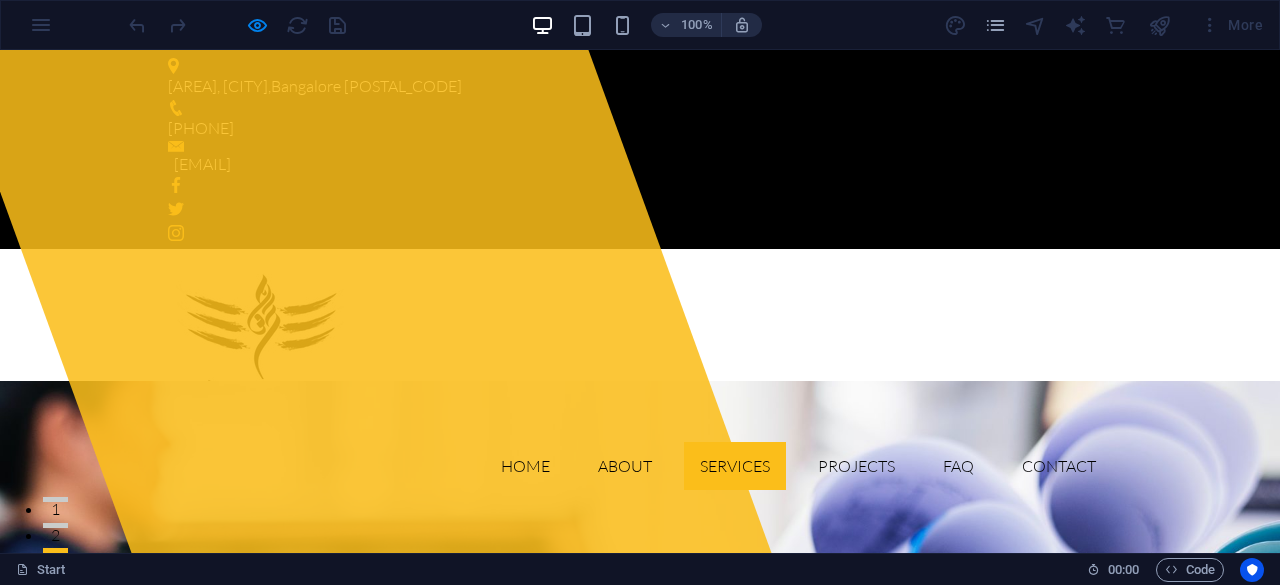 click on "Services" at bounding box center [735, 466] 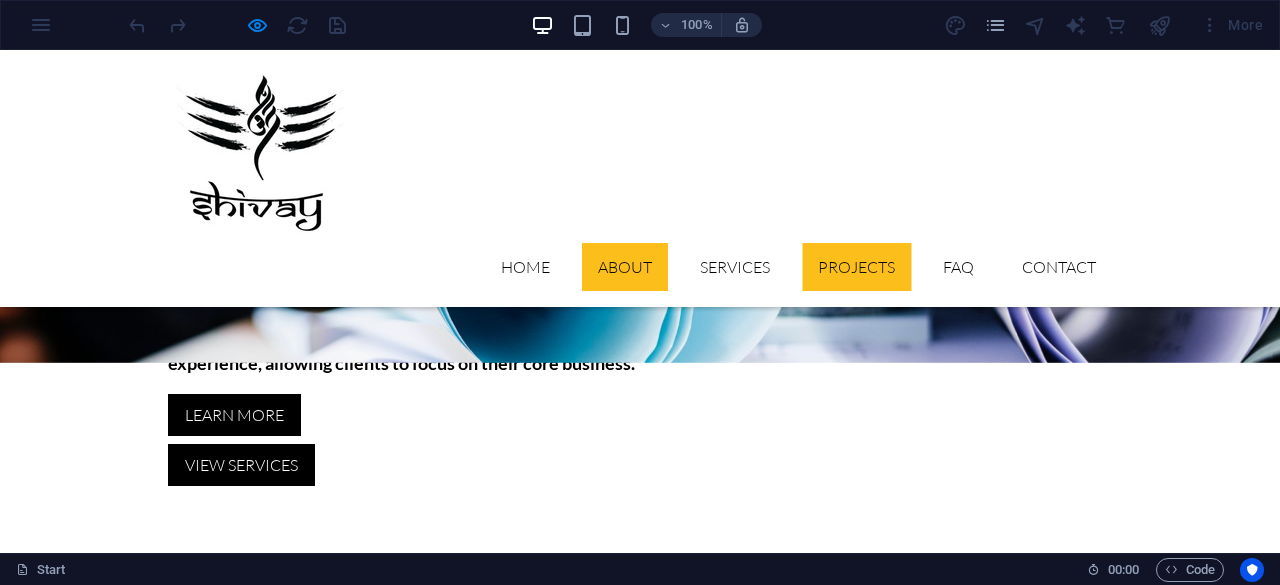 click on "Projects" at bounding box center (856, 267) 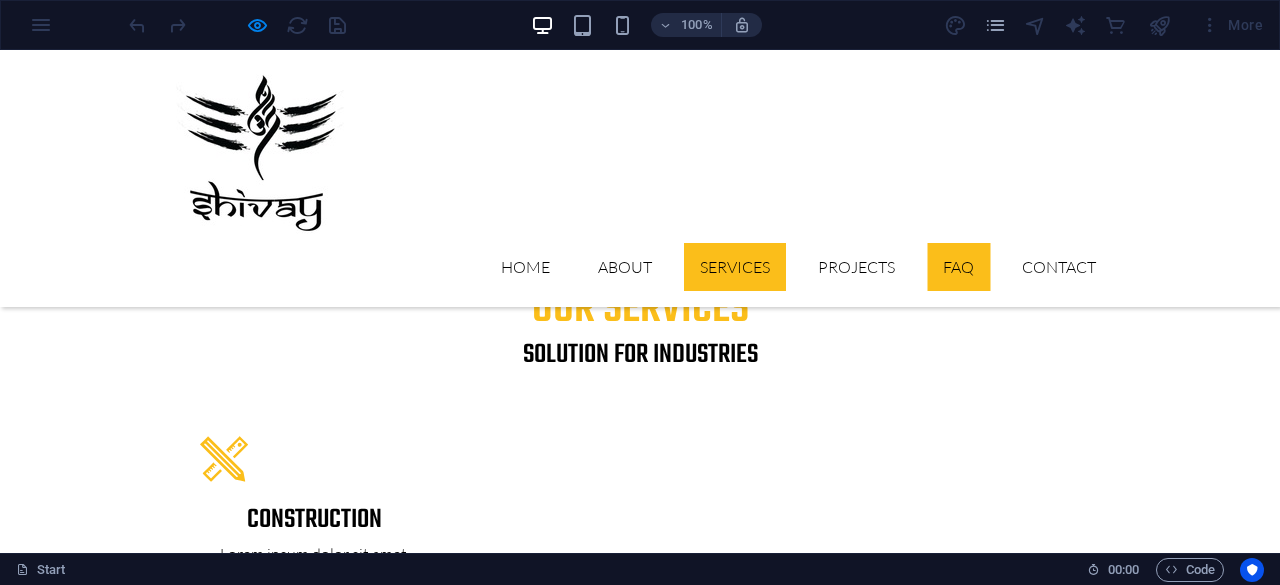 click on "FAQ" at bounding box center [958, 267] 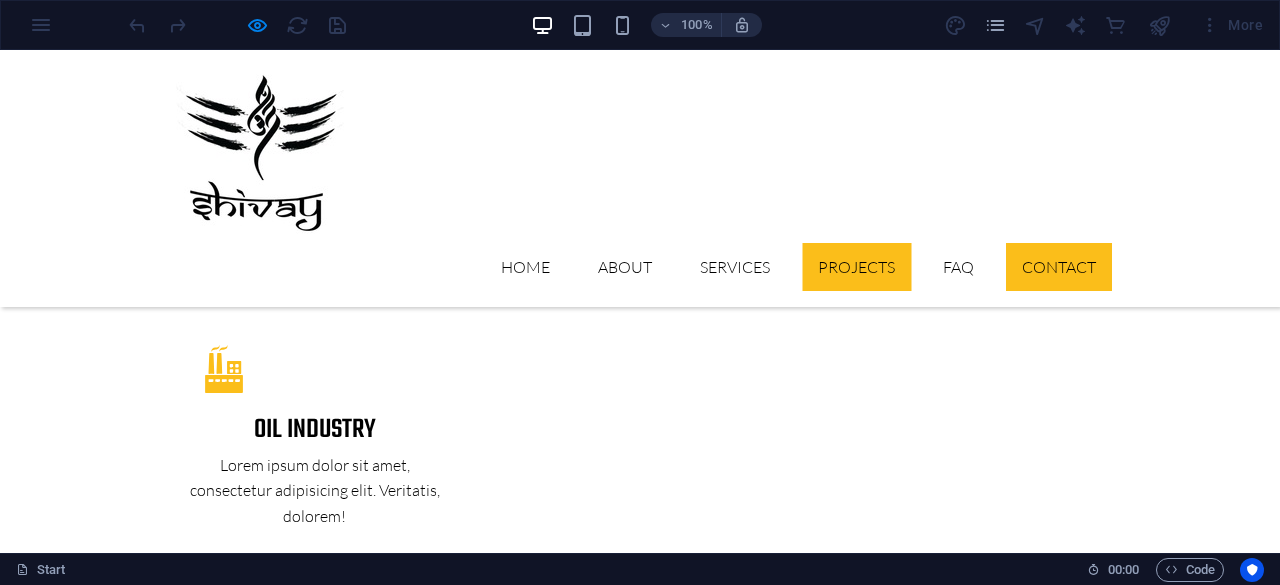 click on "Contact" at bounding box center (1059, 267) 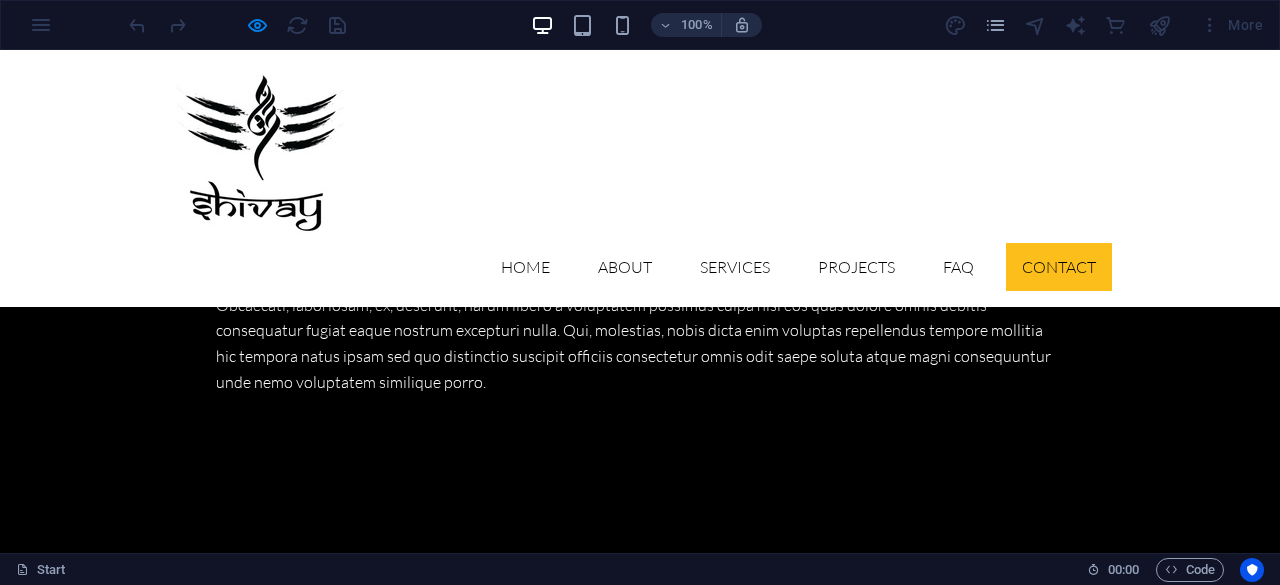 scroll, scrollTop: 5014, scrollLeft: 0, axis: vertical 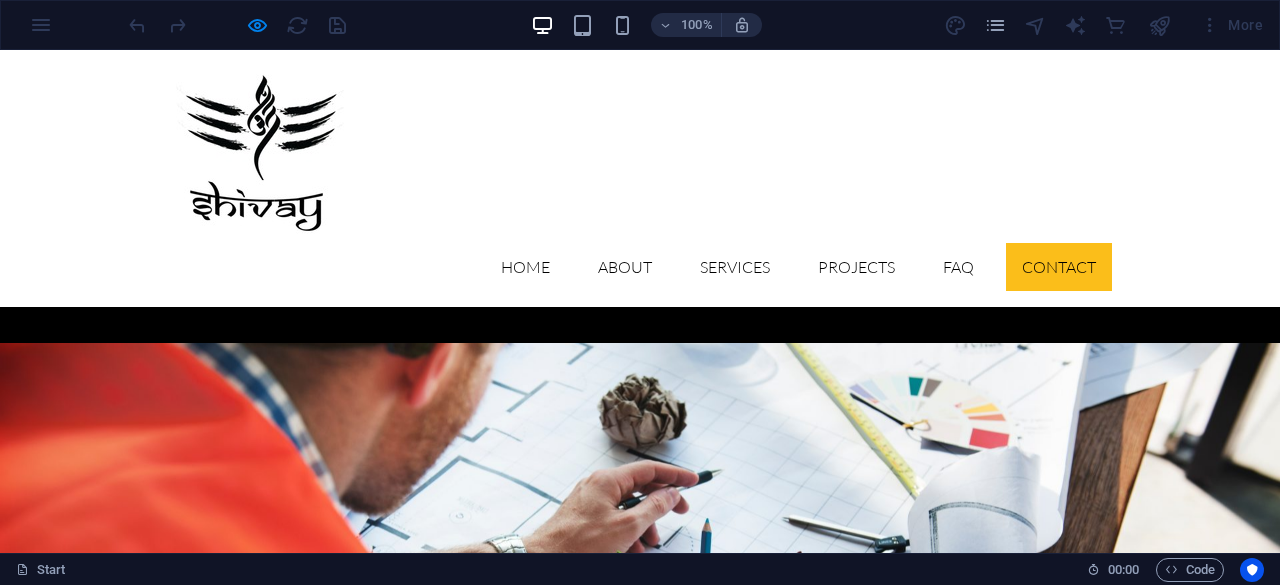 click on "About us" at bounding box center (268, 5927) 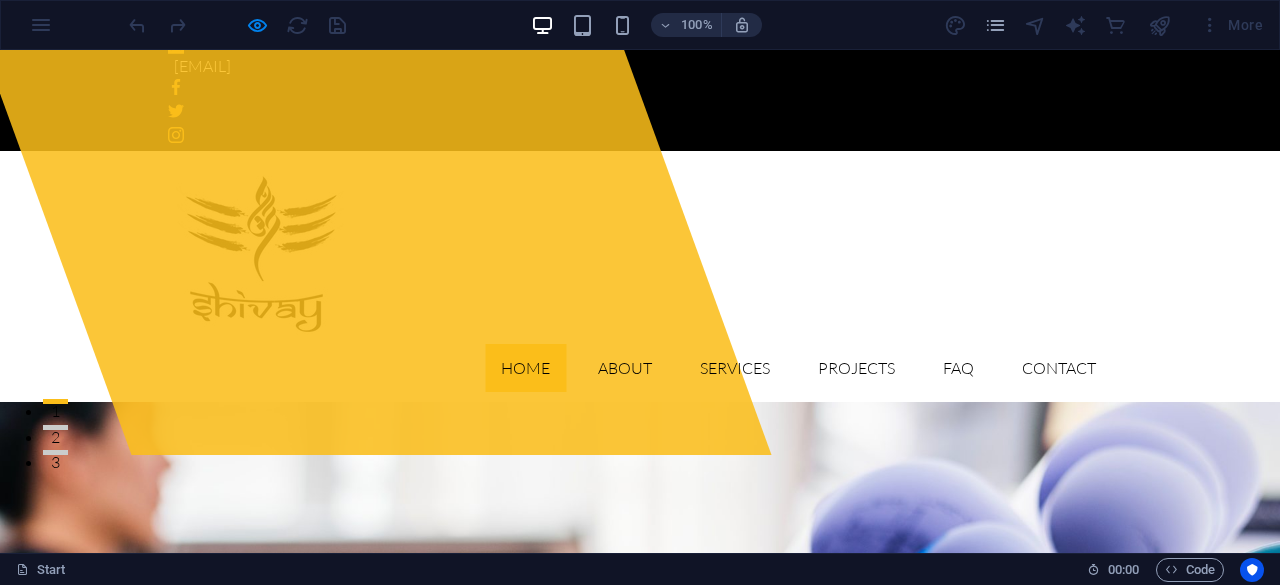 scroll, scrollTop: 0, scrollLeft: 0, axis: both 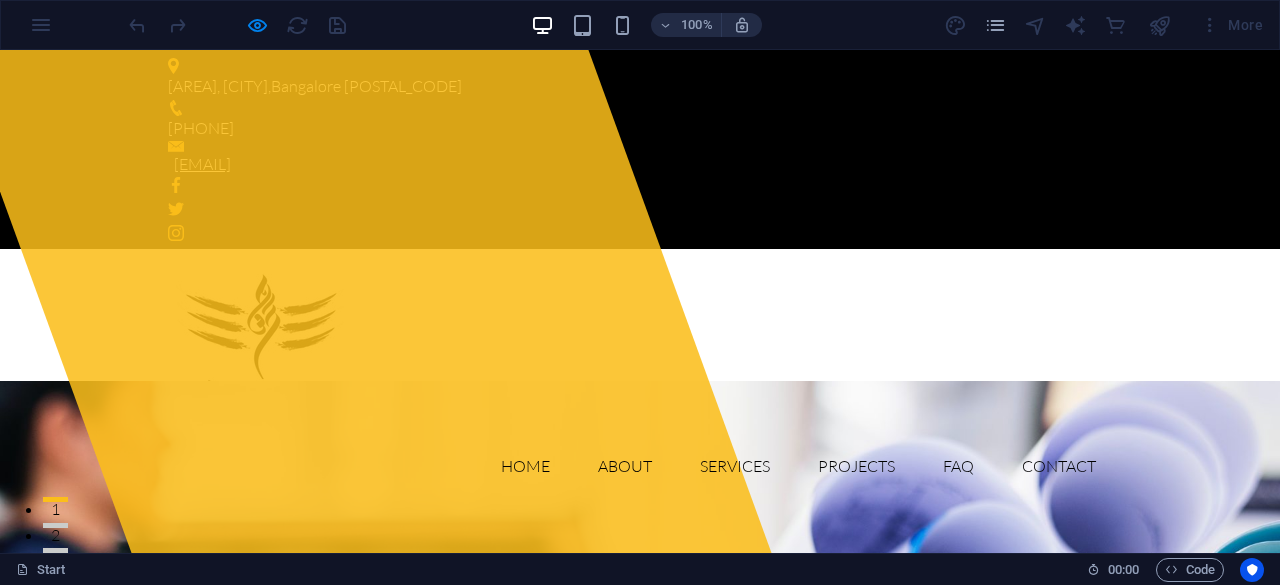 click on "contact@[DOMAIN]" at bounding box center (202, 164) 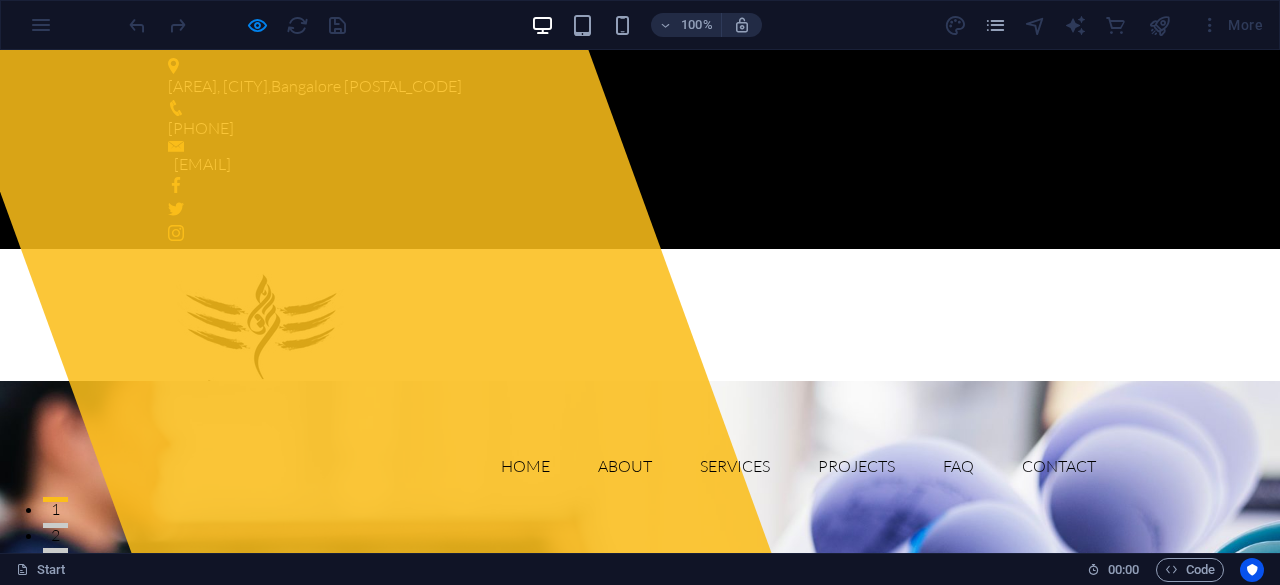 click on "Home About Services Projects FAQ Contact" at bounding box center (640, 466) 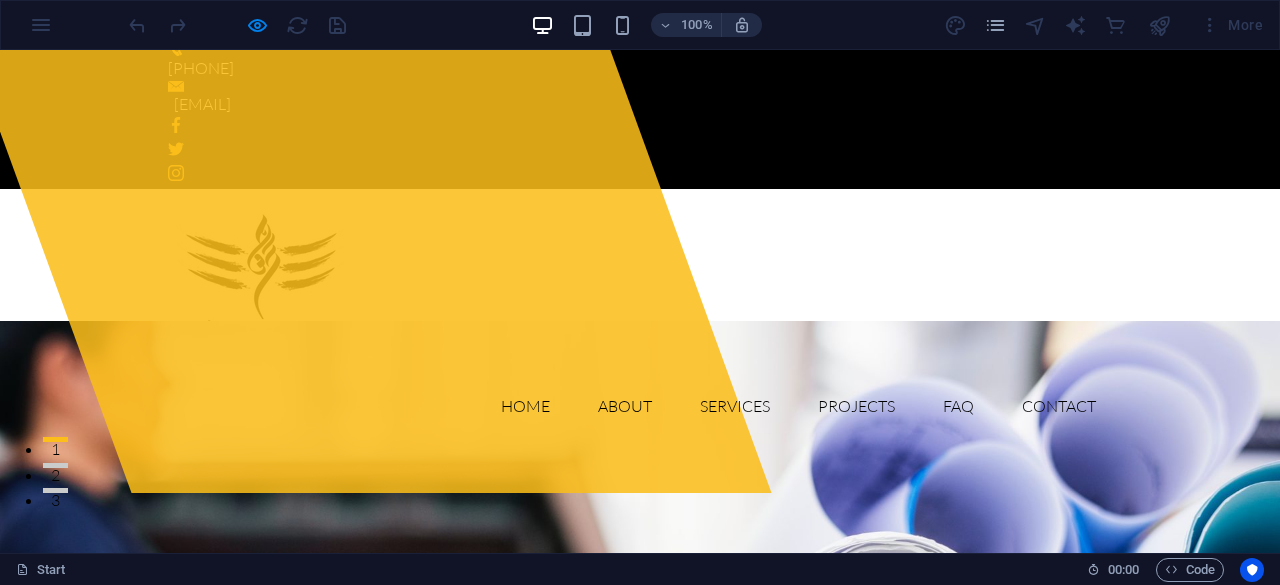 scroll, scrollTop: 0, scrollLeft: 0, axis: both 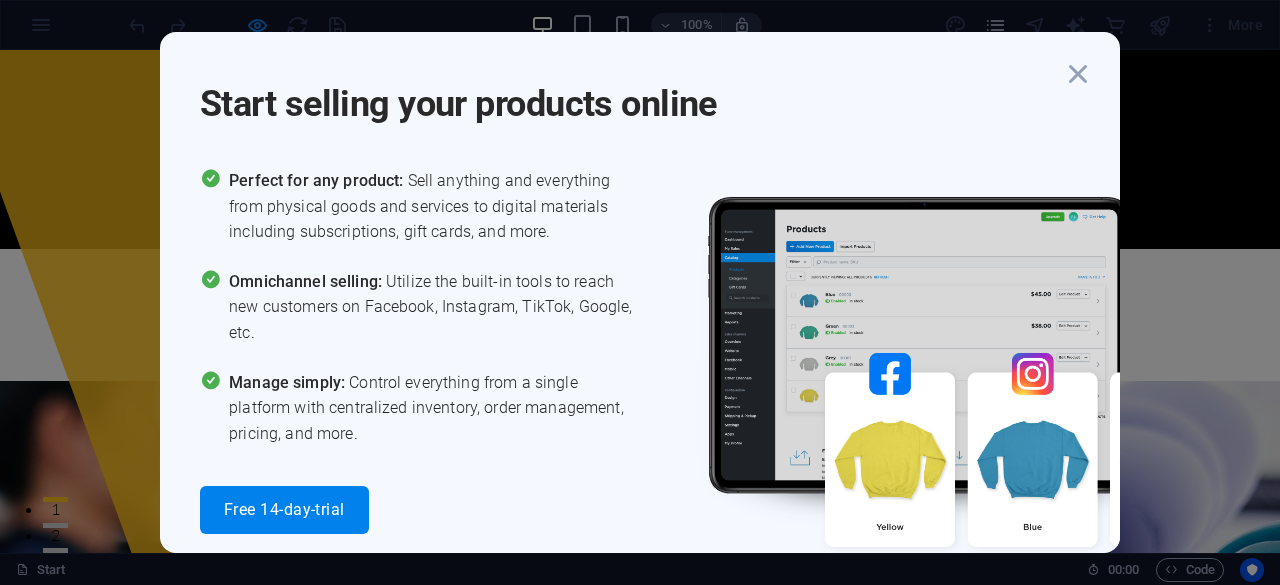 click on "Start selling your products online" at bounding box center (630, 92) 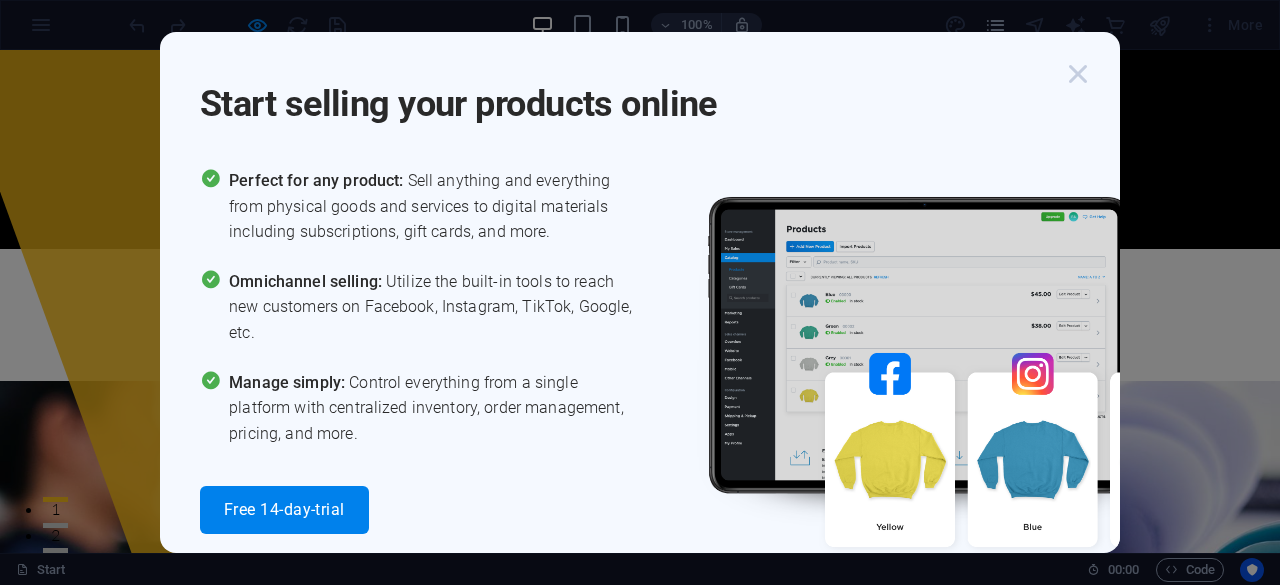 click at bounding box center [1078, 74] 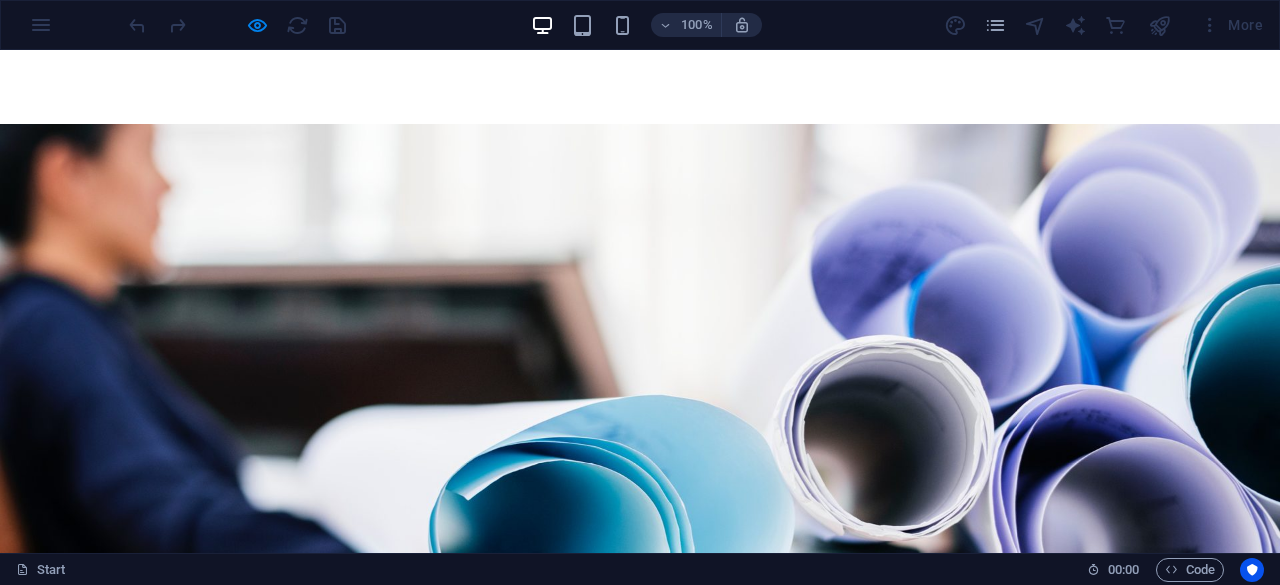 scroll, scrollTop: 0, scrollLeft: 0, axis: both 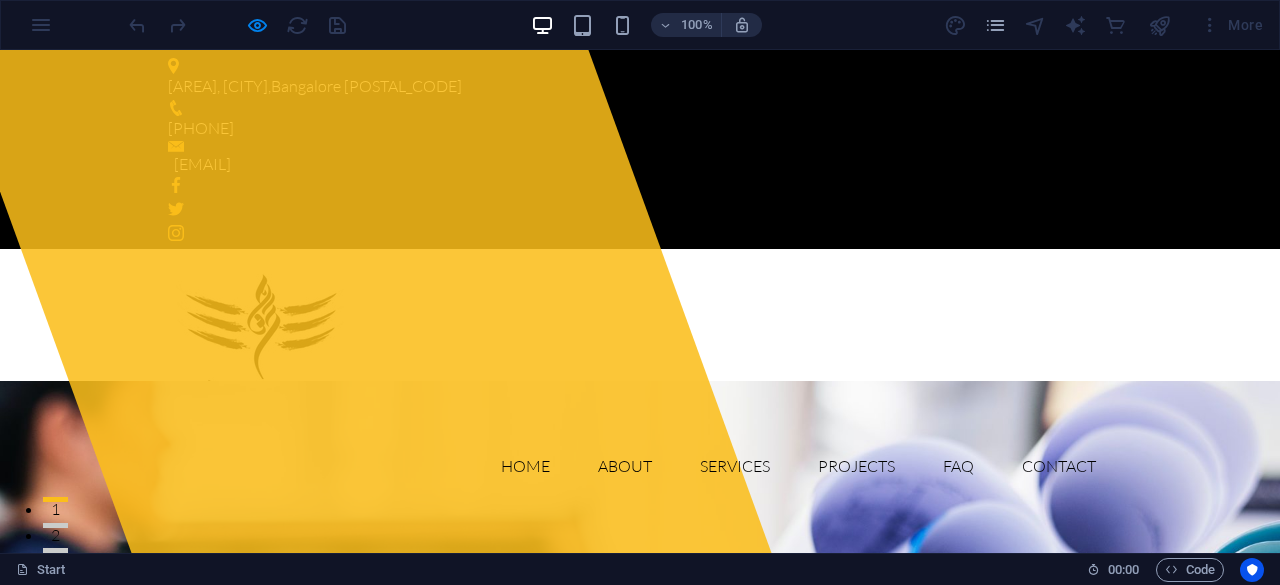 click on "Home About Services Projects FAQ Contact" at bounding box center (640, 466) 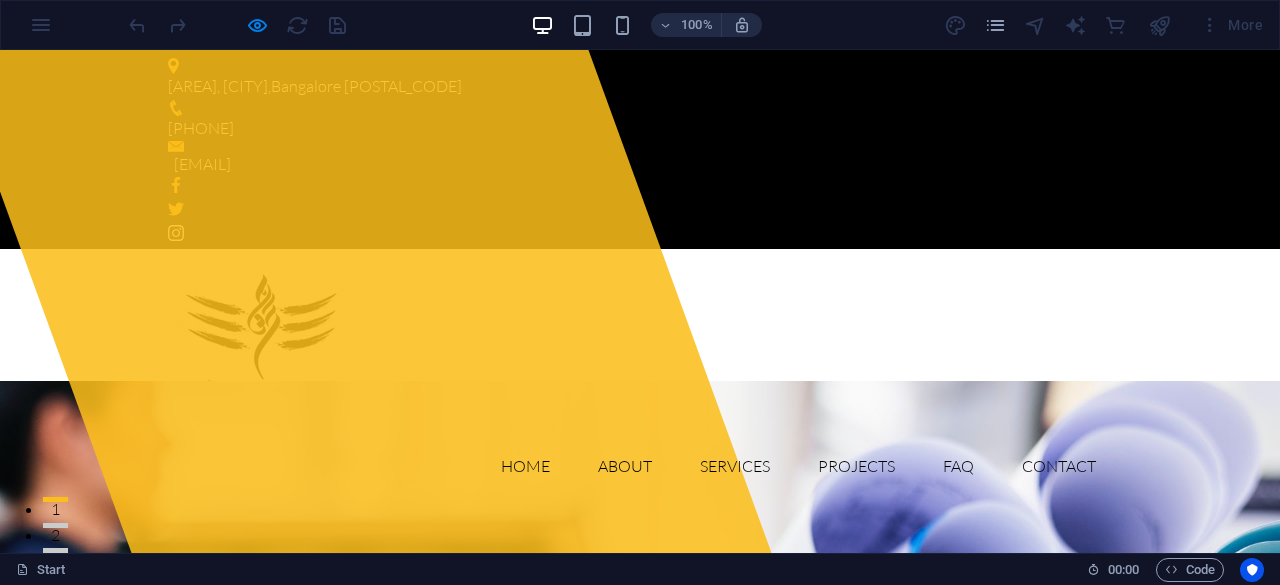 click 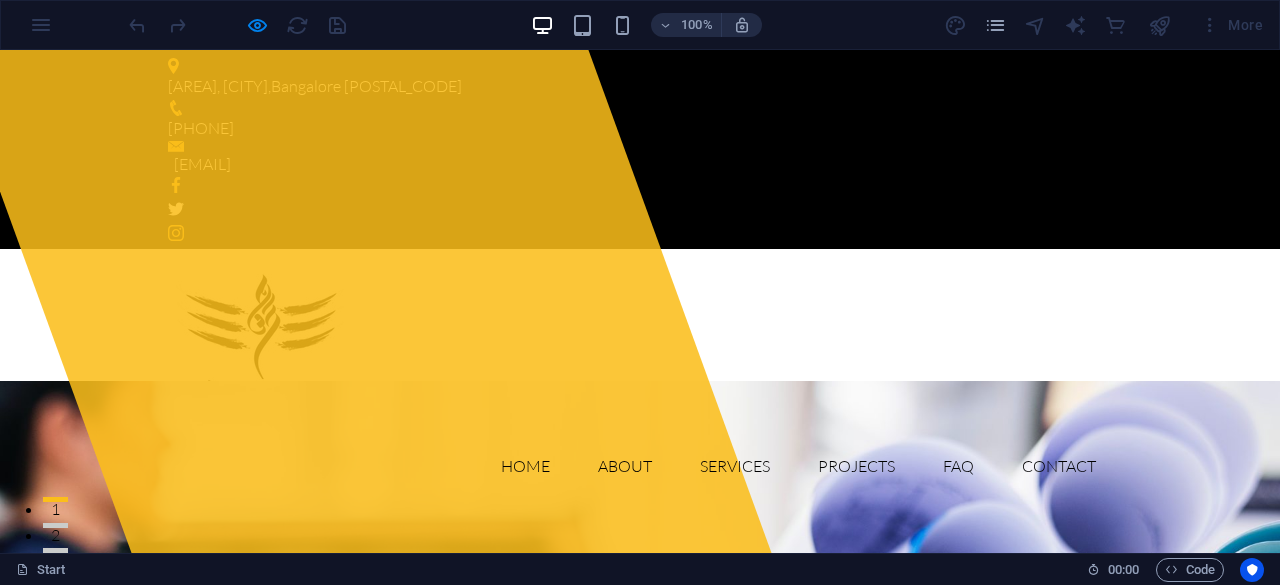 click 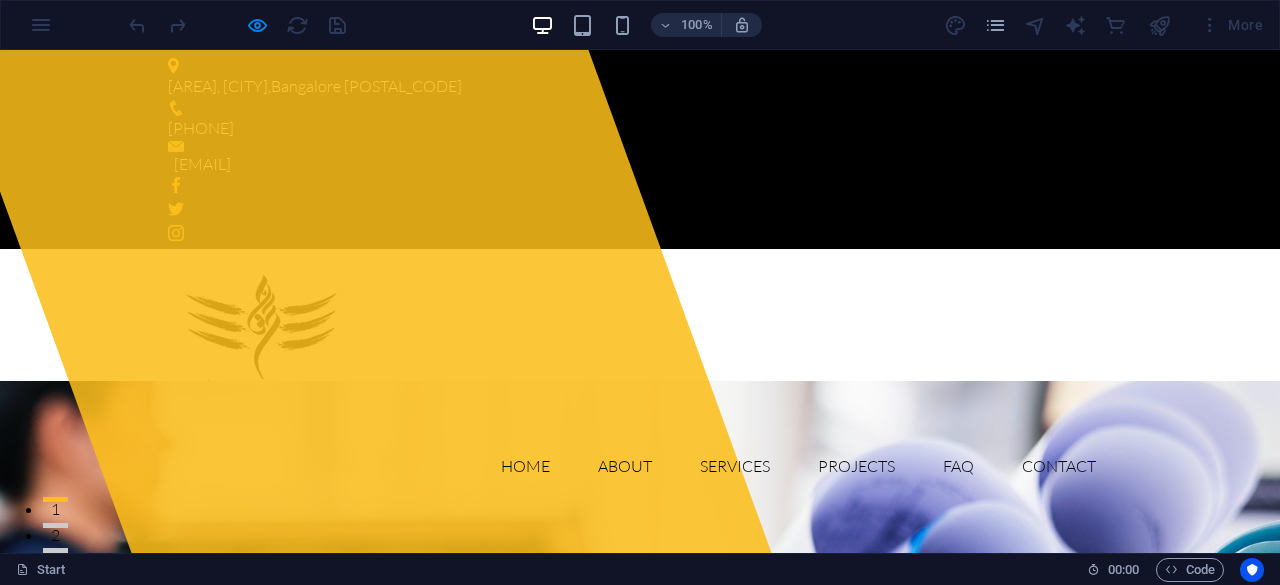 click at bounding box center (640, 209) 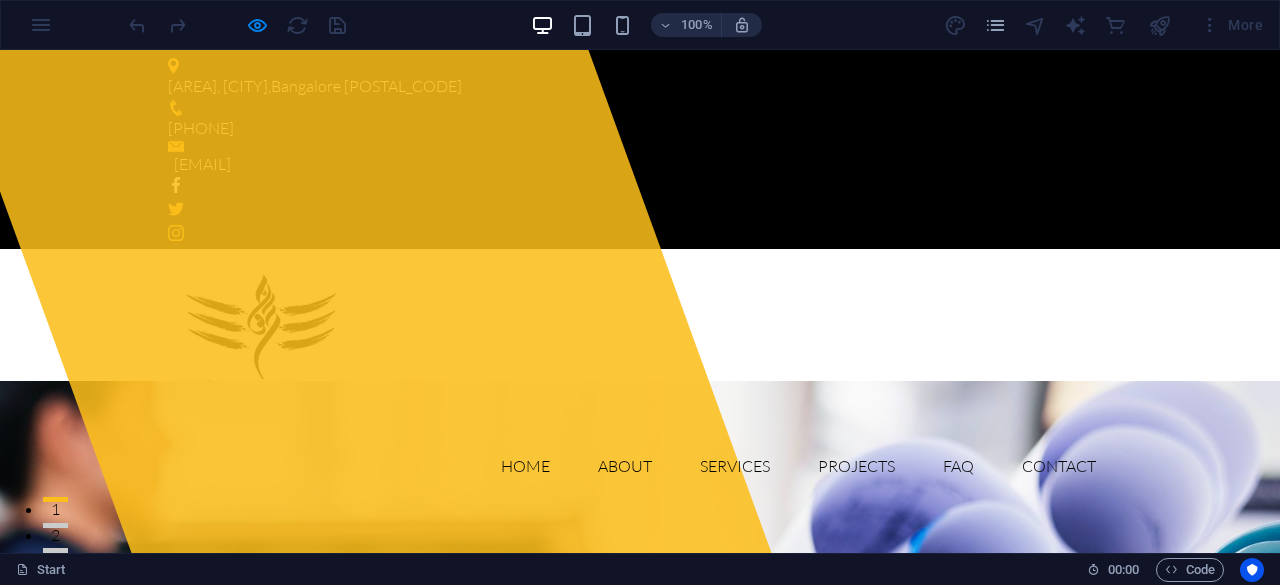 click 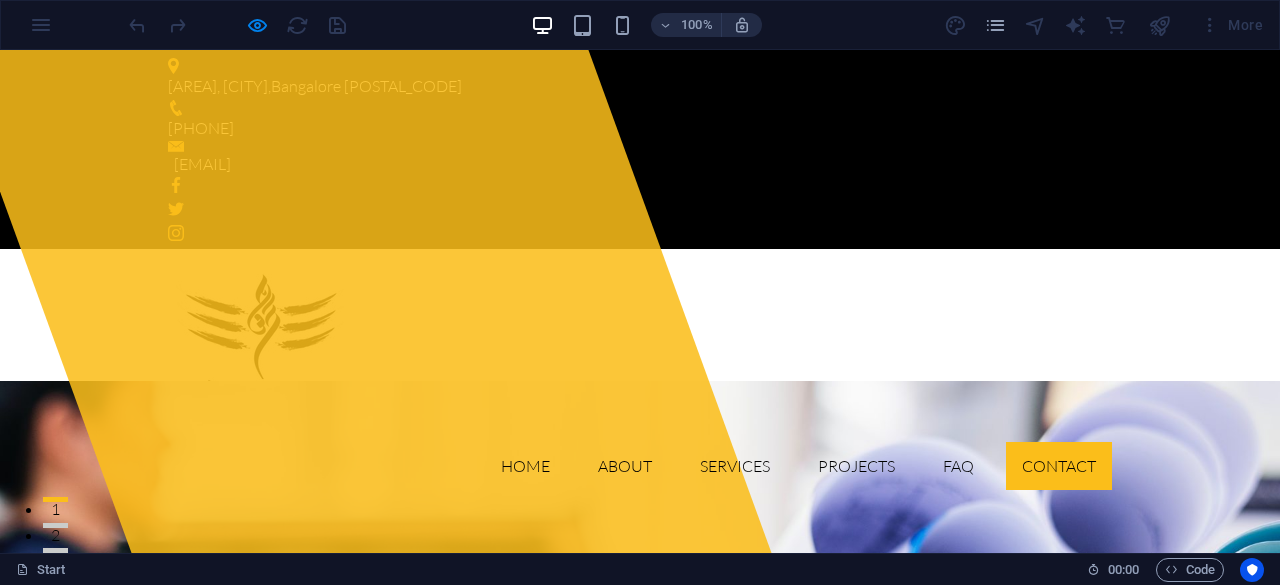 click on "Contact" at bounding box center [1059, 466] 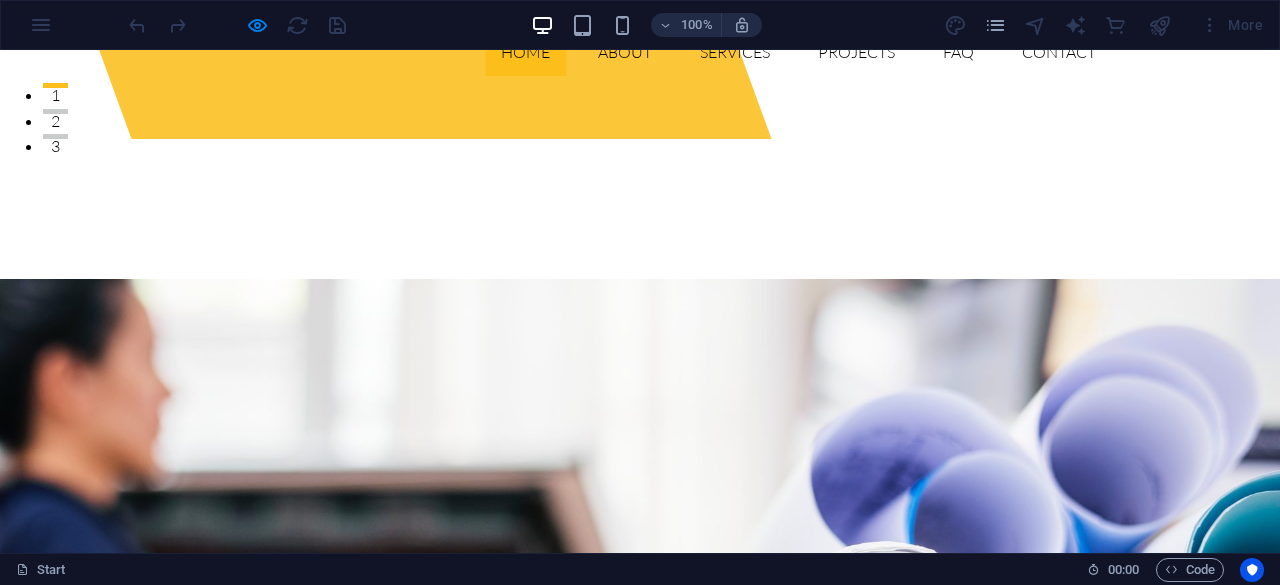 scroll, scrollTop: 0, scrollLeft: 0, axis: both 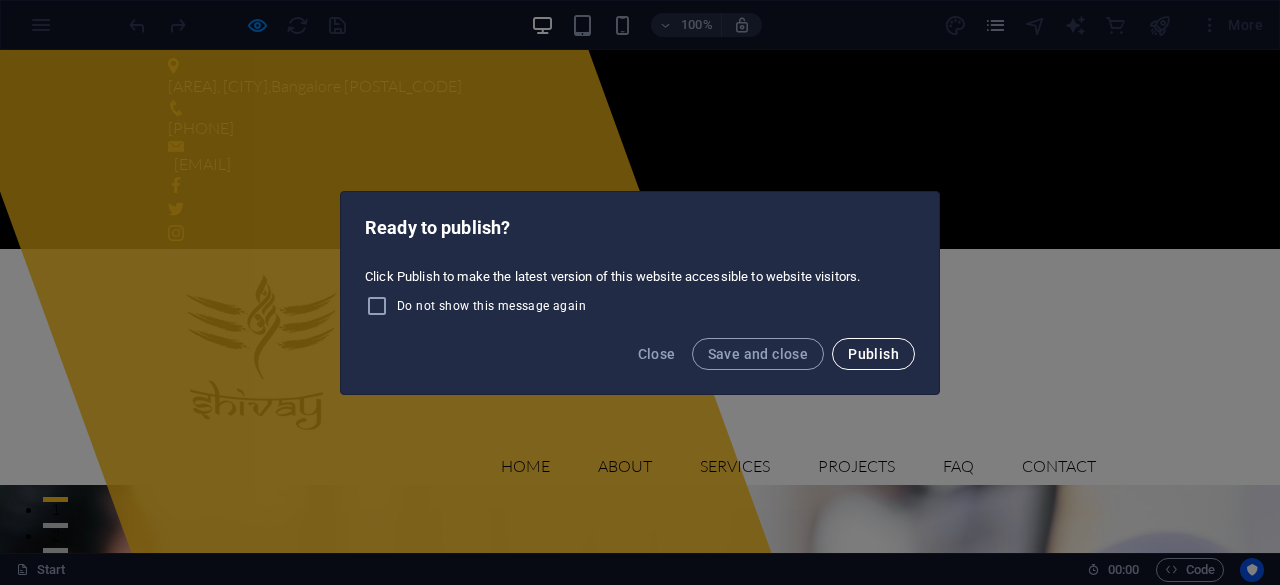 click on "Publish" at bounding box center (873, 354) 